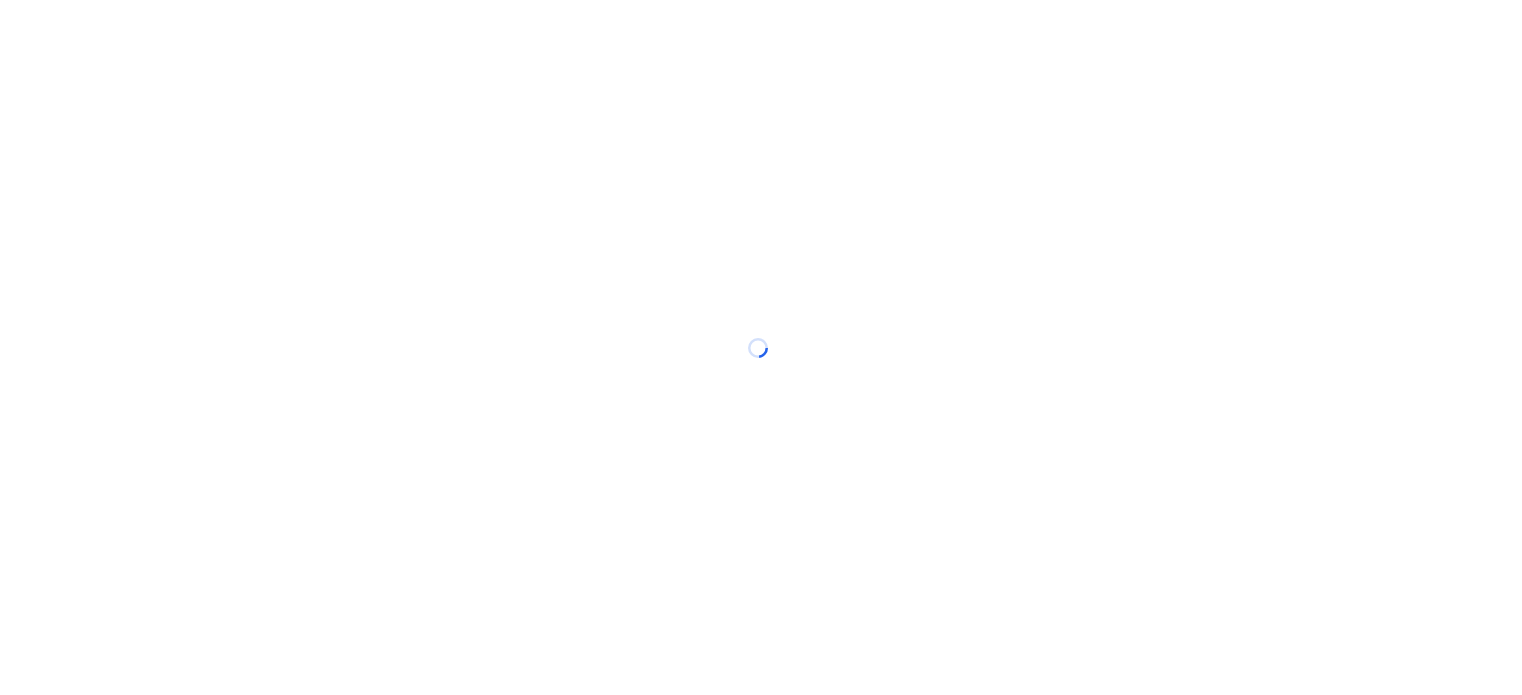 scroll, scrollTop: 0, scrollLeft: 0, axis: both 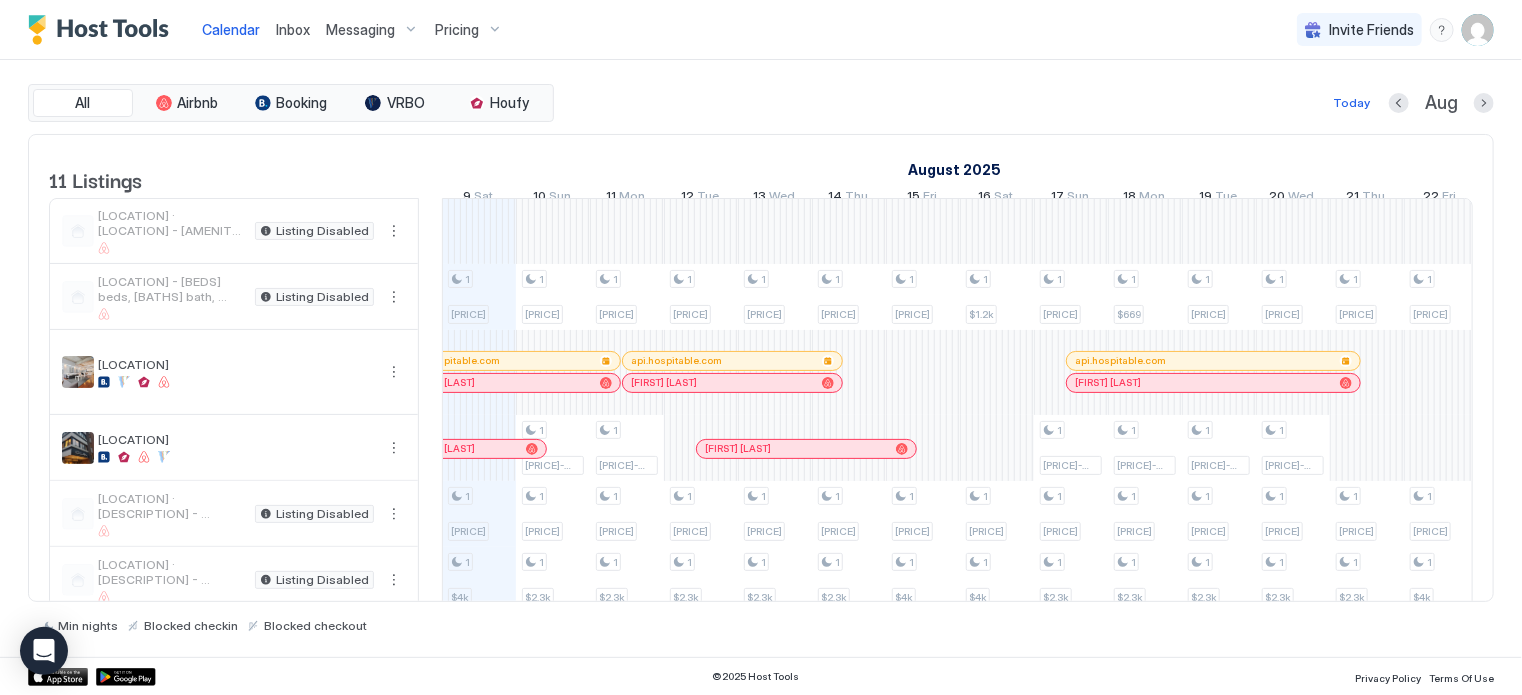 click at bounding box center [1478, 30] 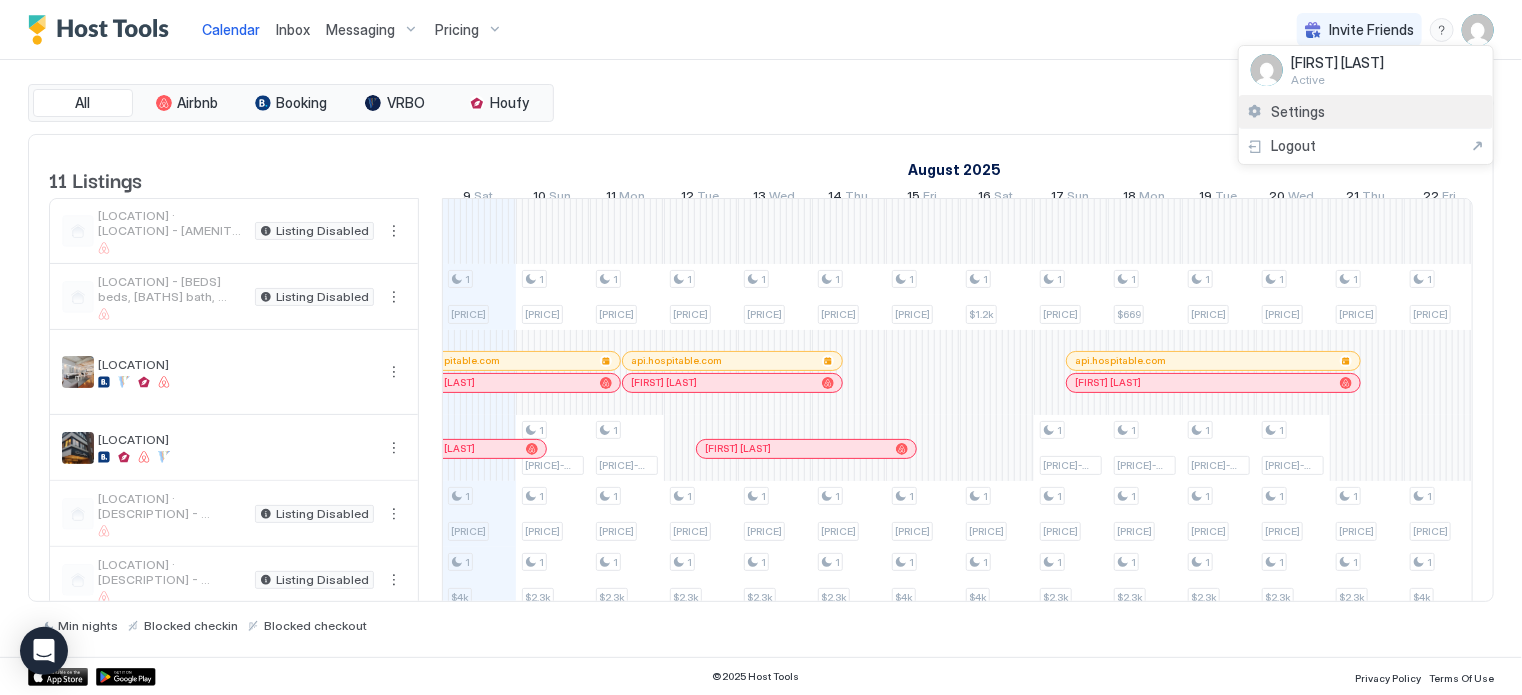 click on "Settings" at bounding box center (1298, 112) 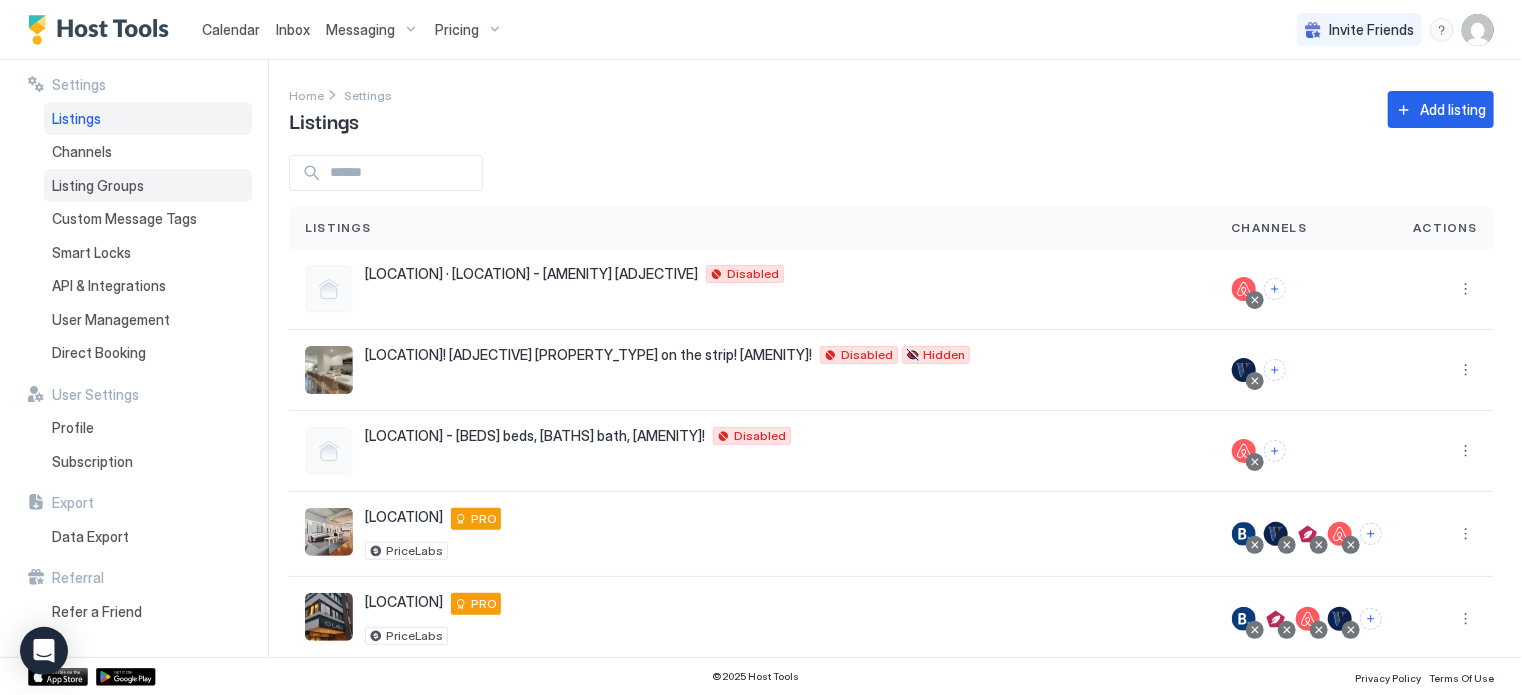 click on "Listing Groups" at bounding box center (98, 186) 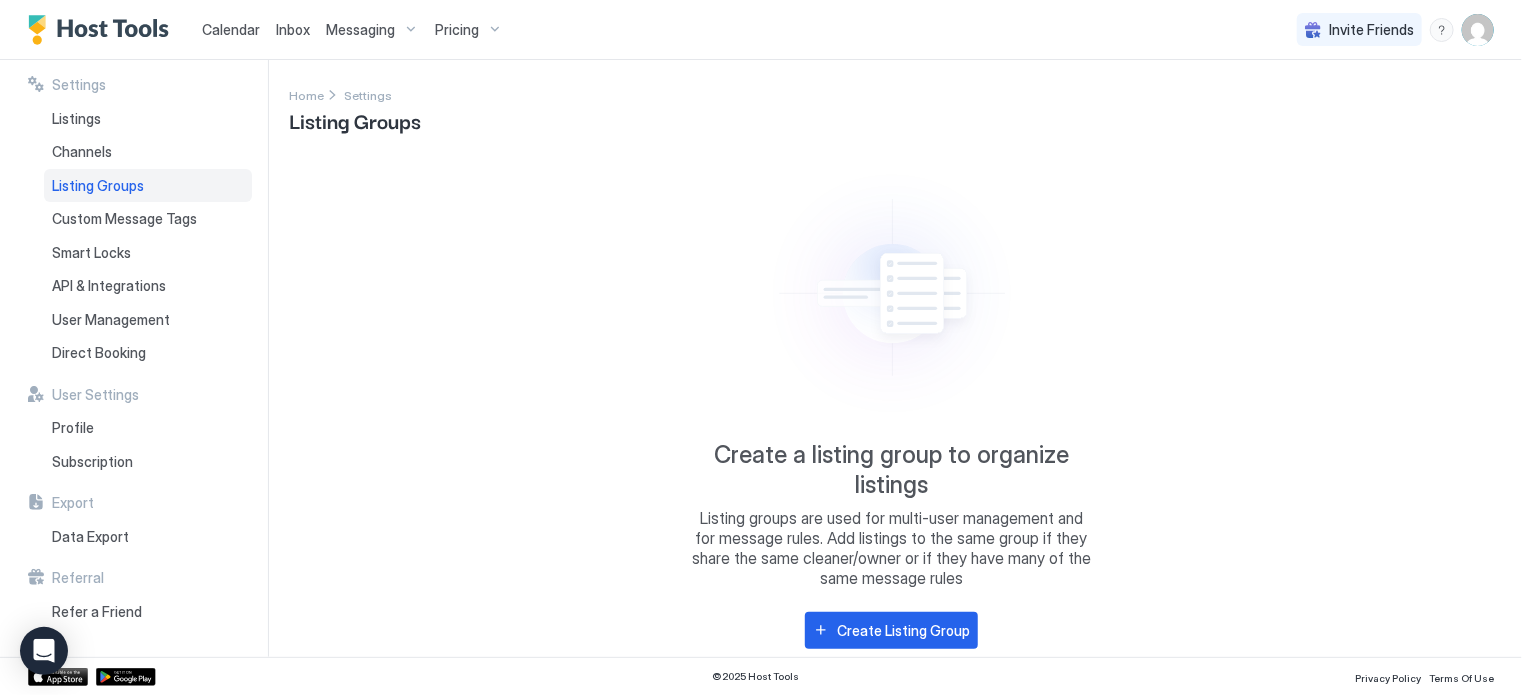 scroll, scrollTop: 15, scrollLeft: 0, axis: vertical 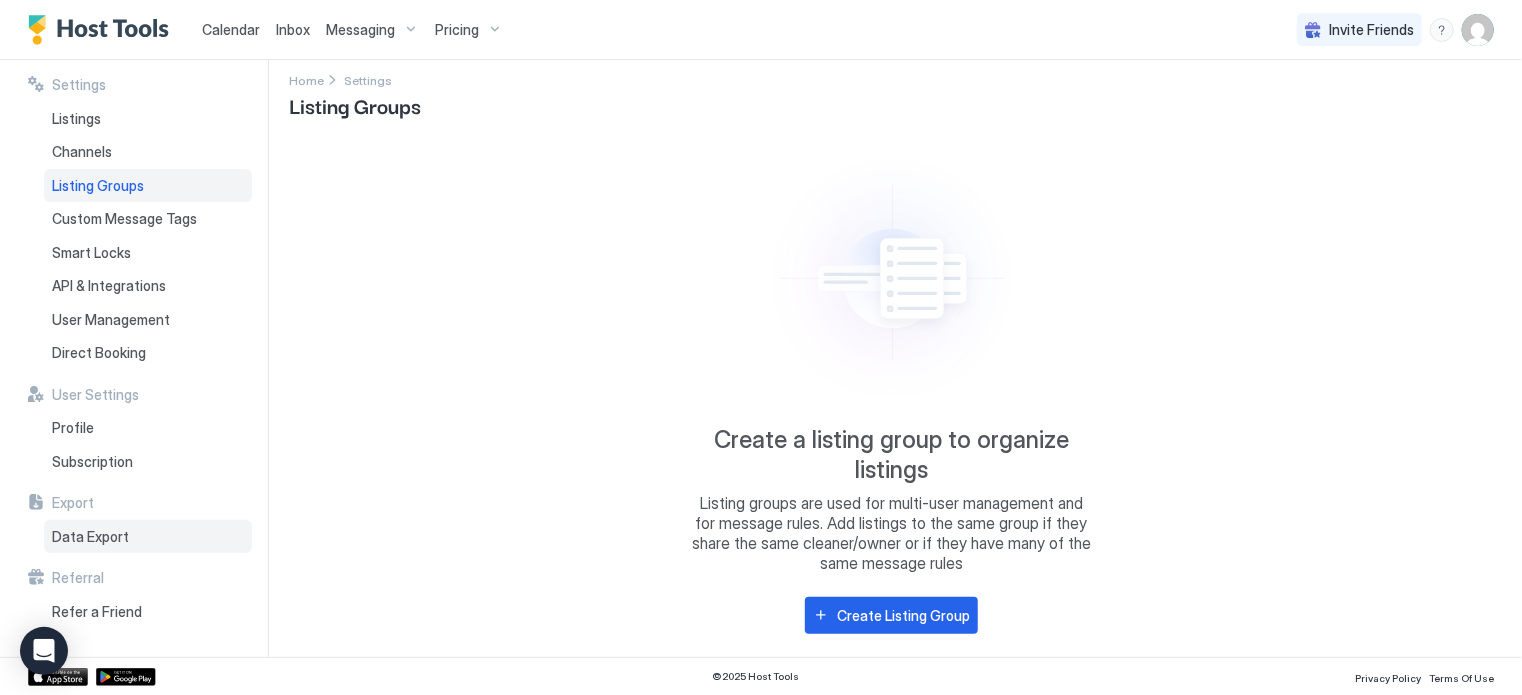 click on "Data Export" at bounding box center [148, 537] 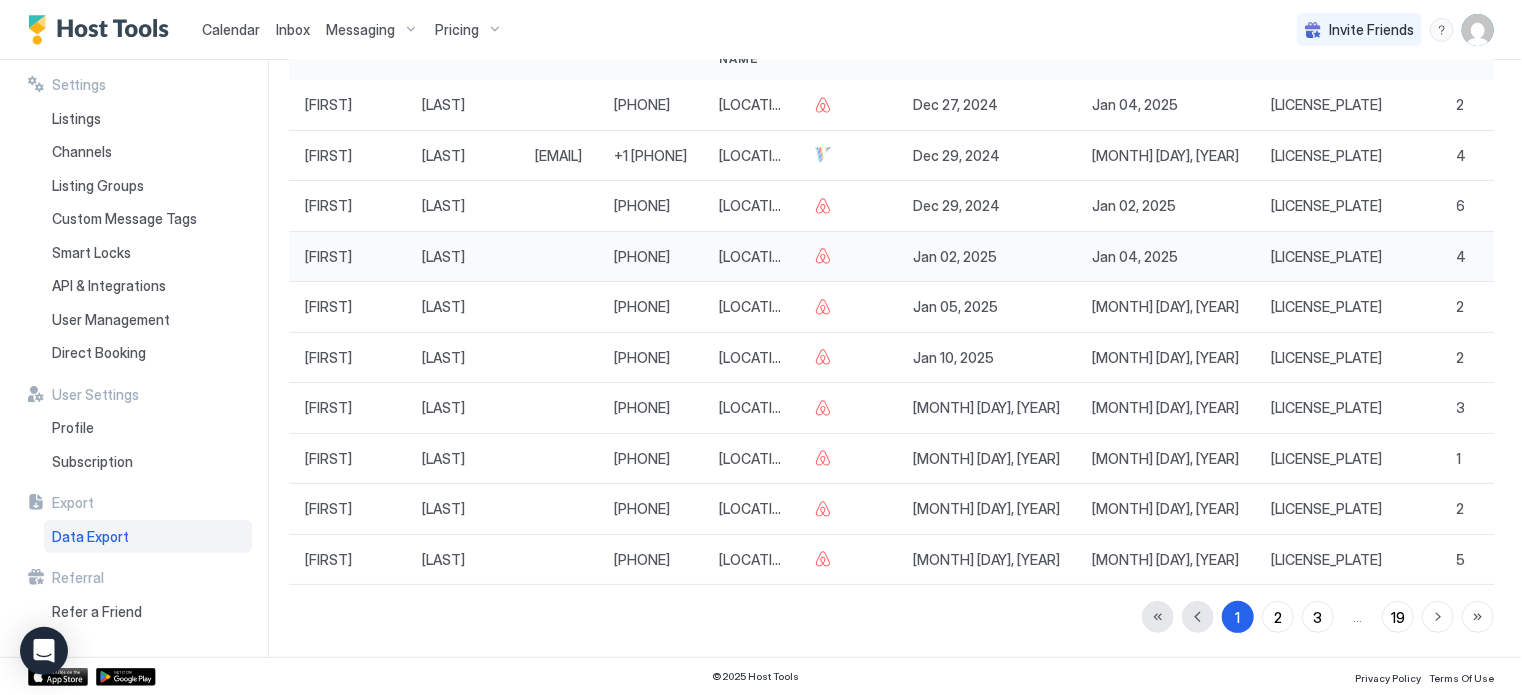 scroll, scrollTop: 0, scrollLeft: 0, axis: both 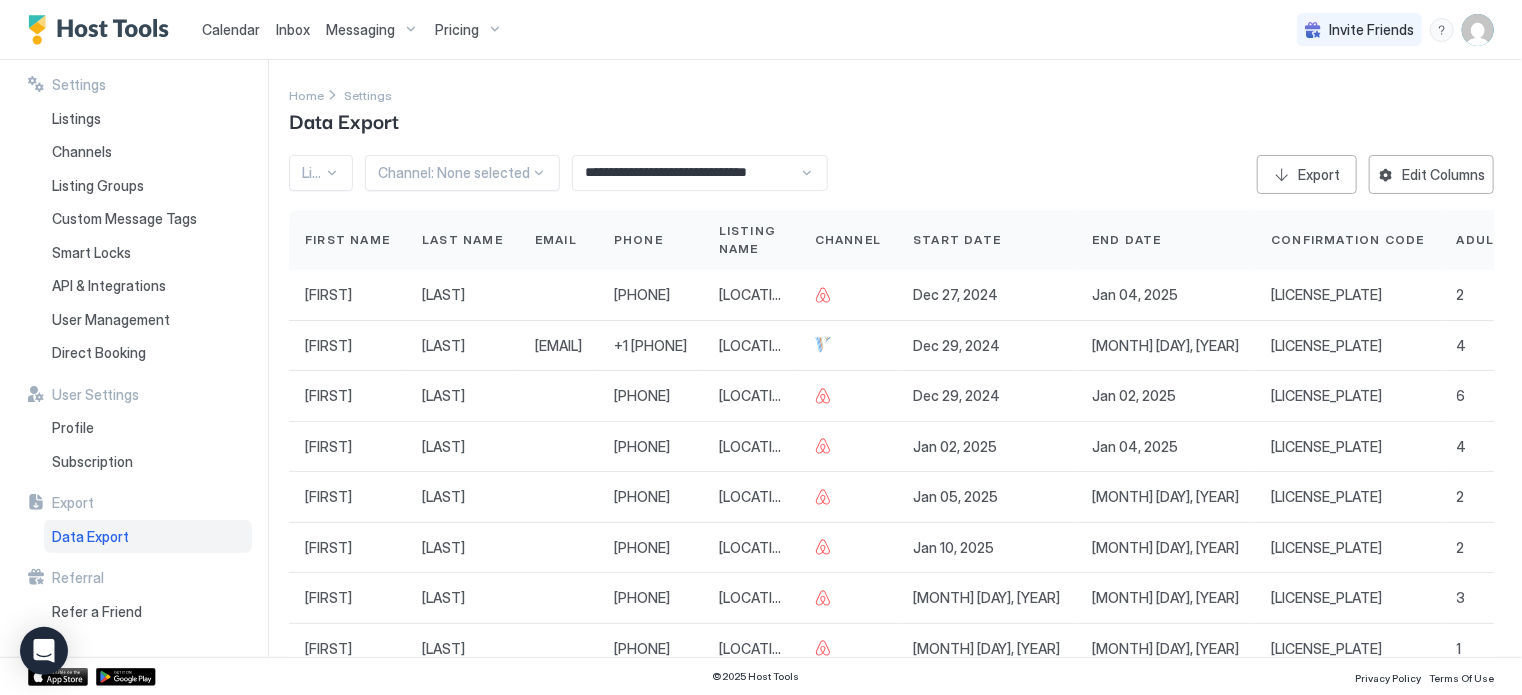 click on "Pricing" at bounding box center (457, 30) 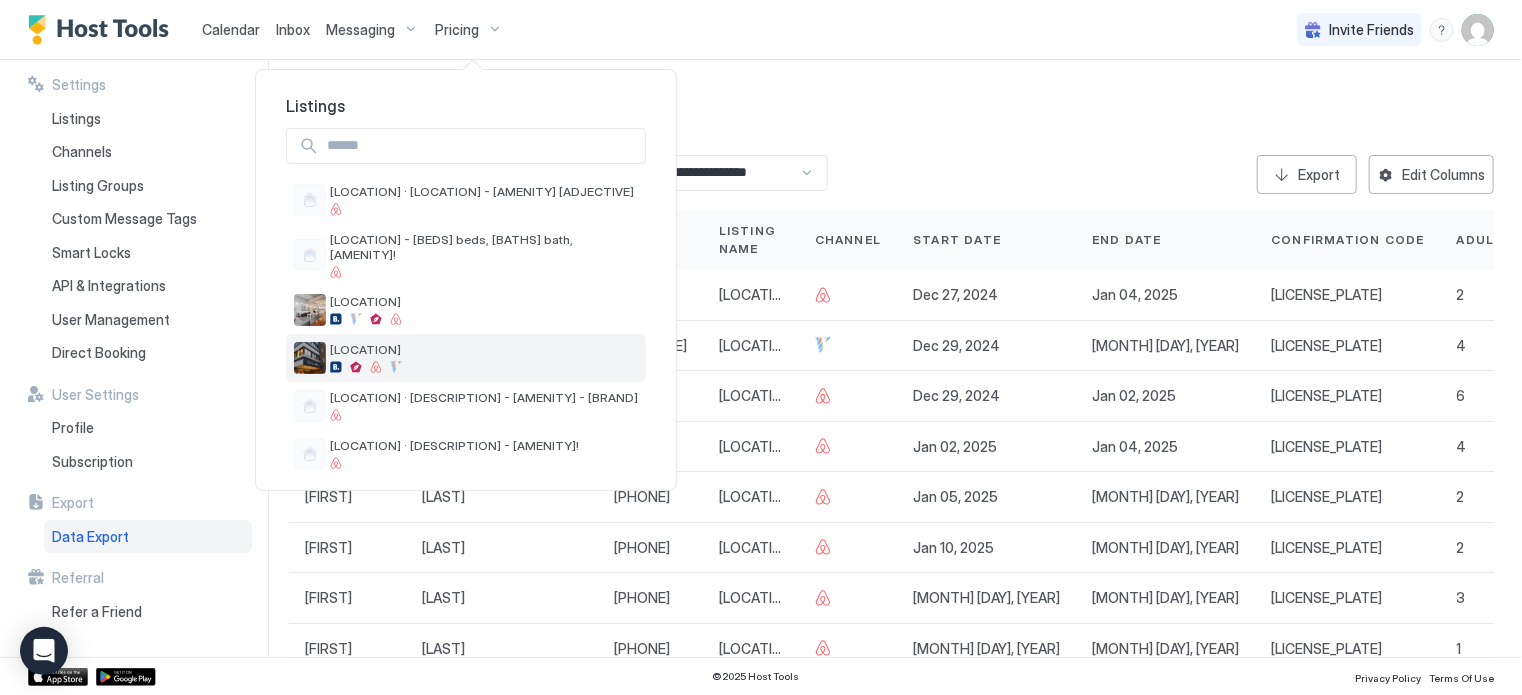 click on "The 300" at bounding box center [466, 358] 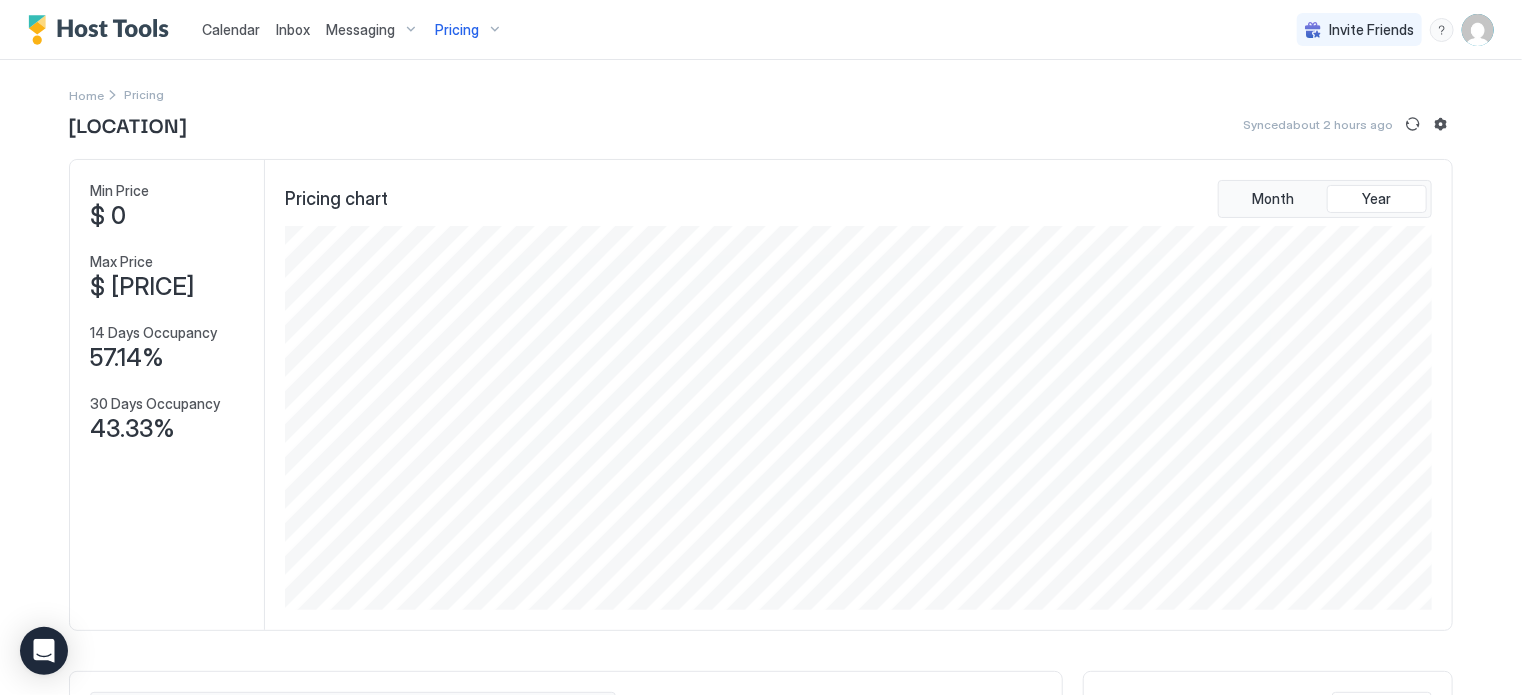 scroll, scrollTop: 999616, scrollLeft: 998848, axis: both 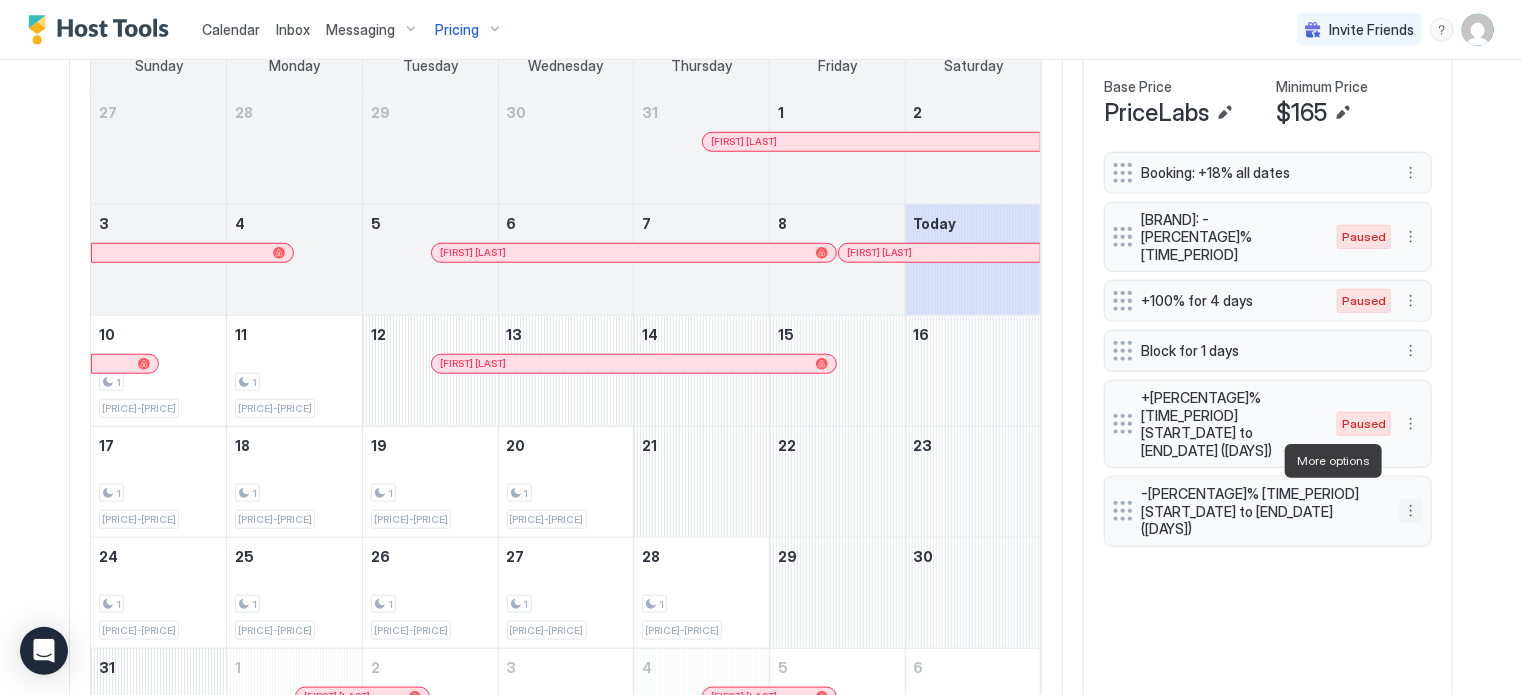 click at bounding box center [1411, 511] 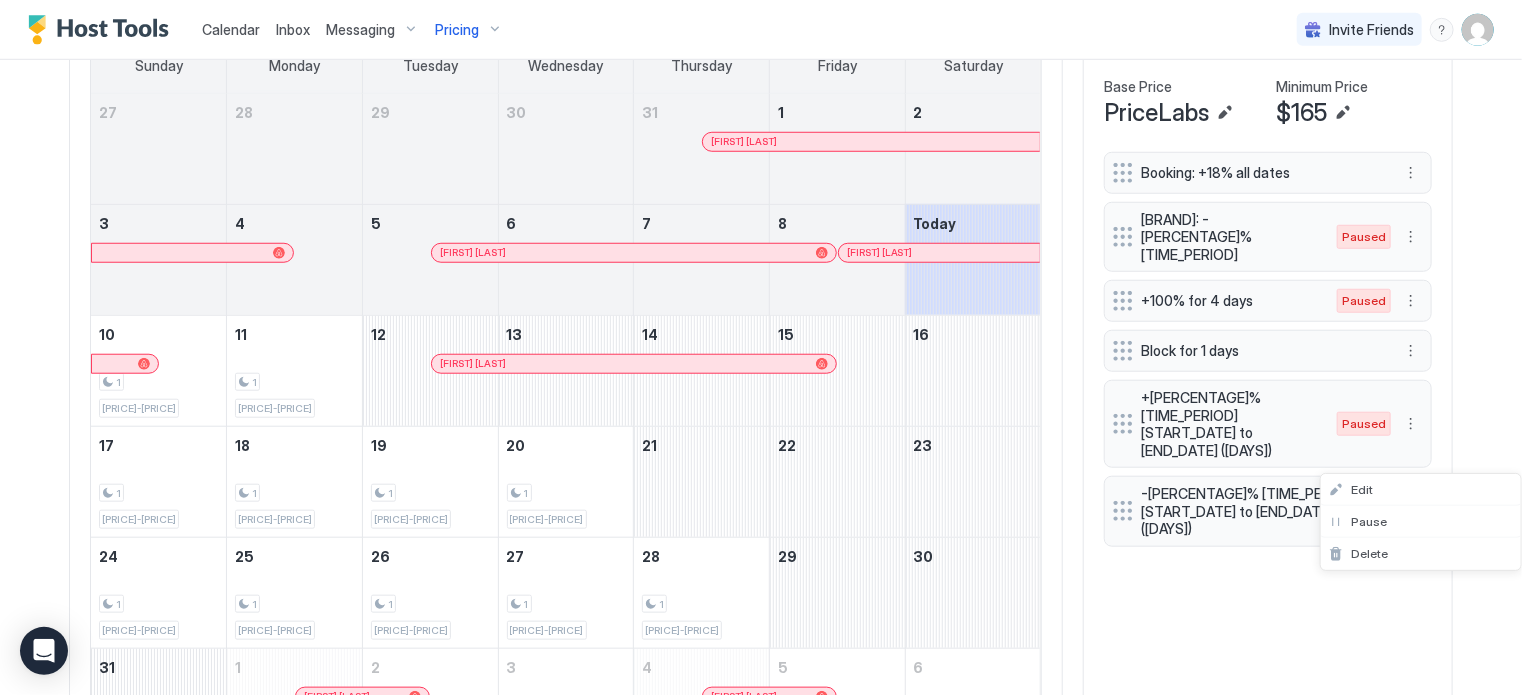 click at bounding box center (761, 347) 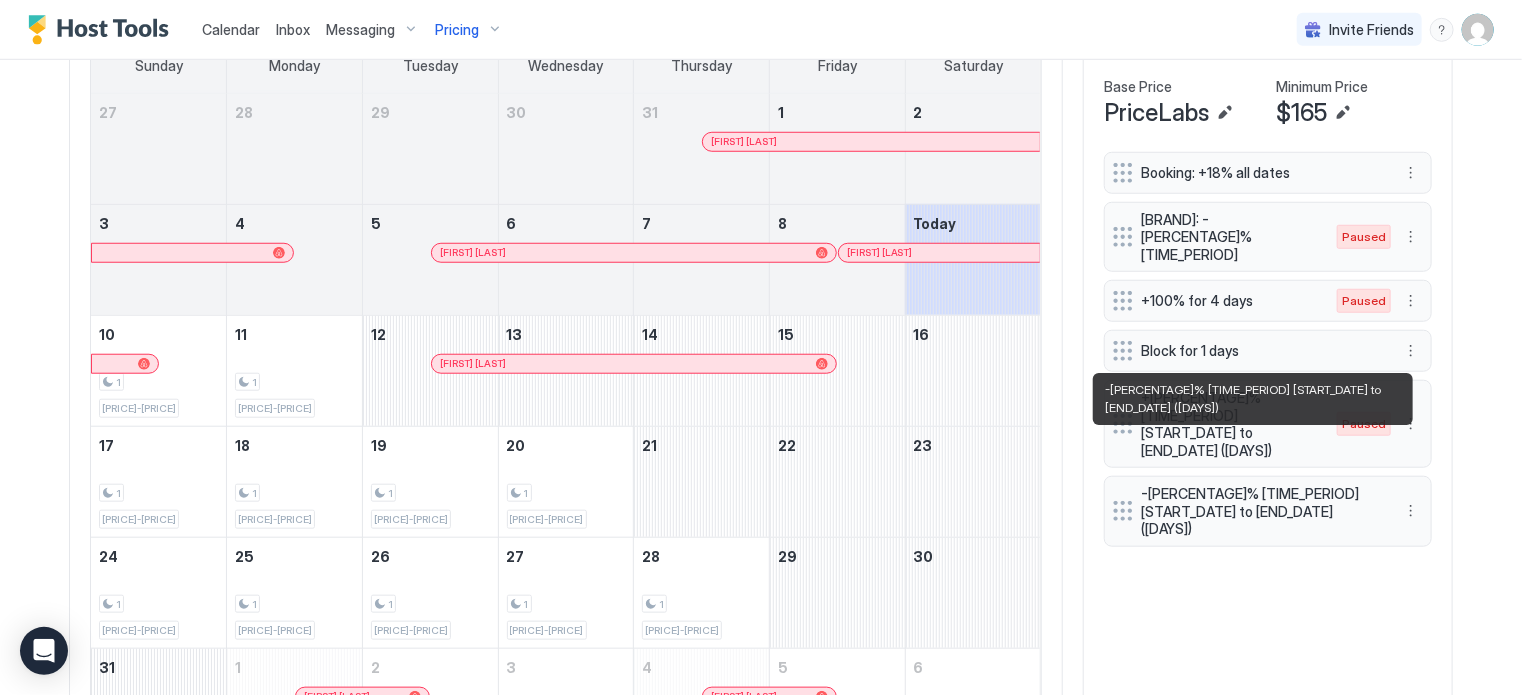 click on "-30% gradually from Tue, Jul 1st 2025 to Tue, Sep 30th 2025 (Su, Mo, Tu, We)" at bounding box center (1260, 511) 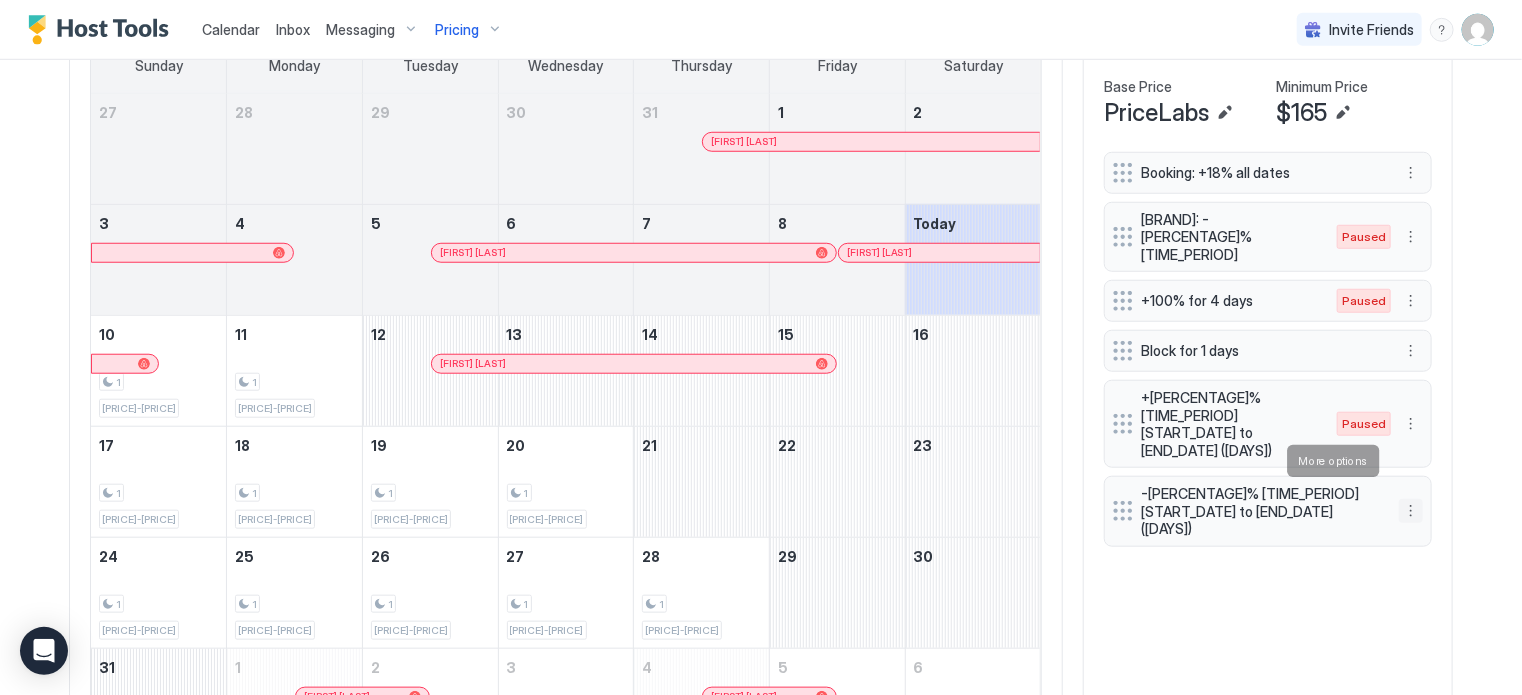 click at bounding box center (1411, 511) 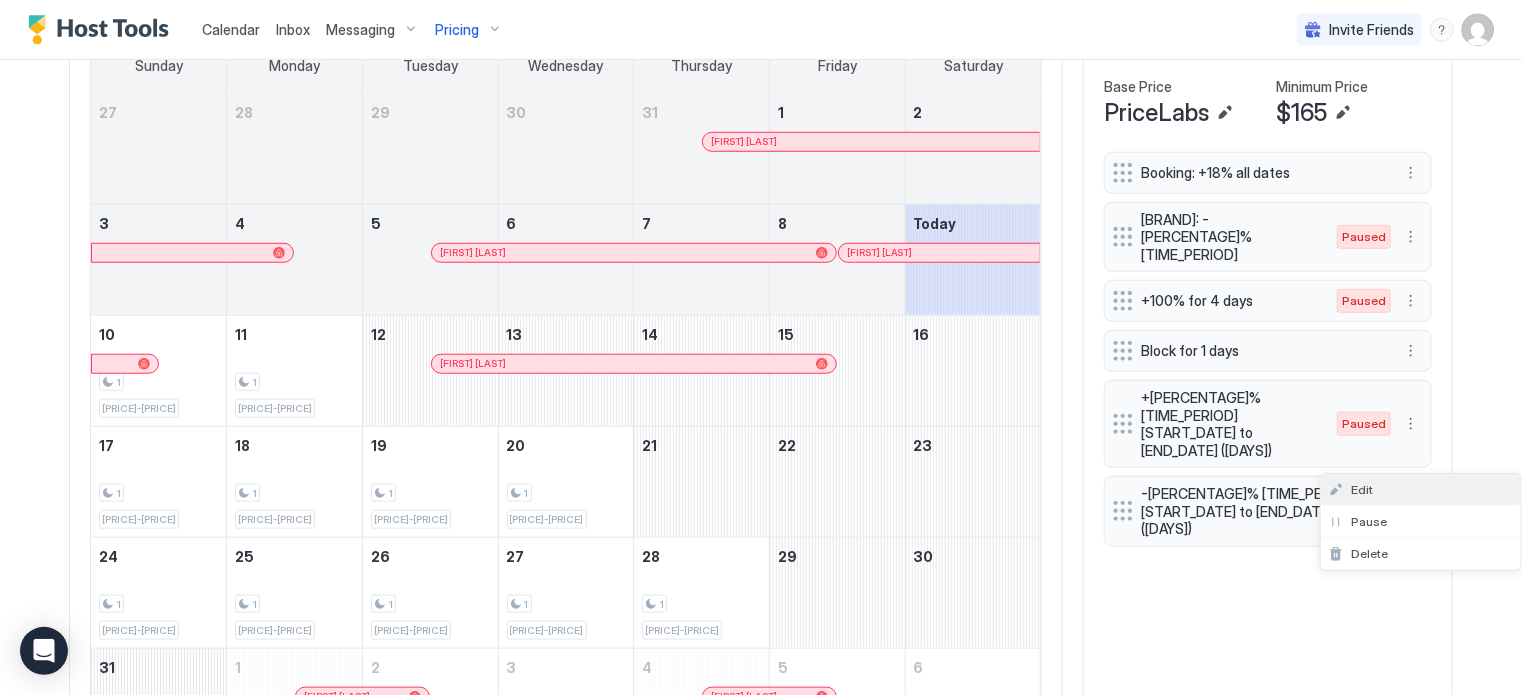 click on "Edit" at bounding box center (1362, 489) 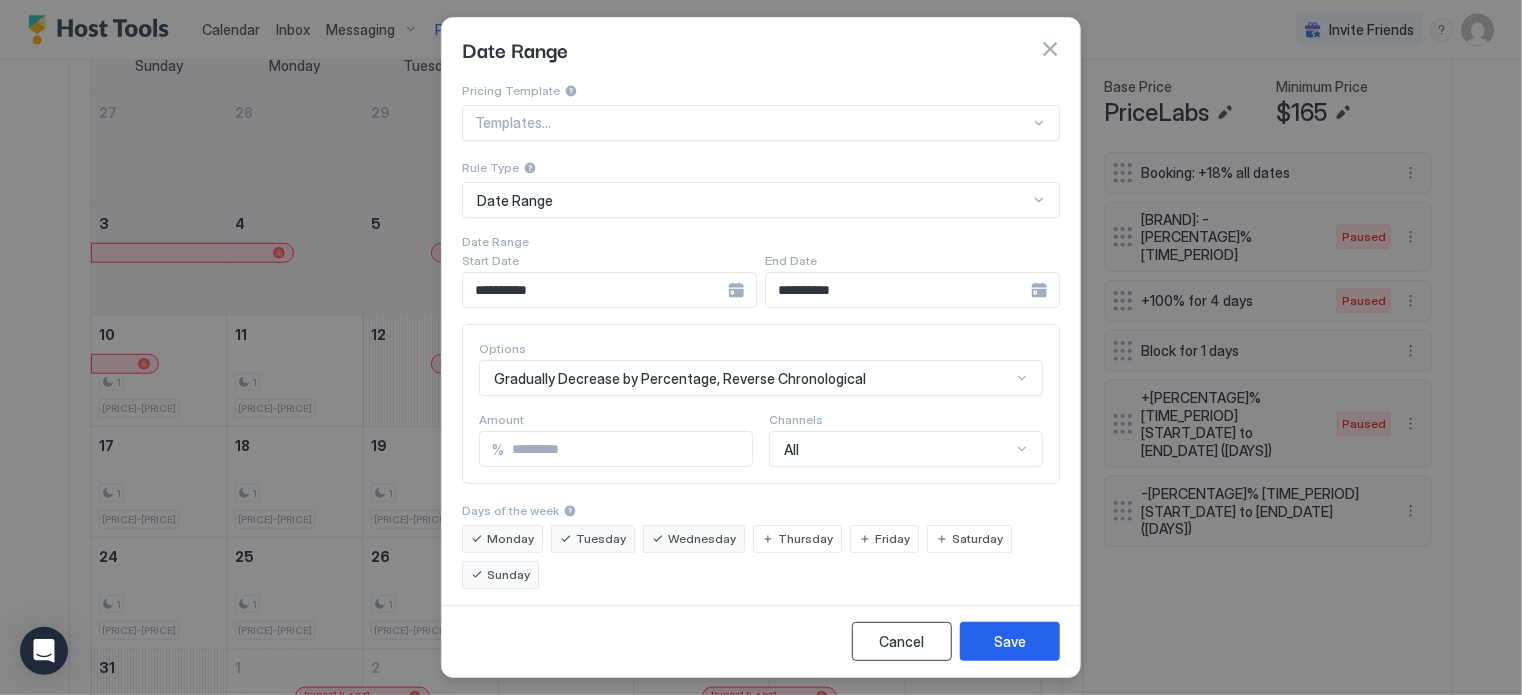 click on "Cancel" at bounding box center (902, 641) 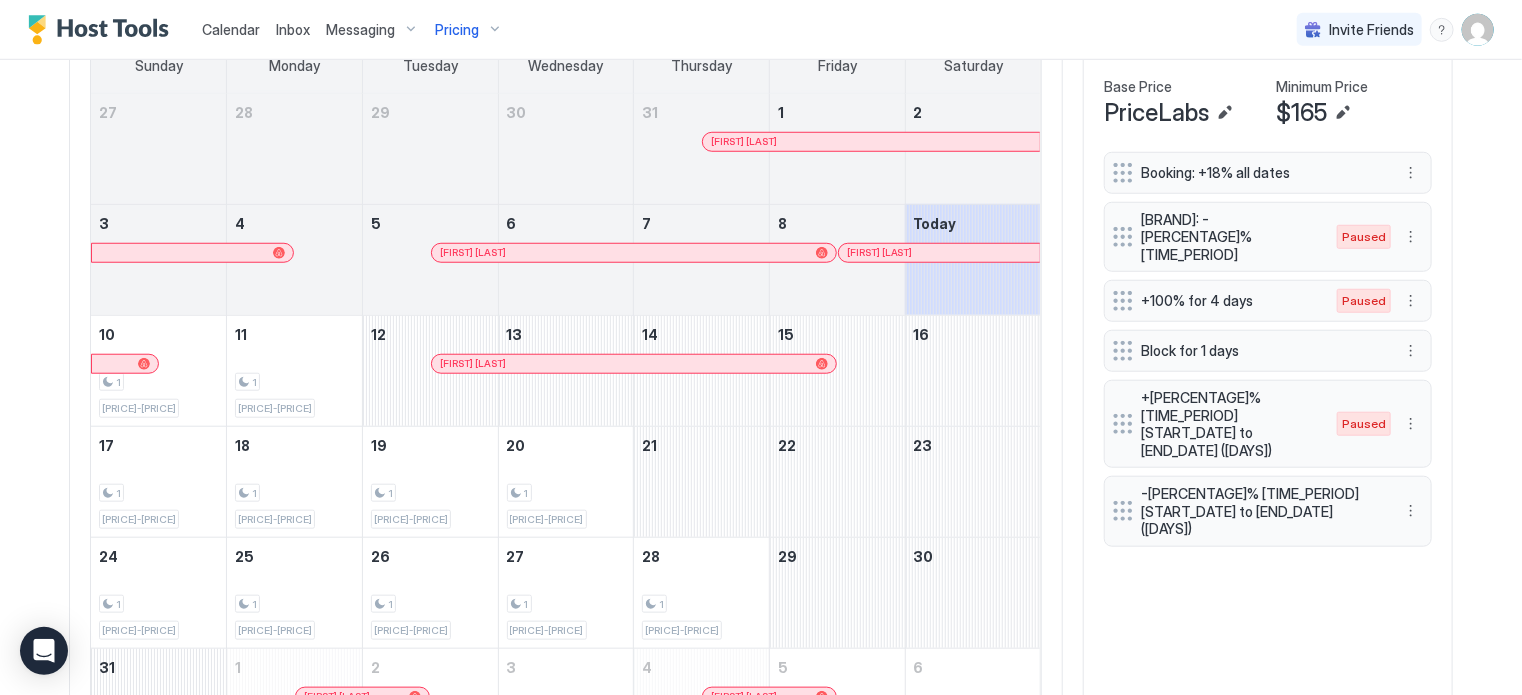 scroll, scrollTop: 364, scrollLeft: 0, axis: vertical 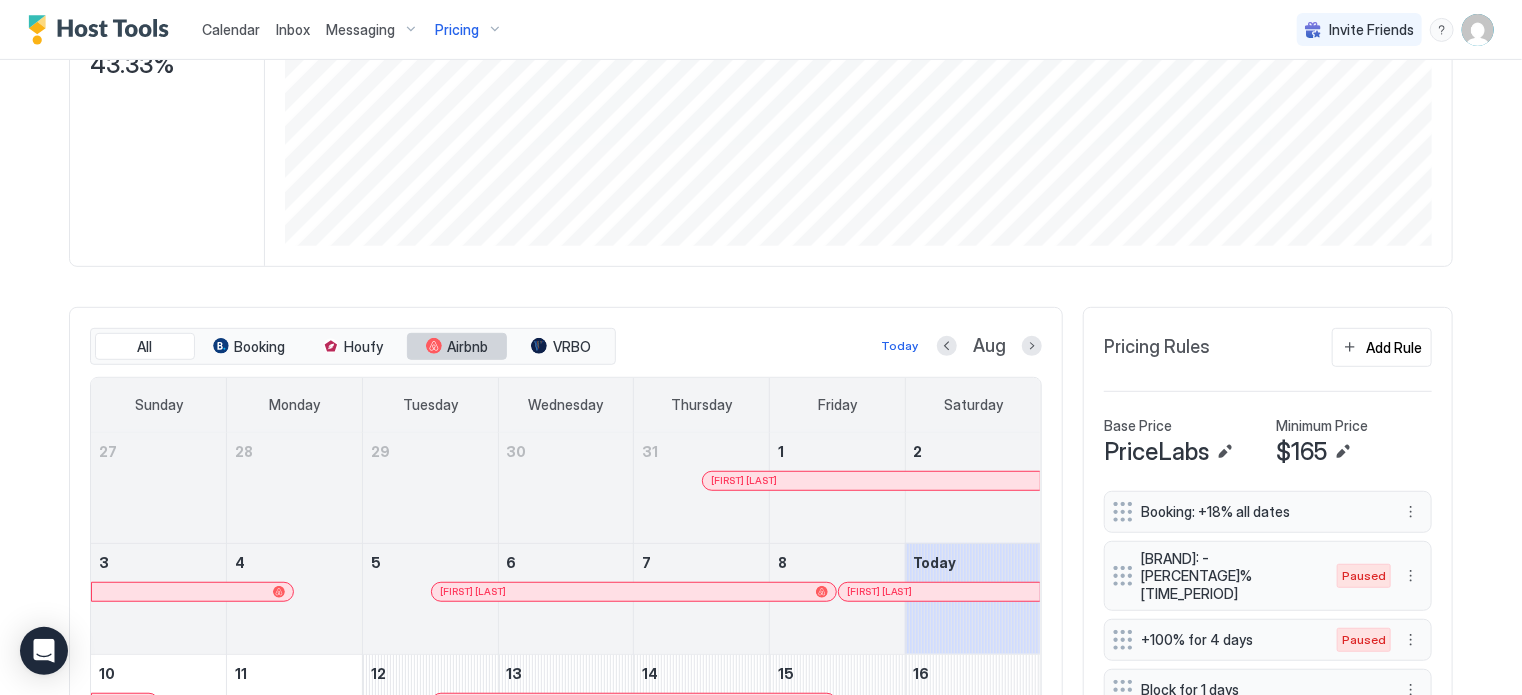 click on "Airbnb" at bounding box center (468, 347) 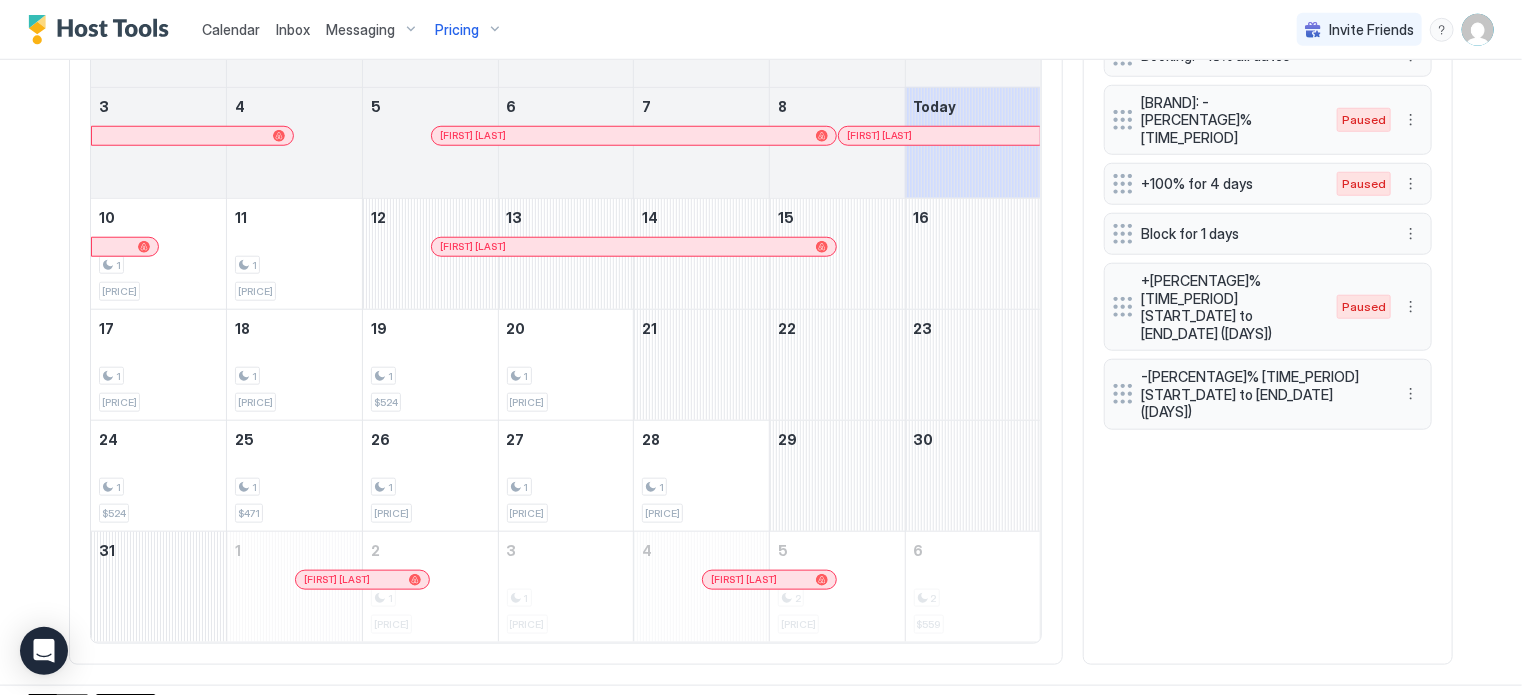 scroll, scrollTop: 820, scrollLeft: 0, axis: vertical 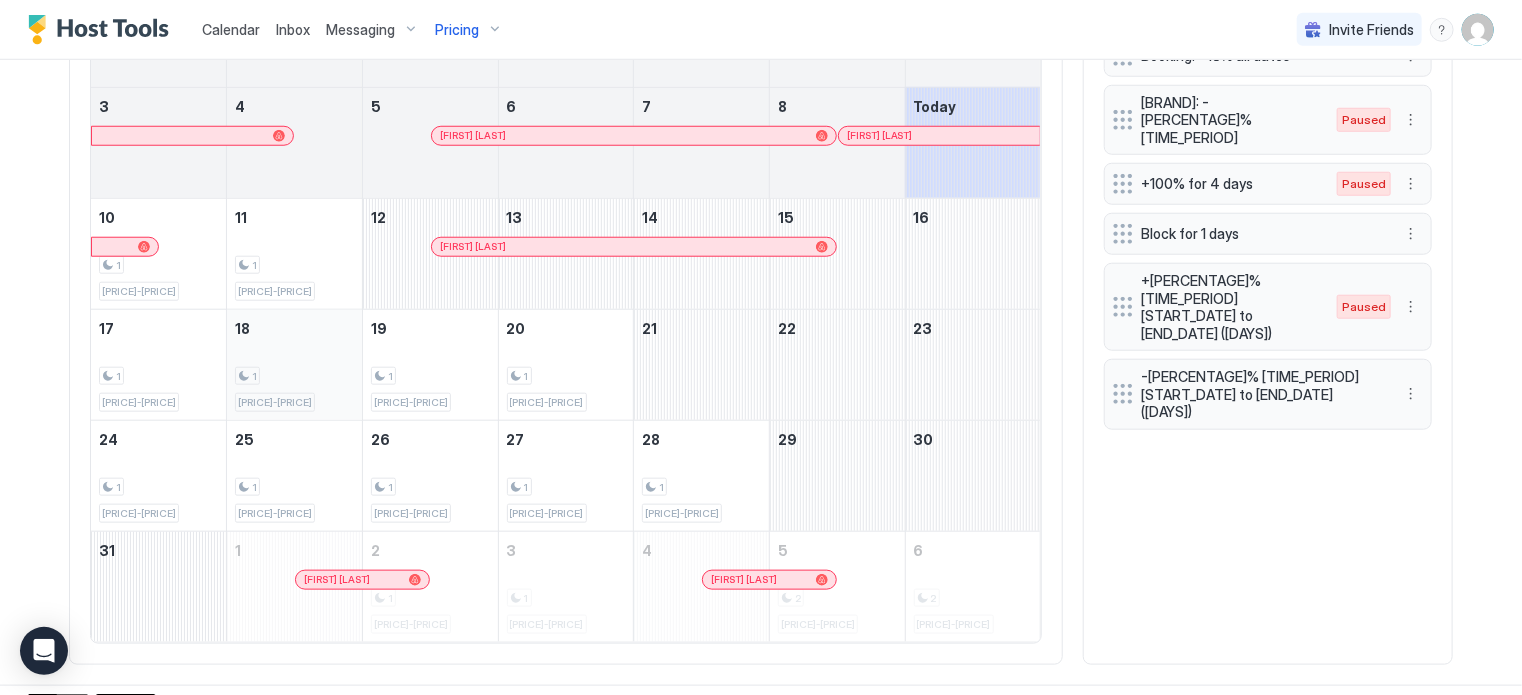type 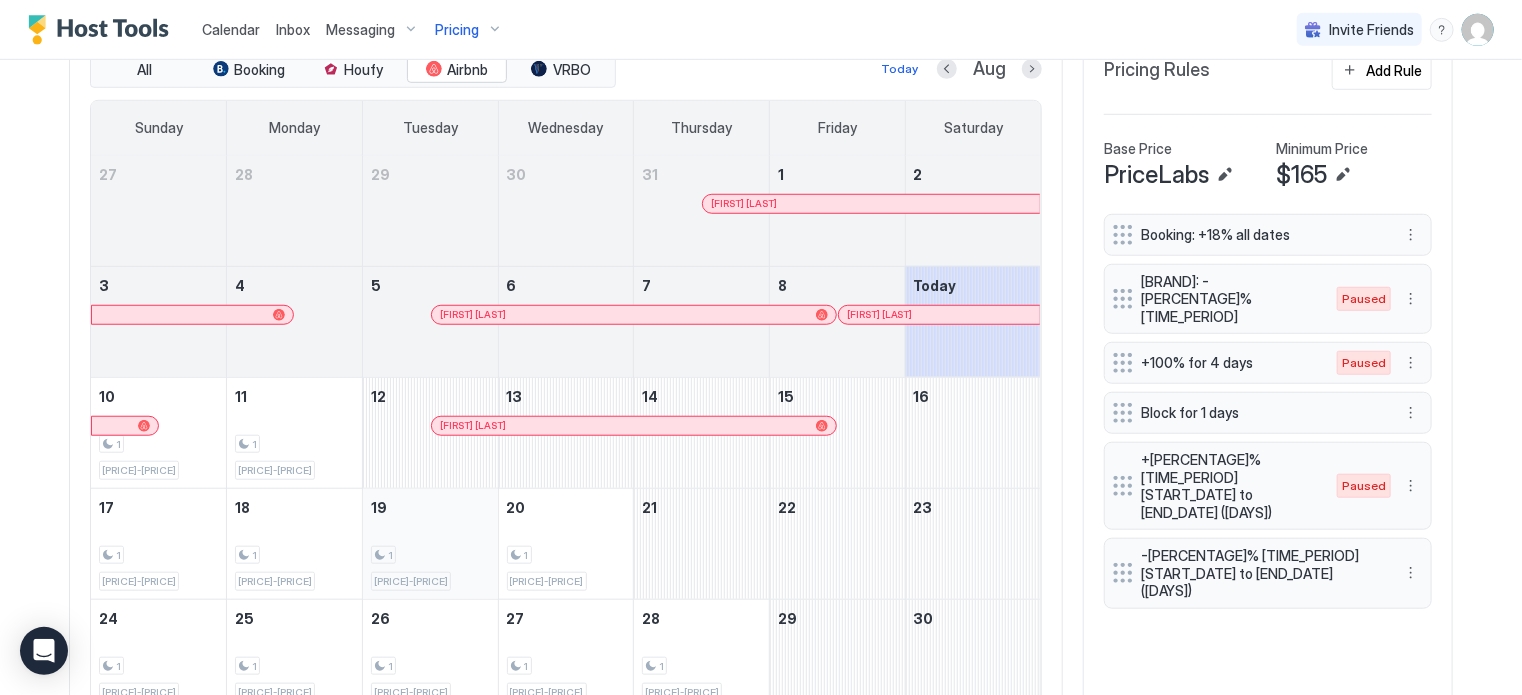 scroll, scrollTop: 596, scrollLeft: 0, axis: vertical 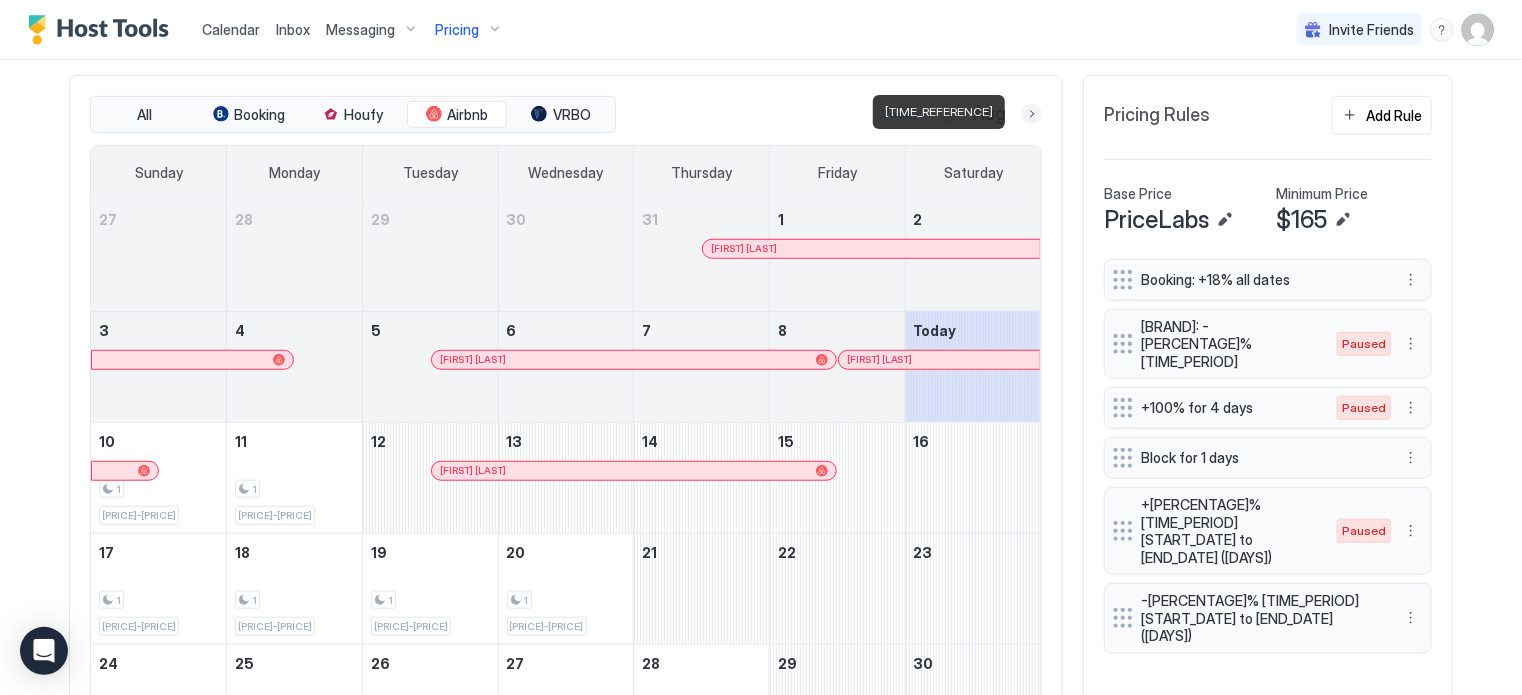 click at bounding box center [1032, 114] 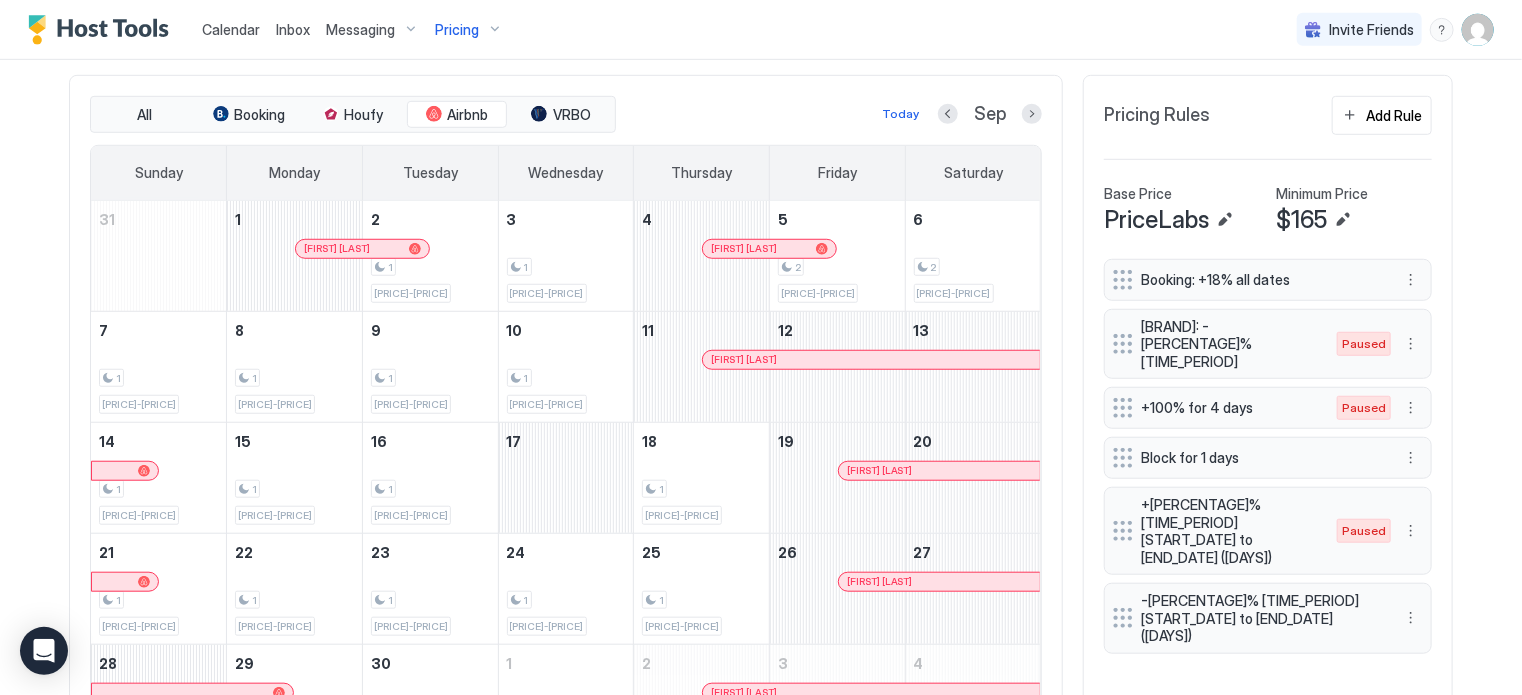 scroll, scrollTop: 645, scrollLeft: 0, axis: vertical 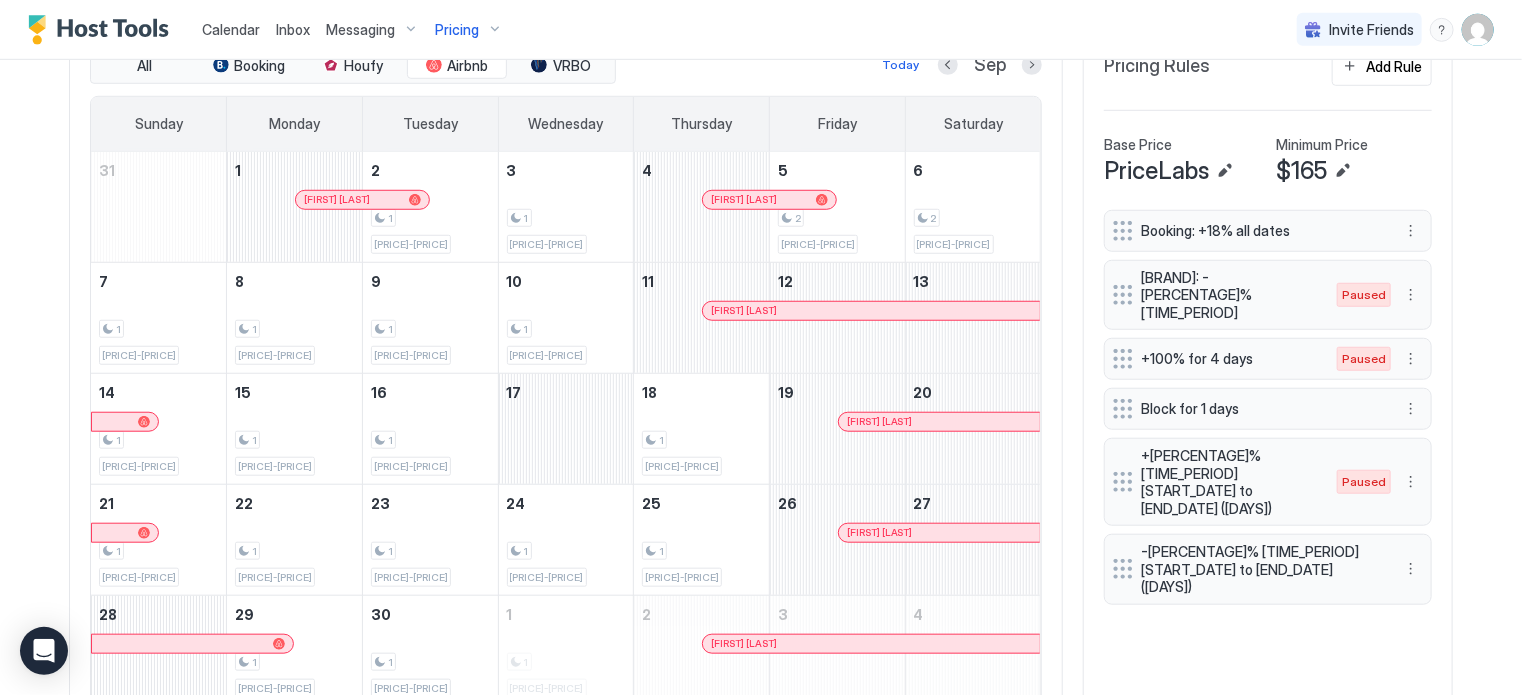 type 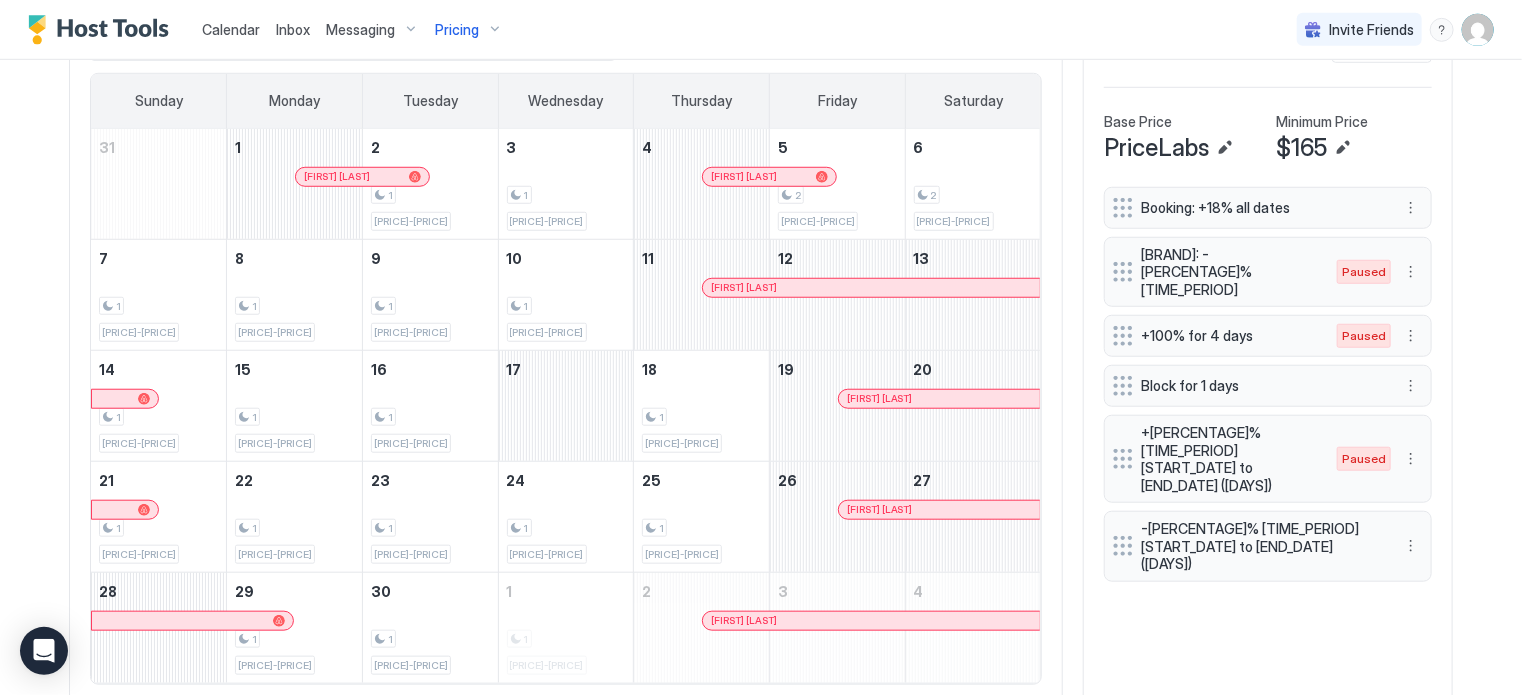 scroll, scrollTop: 670, scrollLeft: 0, axis: vertical 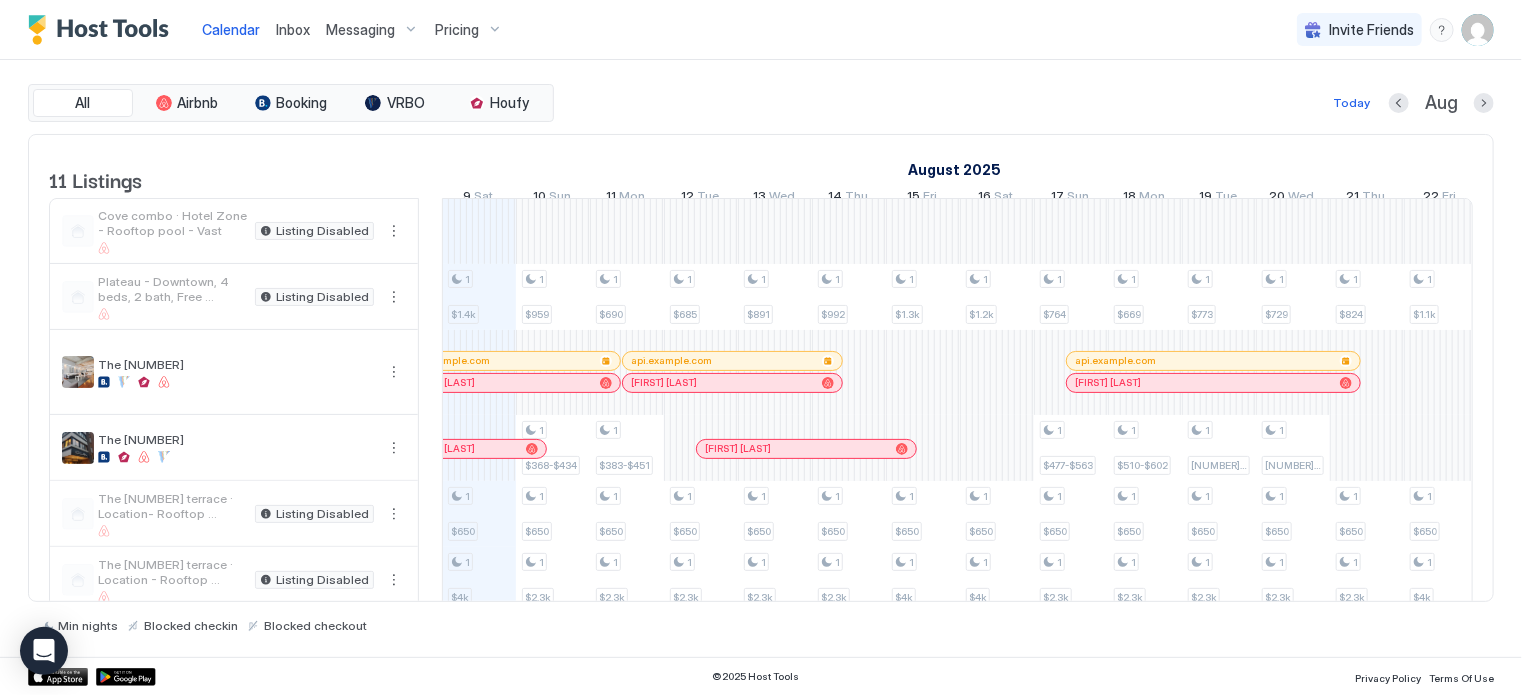 click on "Pricing" at bounding box center [469, 30] 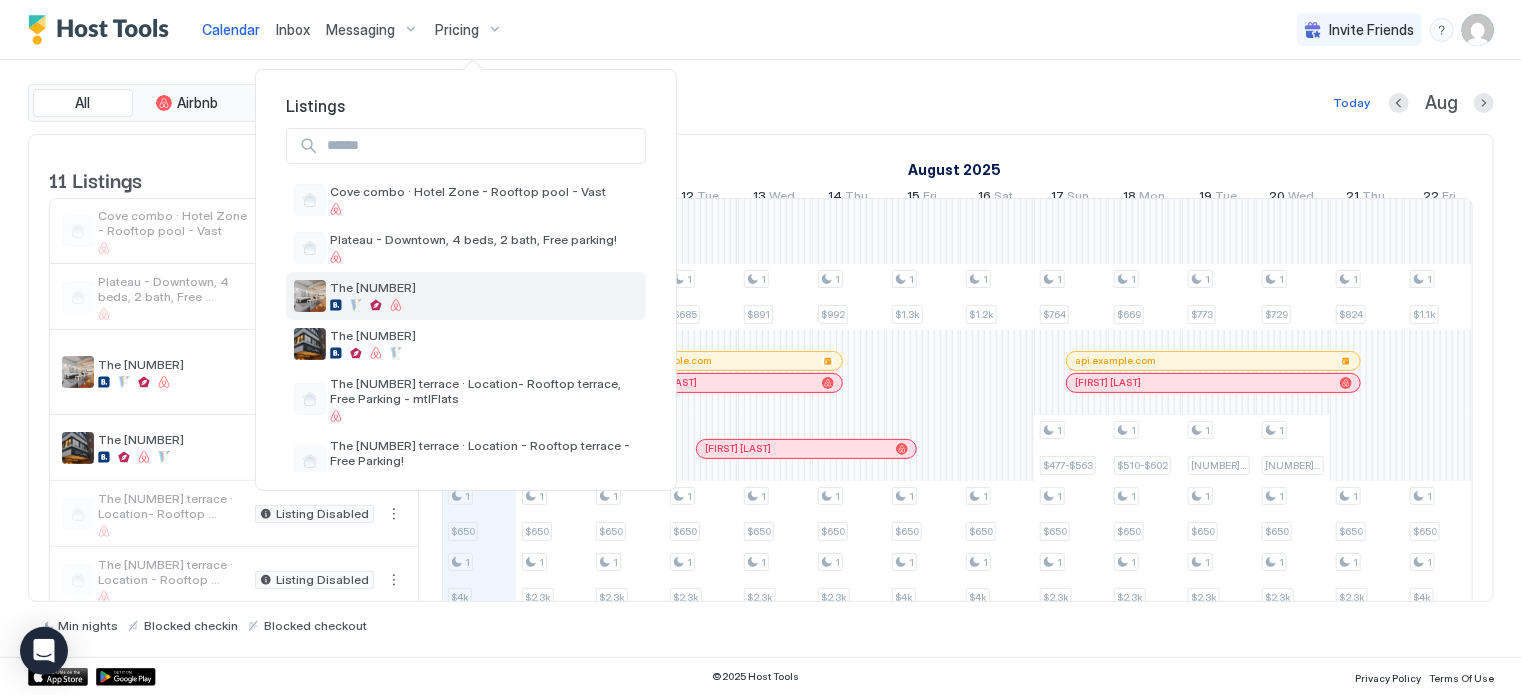 click on "The 200" at bounding box center (466, 296) 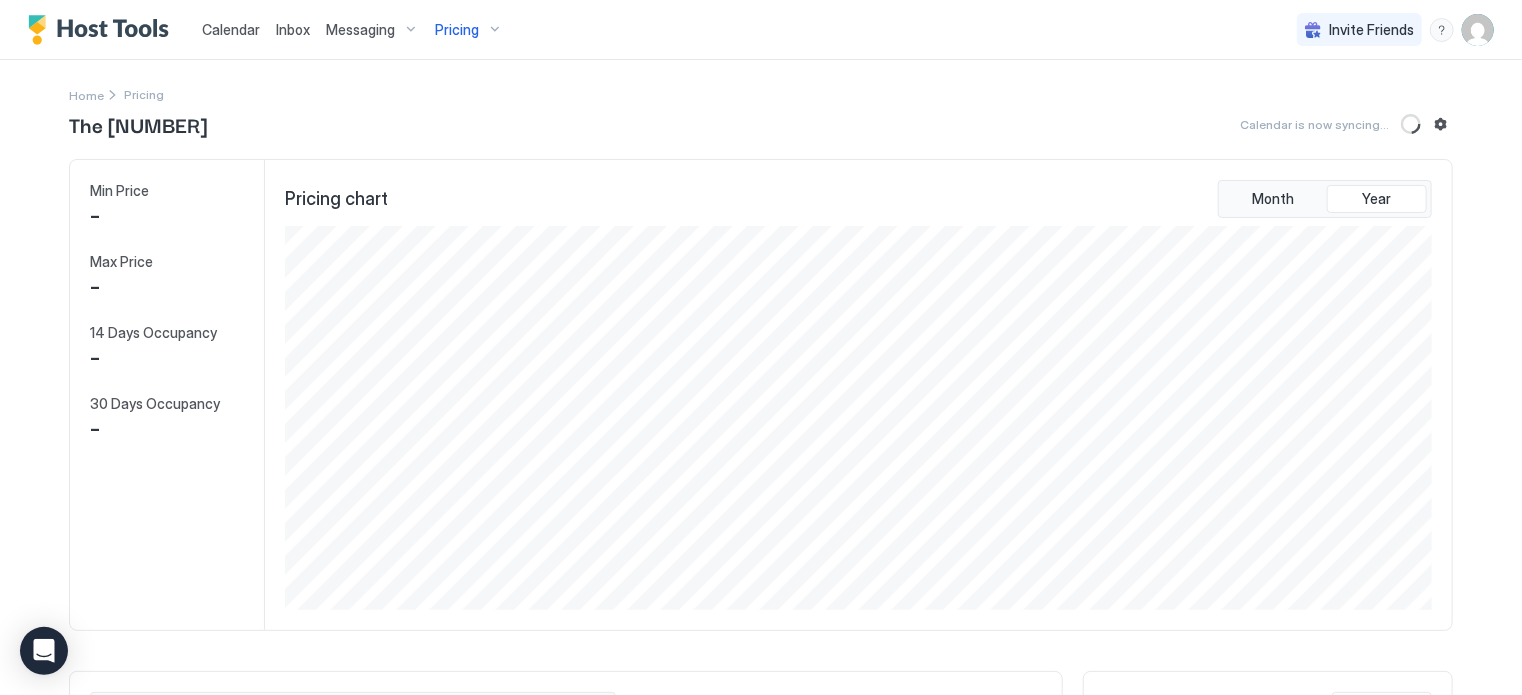 scroll, scrollTop: 999616, scrollLeft: 998848, axis: both 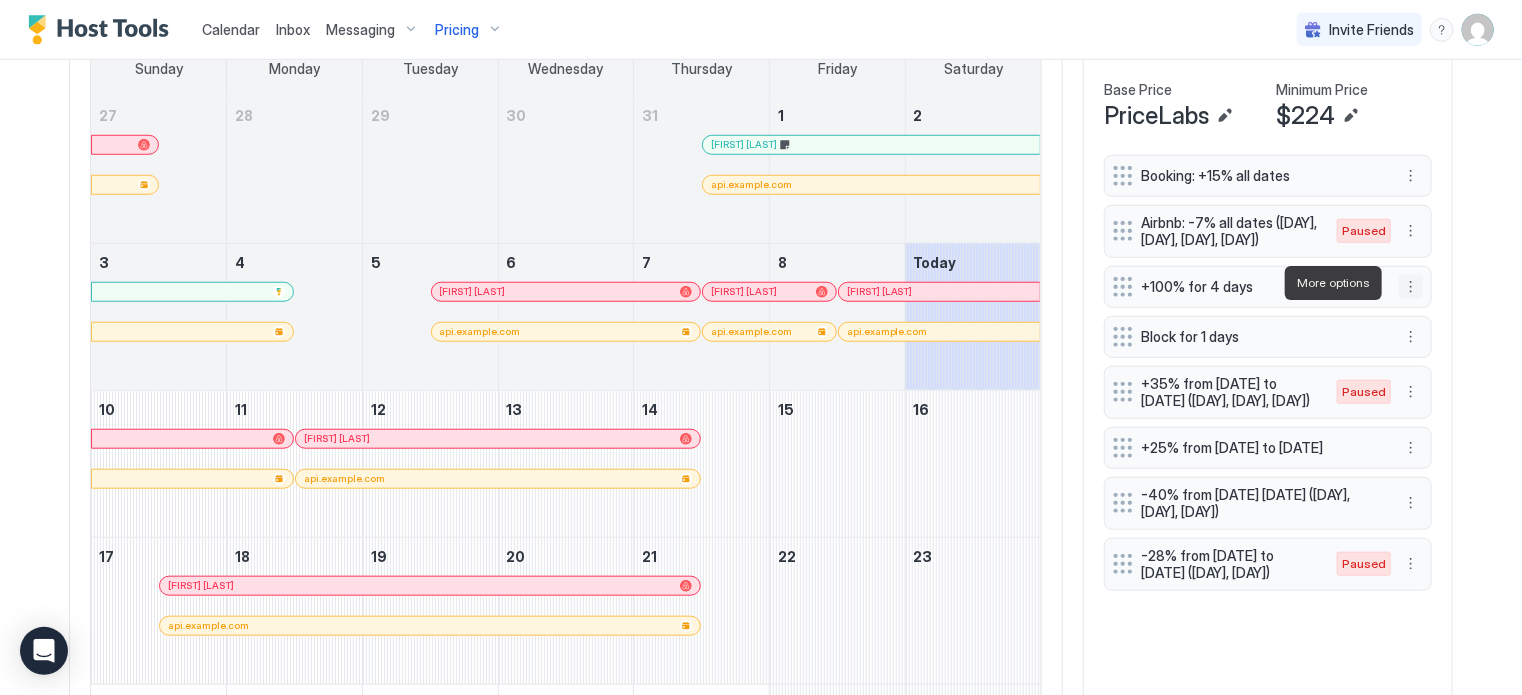 click at bounding box center [1411, 287] 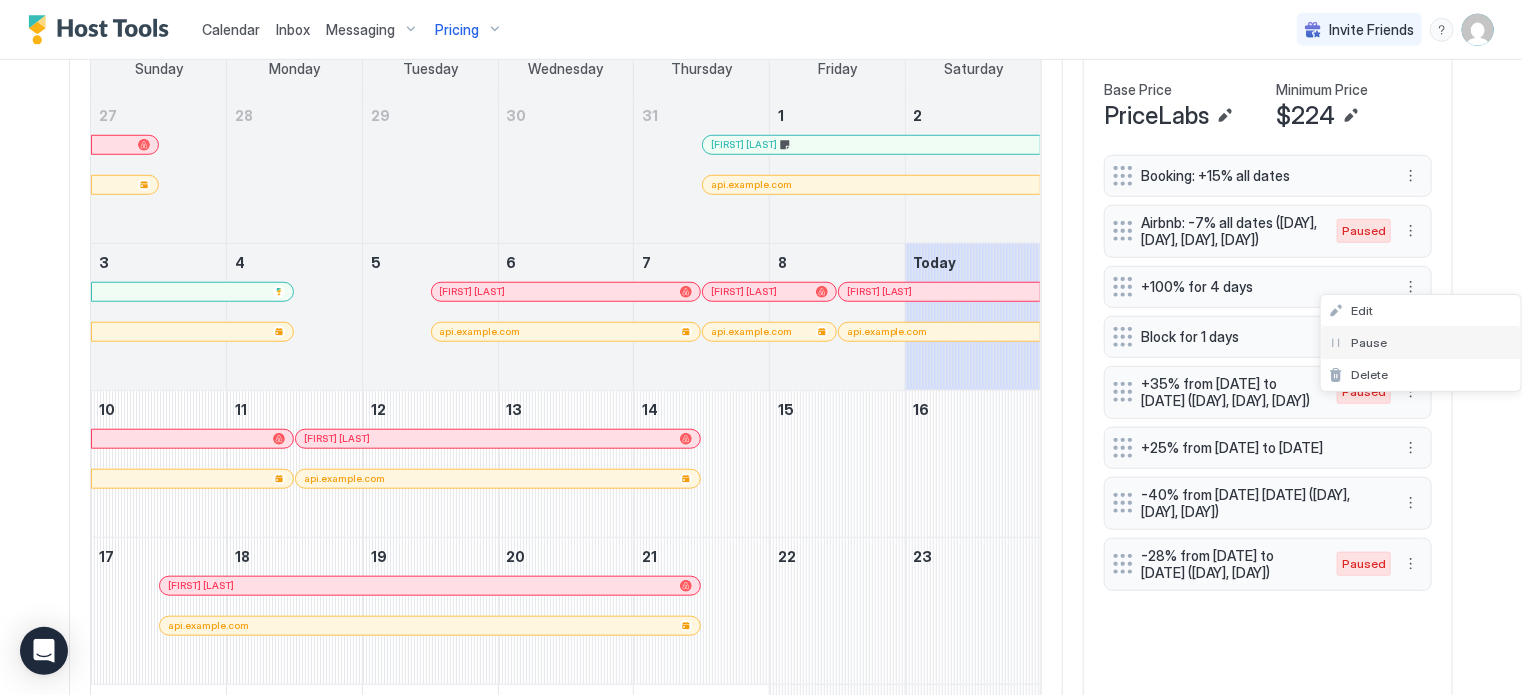 click on "Pause" at bounding box center [1369, 342] 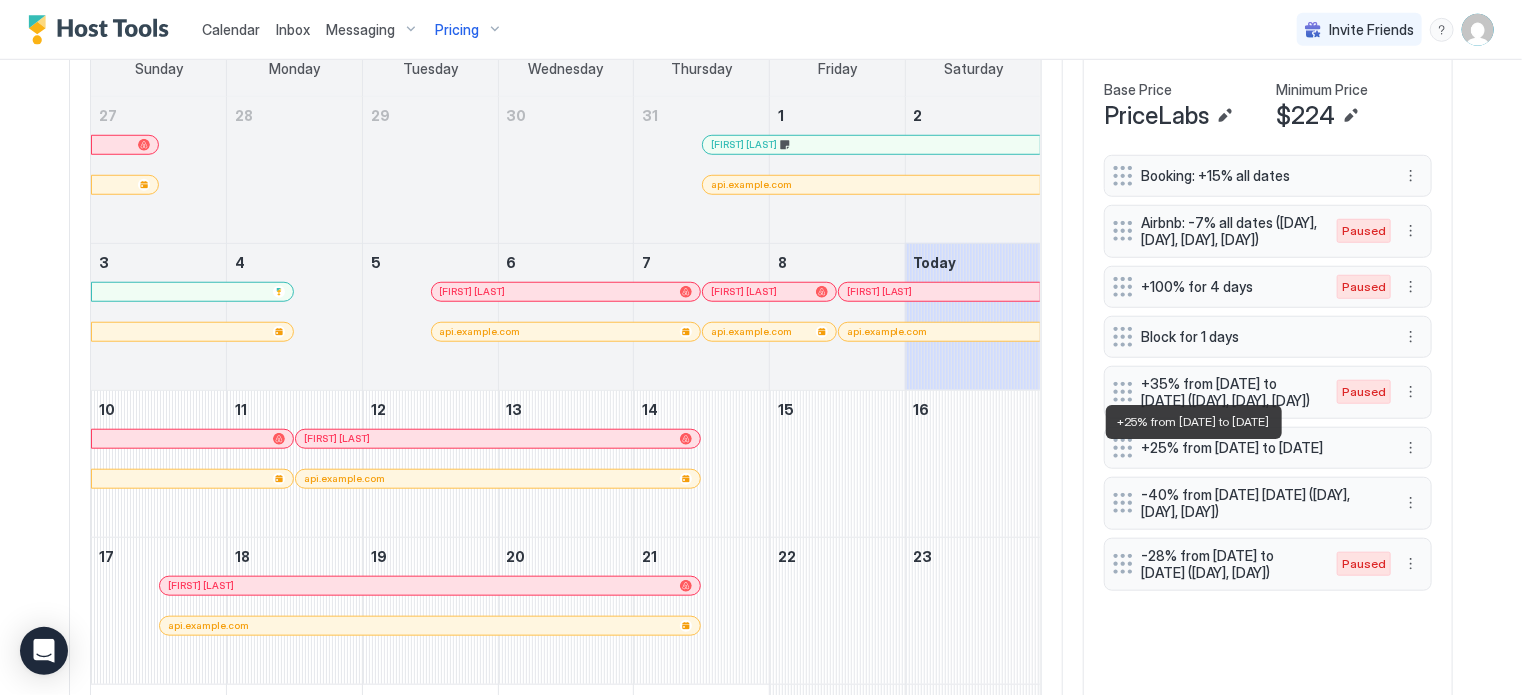 scroll, scrollTop: 752, scrollLeft: 0, axis: vertical 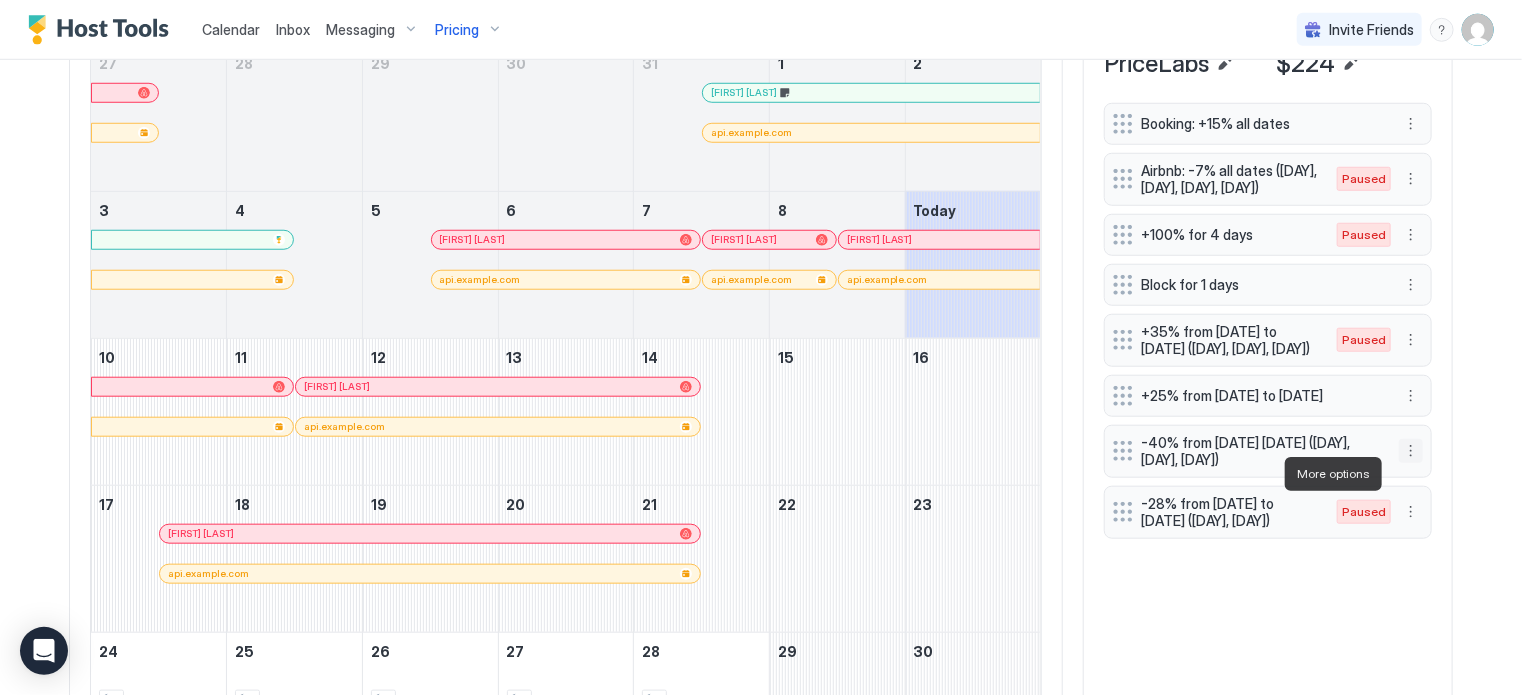 click at bounding box center (1411, 451) 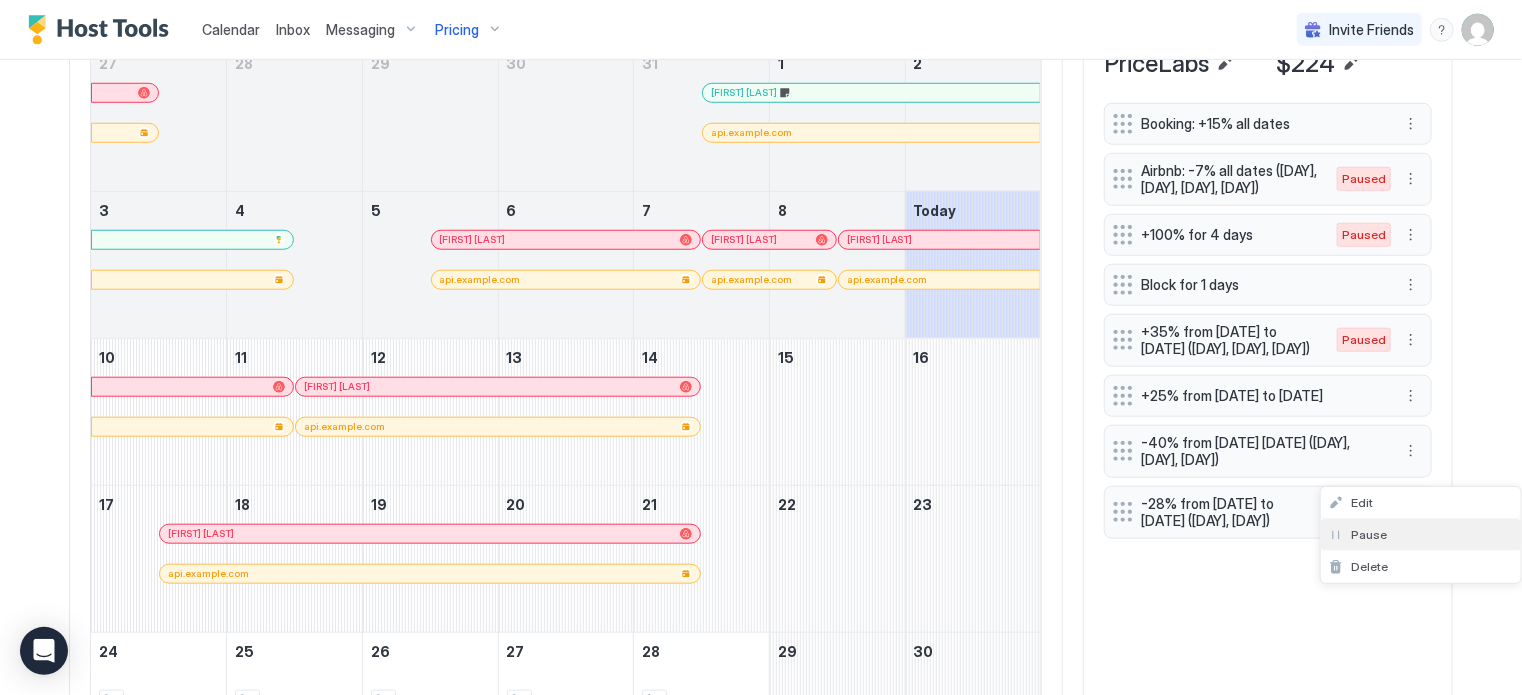 click on "Pause" at bounding box center [1369, 534] 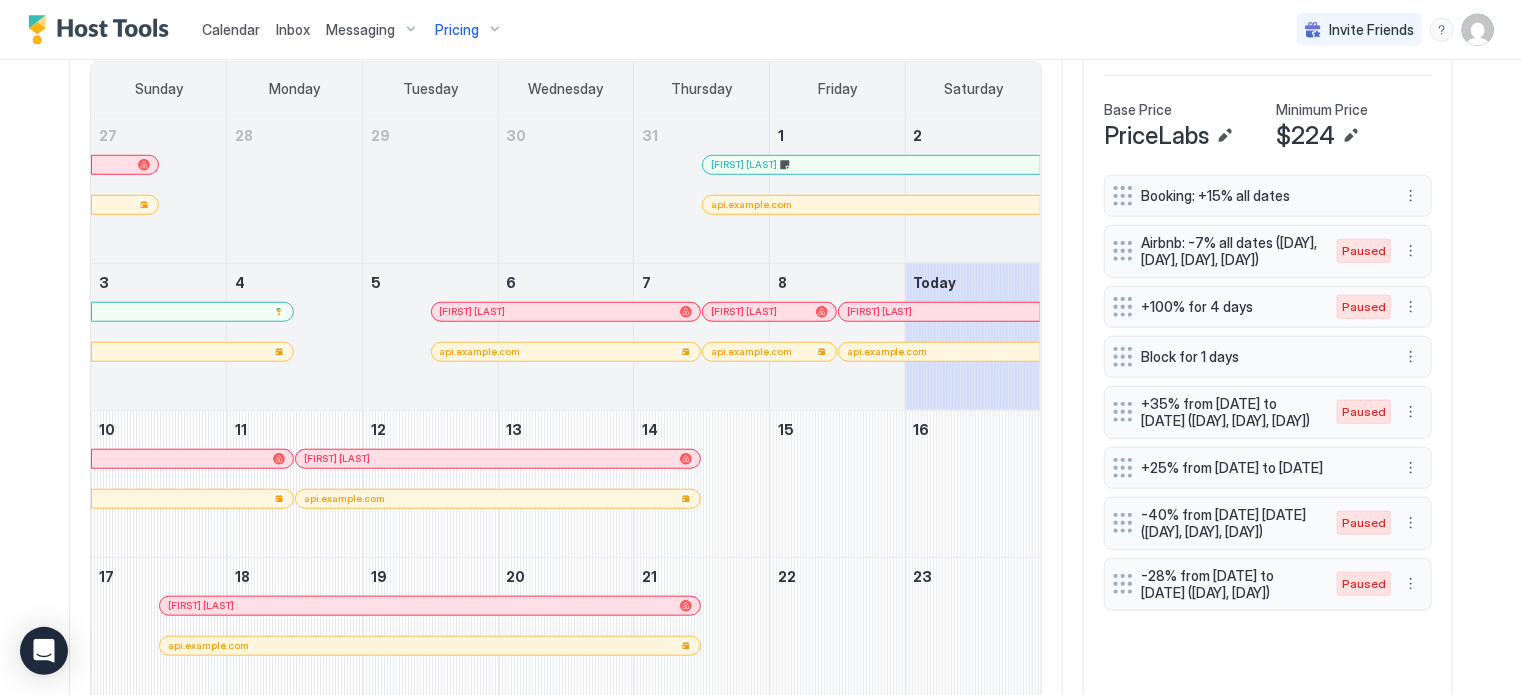 scroll, scrollTop: 680, scrollLeft: 0, axis: vertical 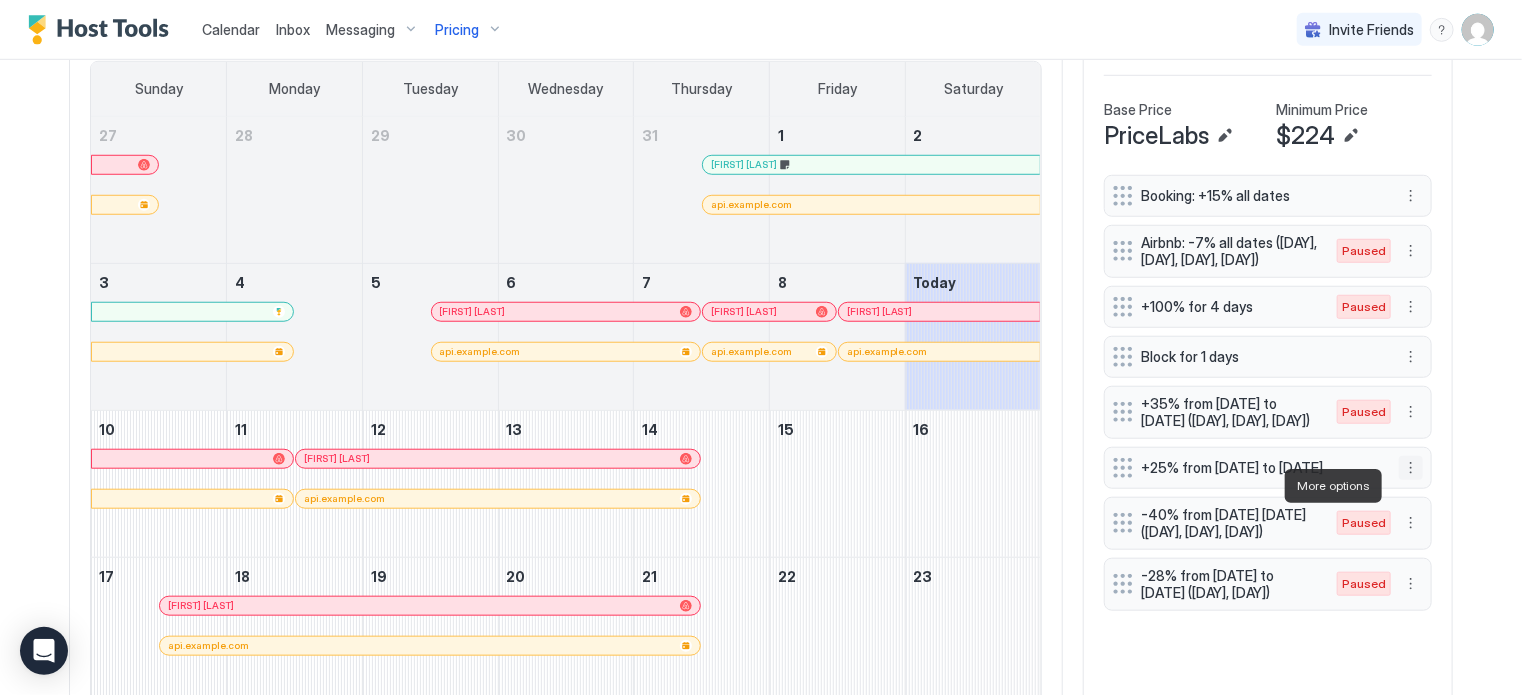 click at bounding box center [1411, 468] 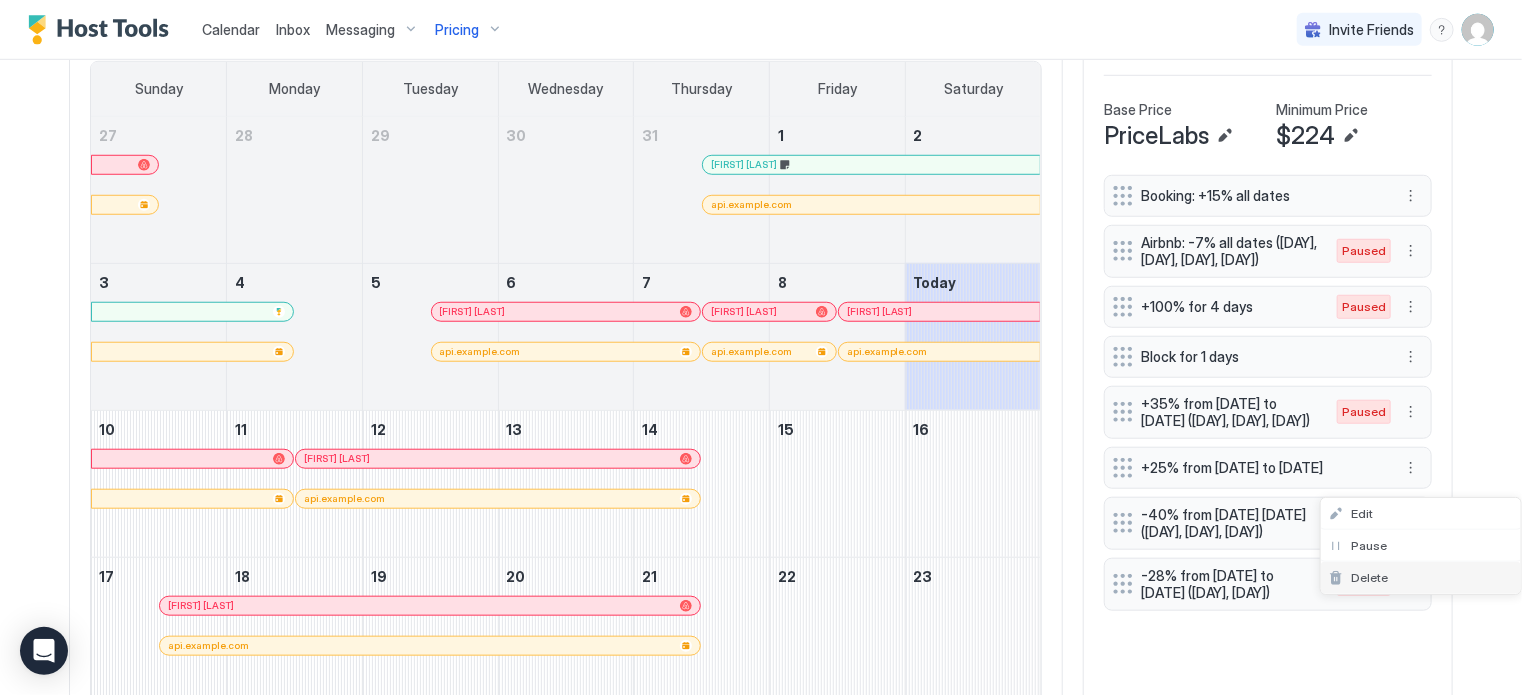 click on "Delete" at bounding box center [1421, 578] 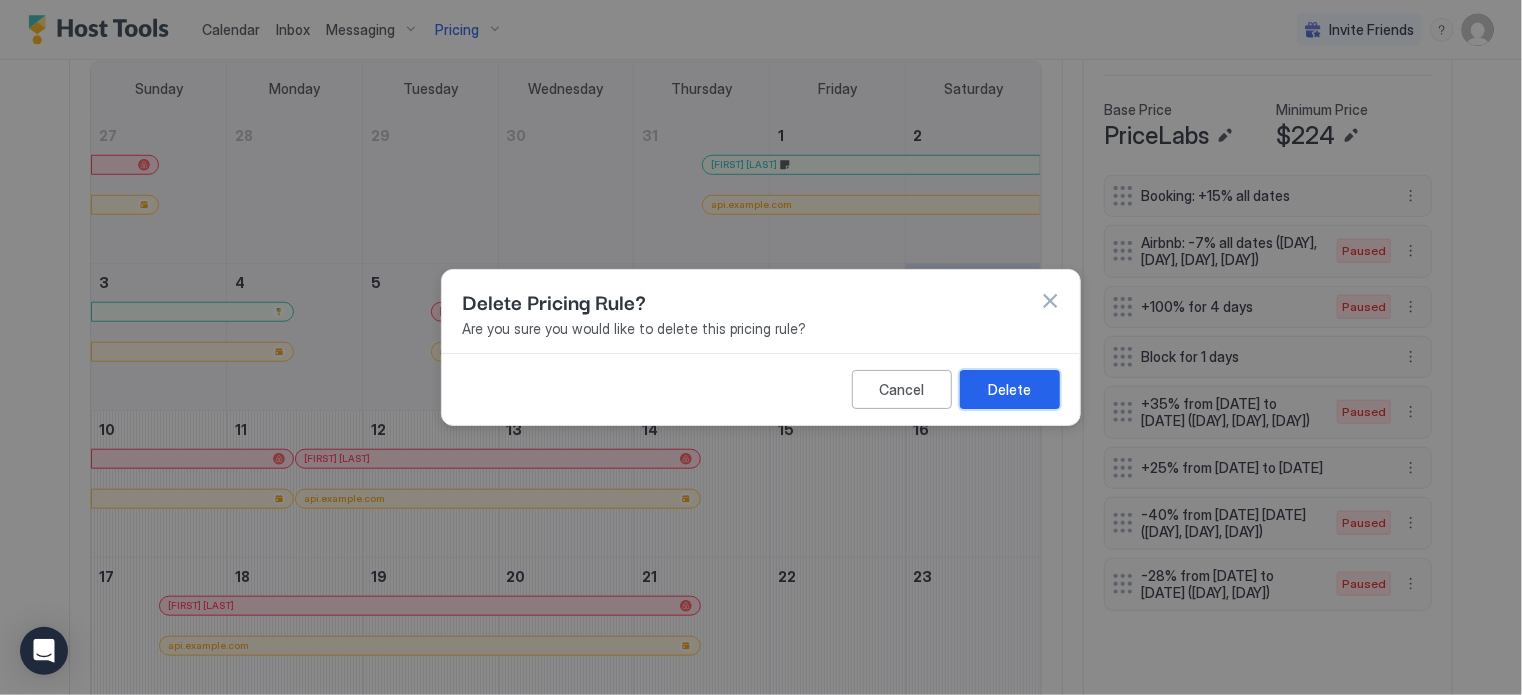 click on "Delete" at bounding box center (1010, 389) 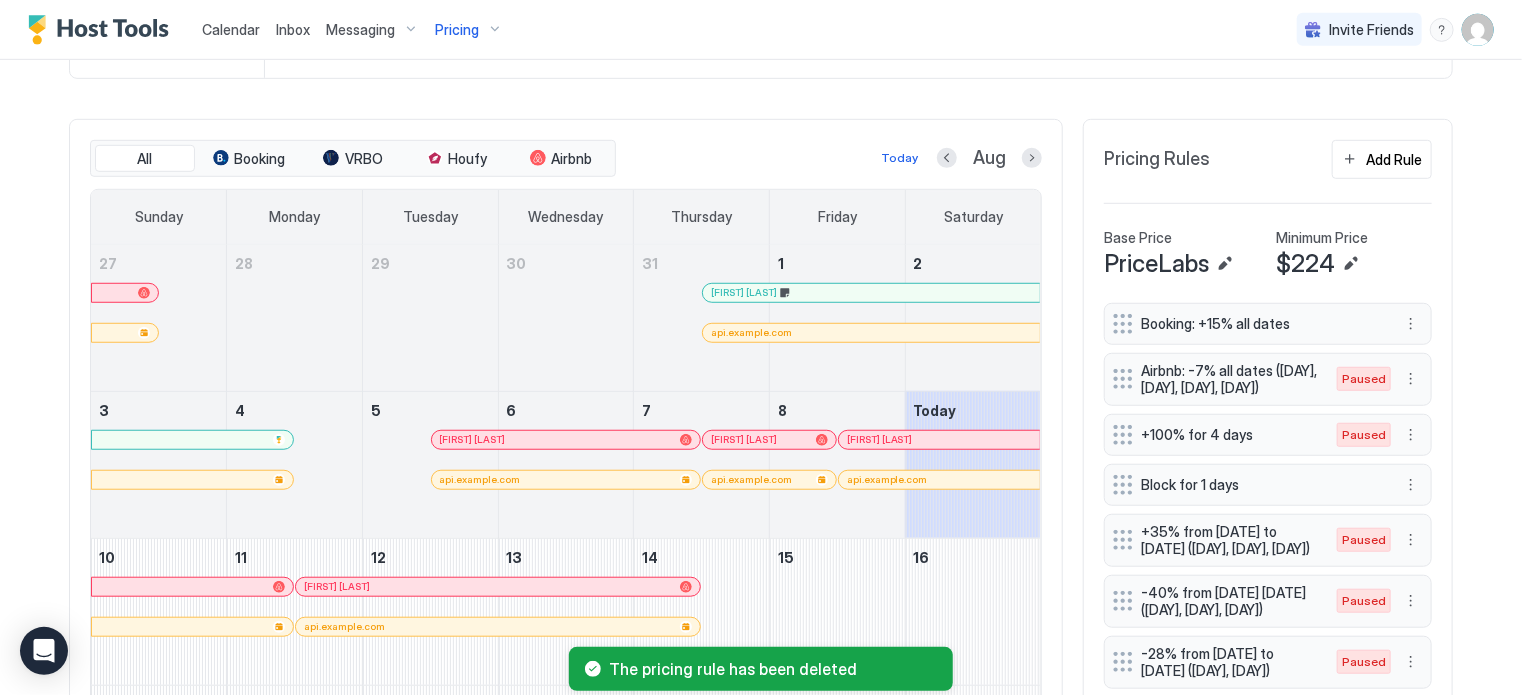 scroll, scrollTop: 527, scrollLeft: 0, axis: vertical 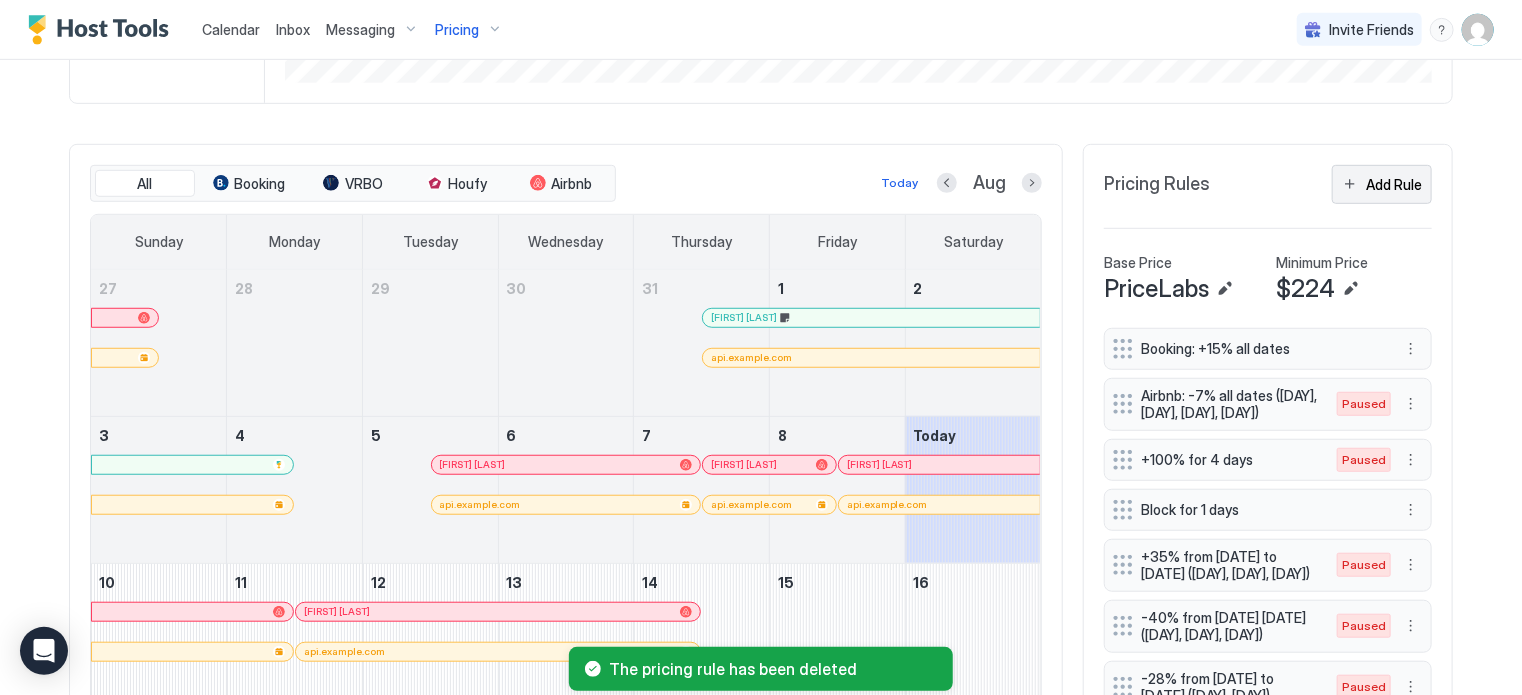 click on "Add Rule" at bounding box center [1382, 184] 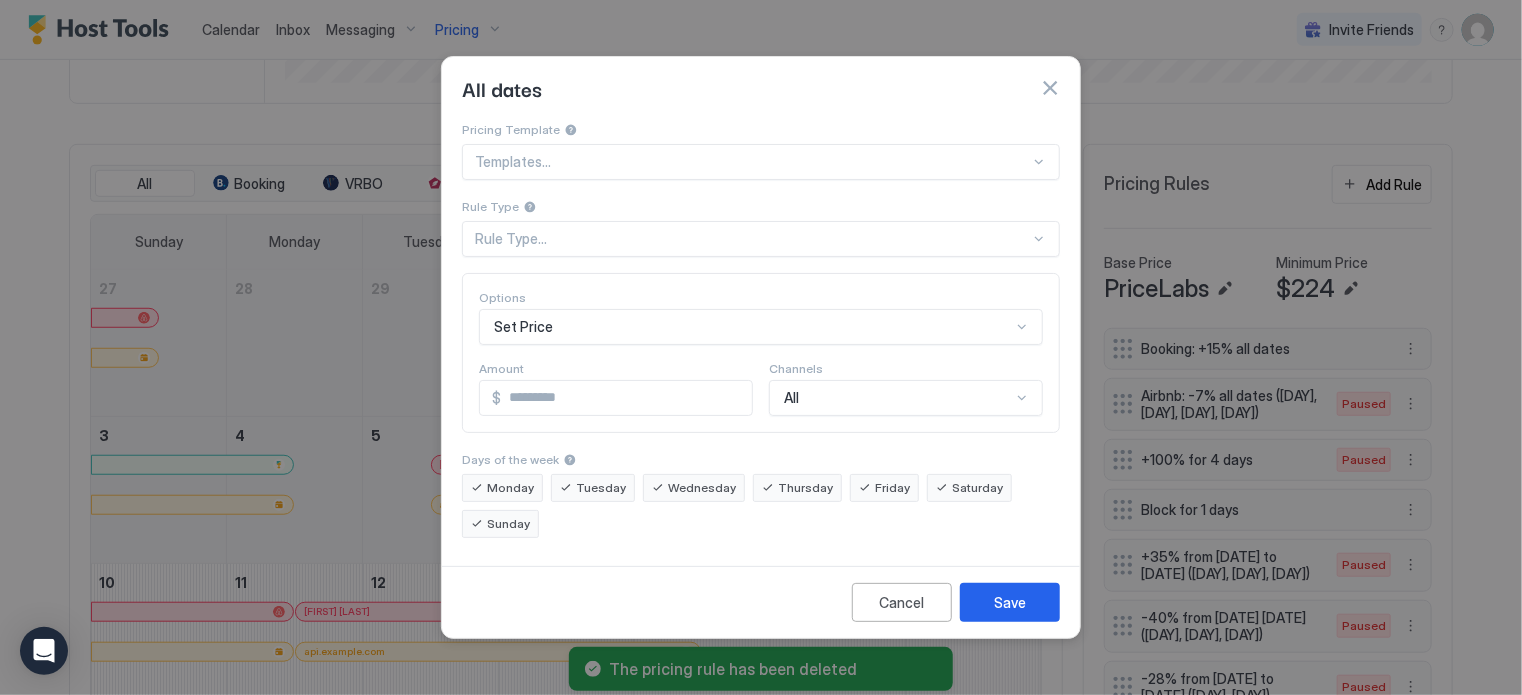 type 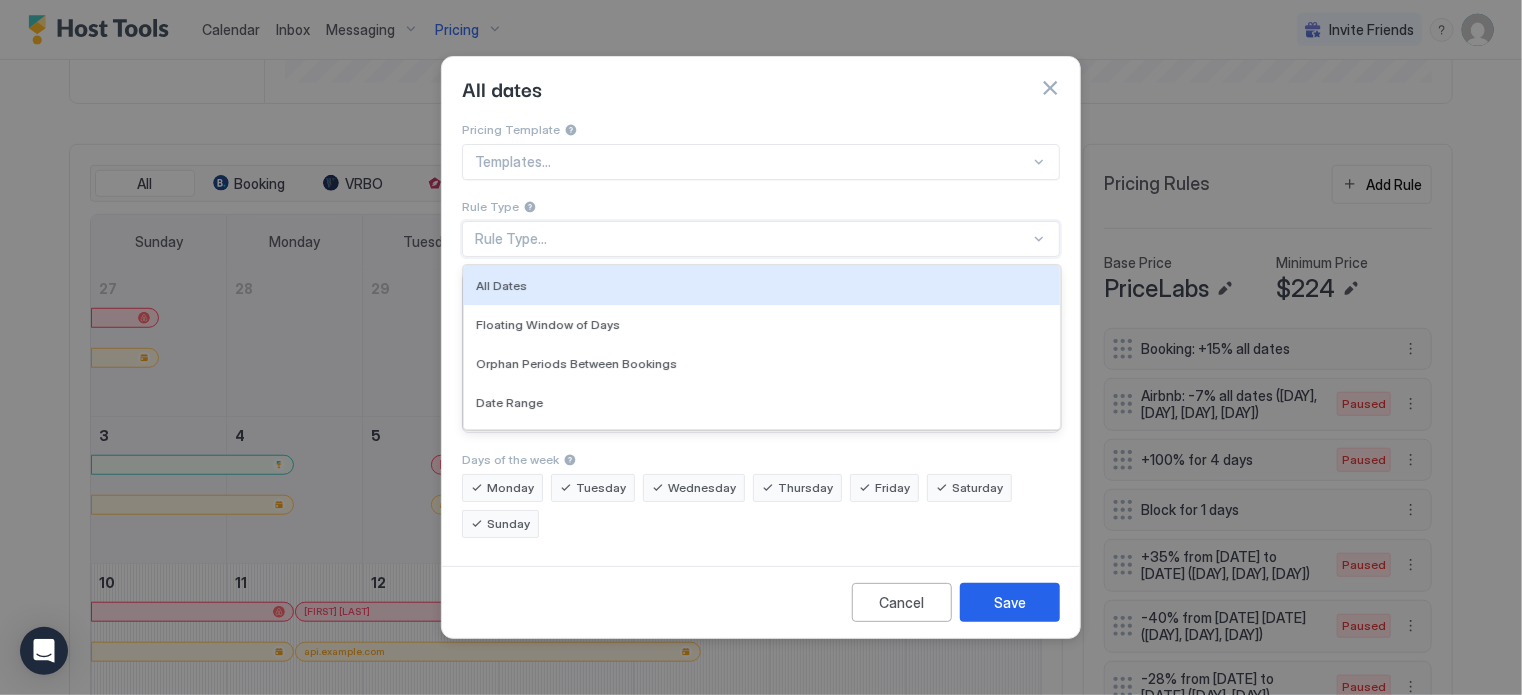 click on "Rule Type..." at bounding box center (761, 239) 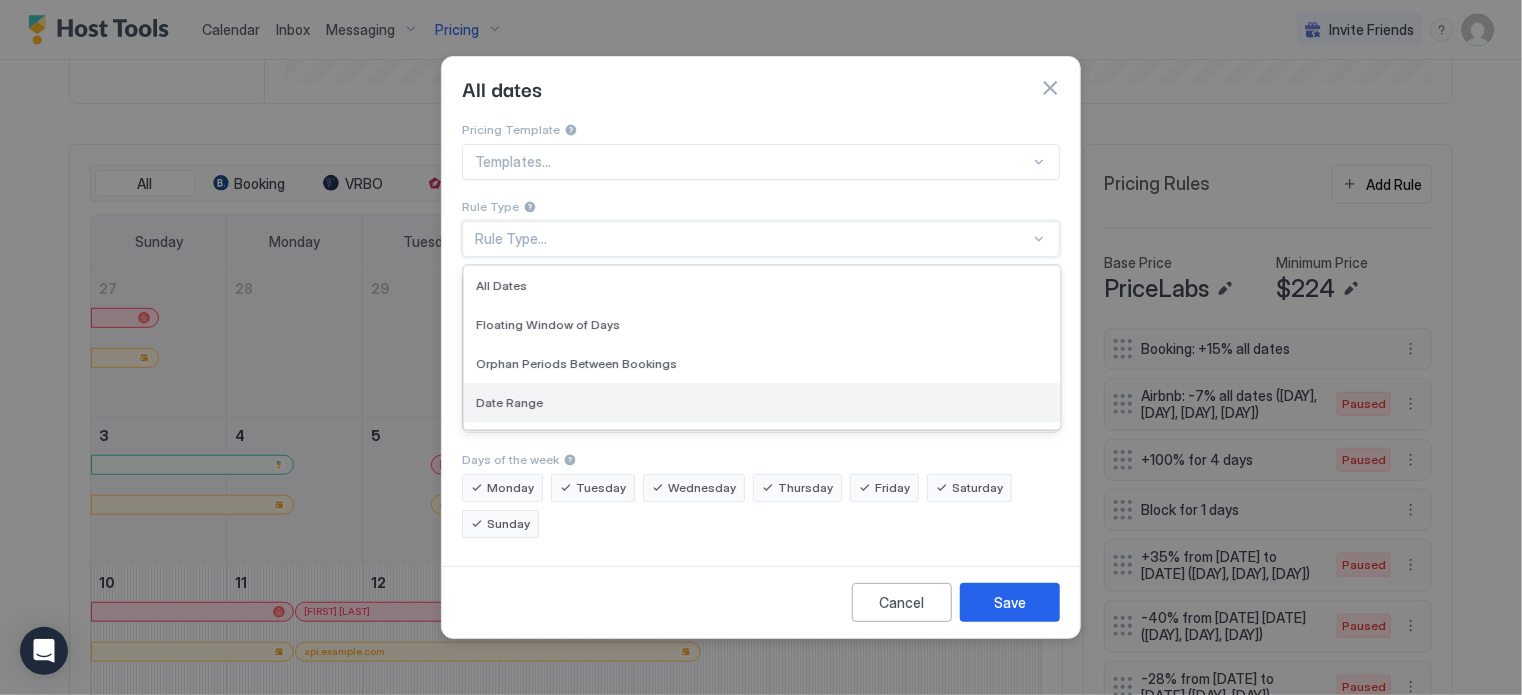 click on "Date Range" at bounding box center [762, 402] 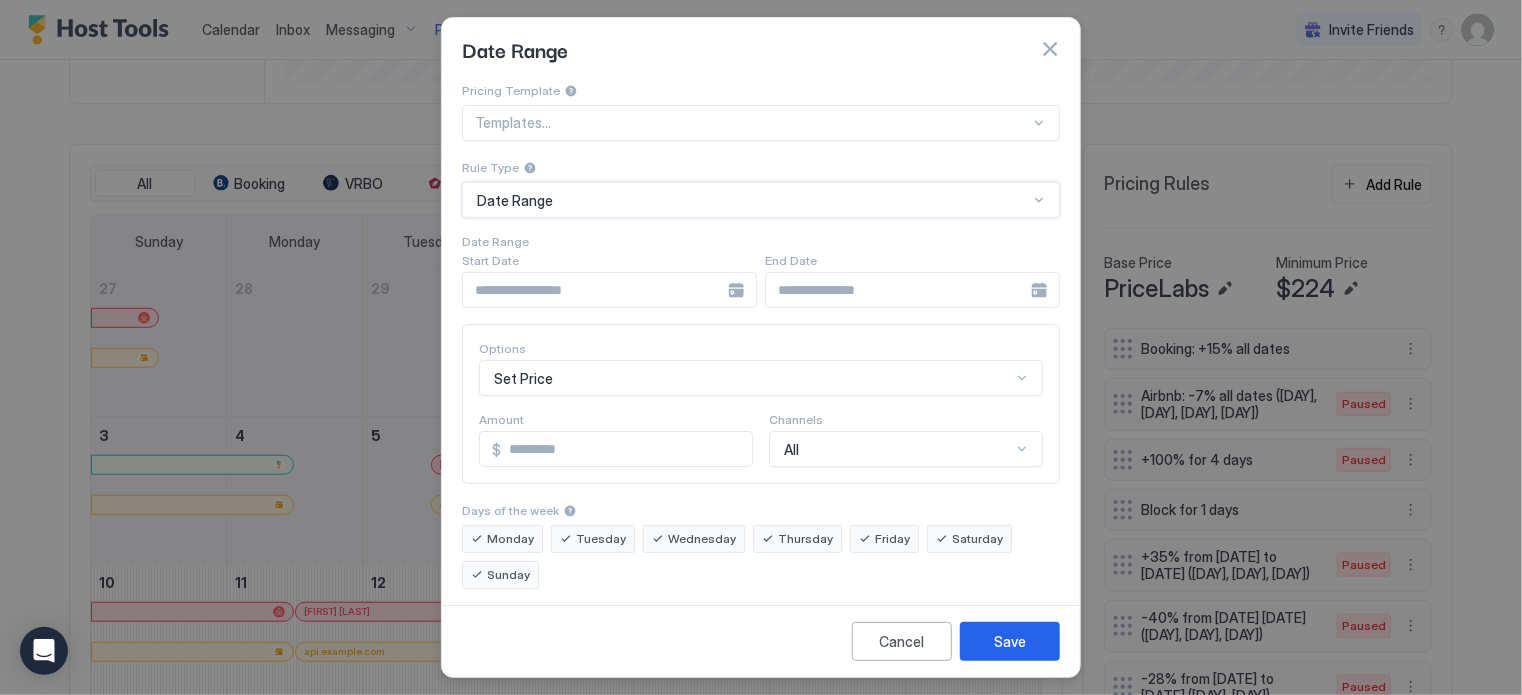 click at bounding box center (595, 290) 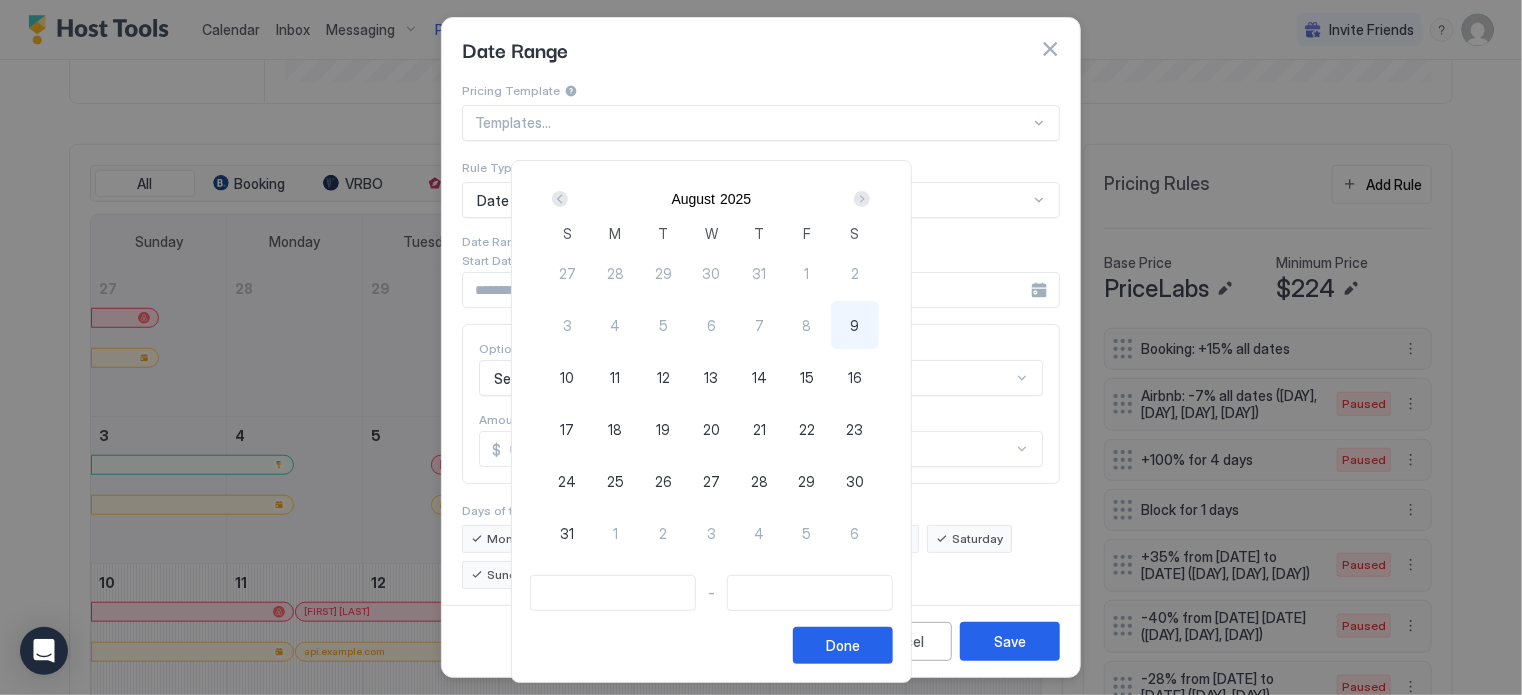 click at bounding box center [560, 199] 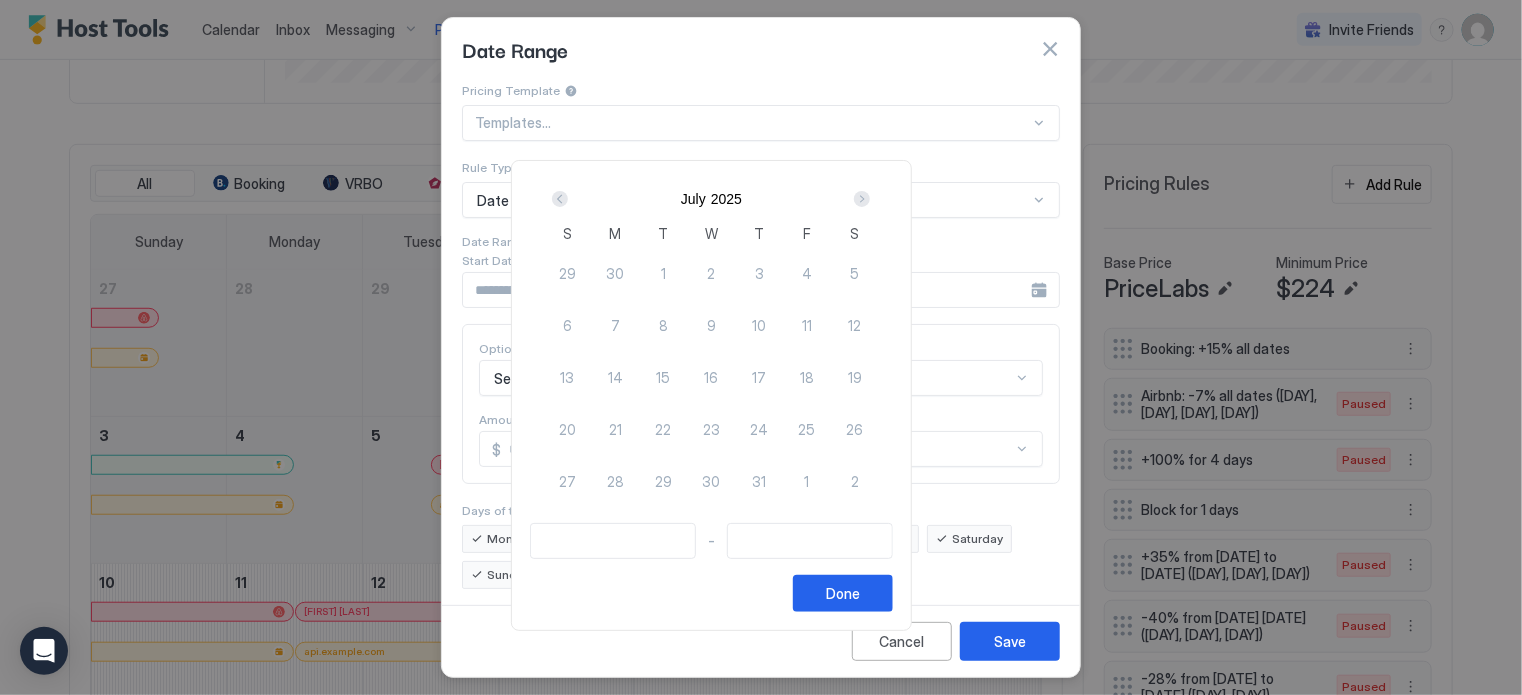 click at bounding box center (862, 199) 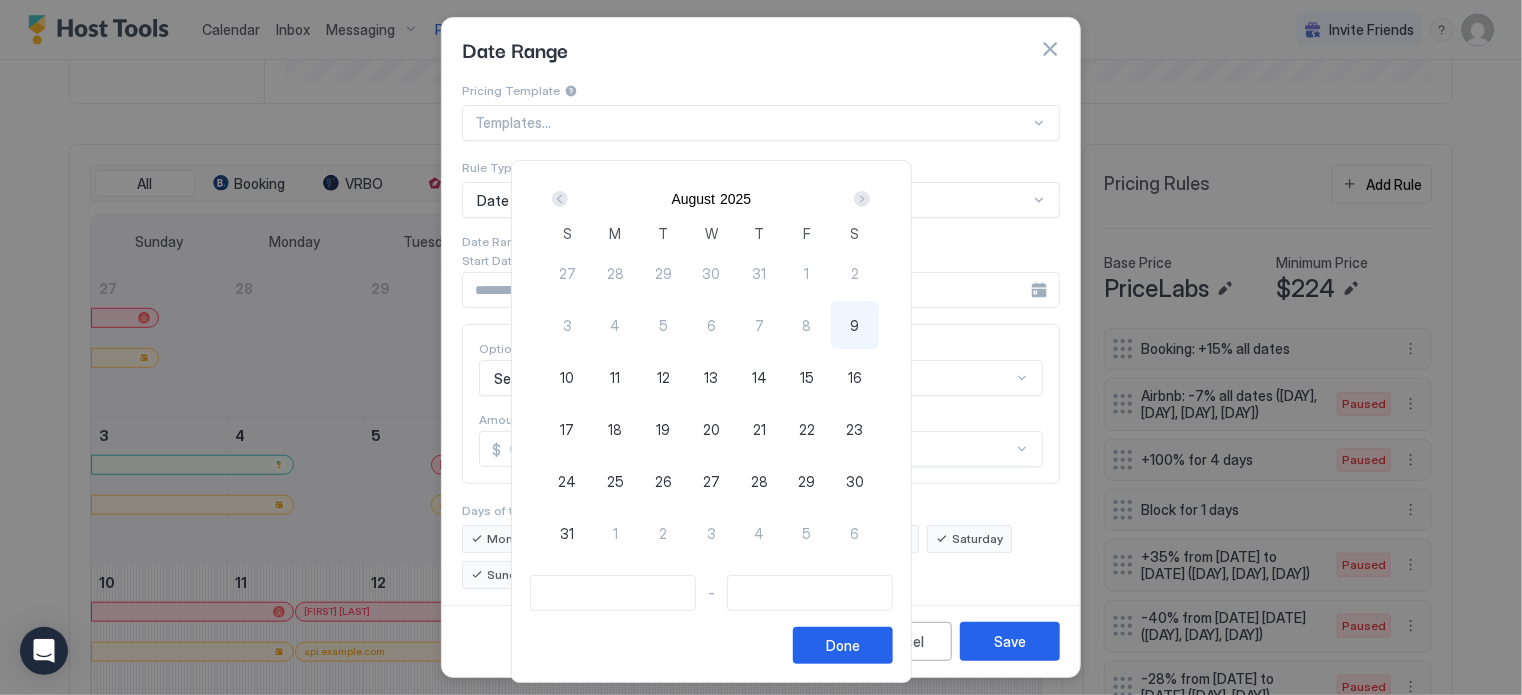 click on "9" at bounding box center (855, 325) 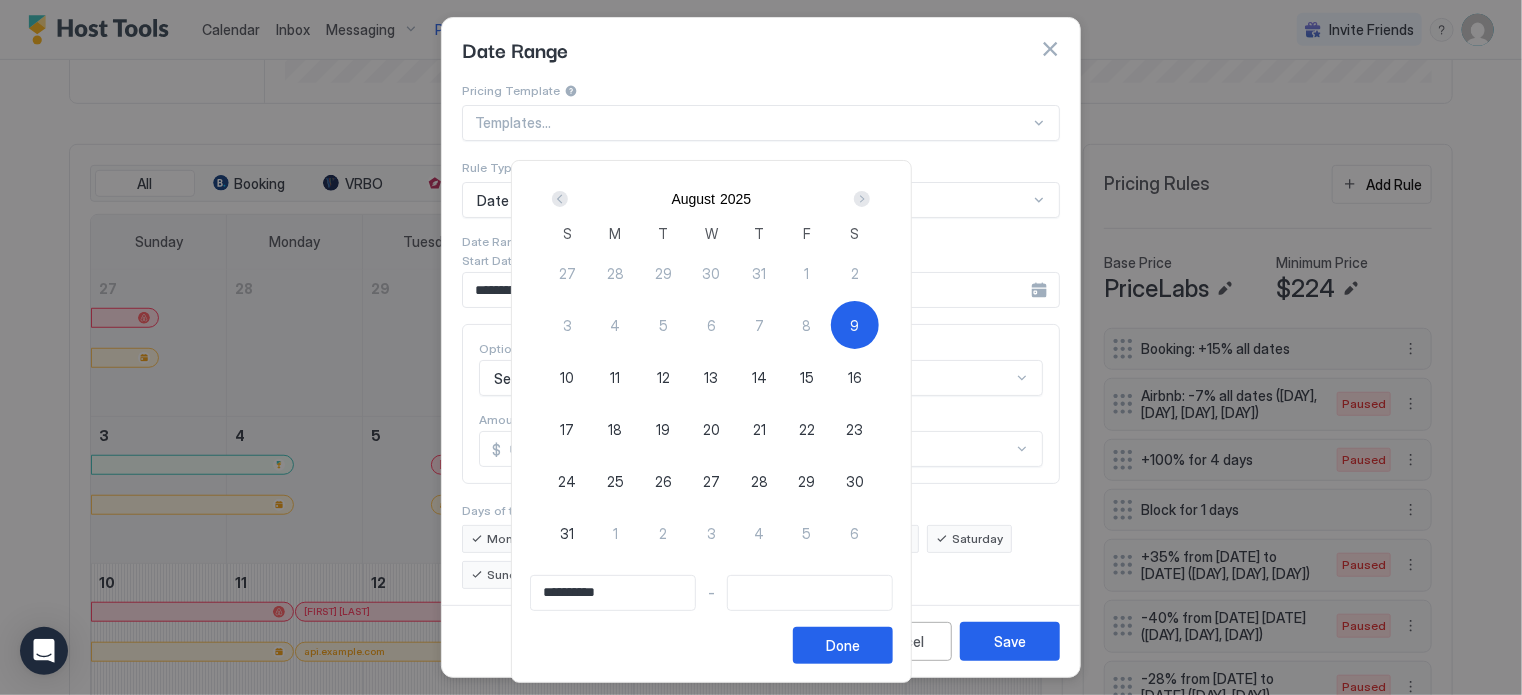 click at bounding box center [862, 199] 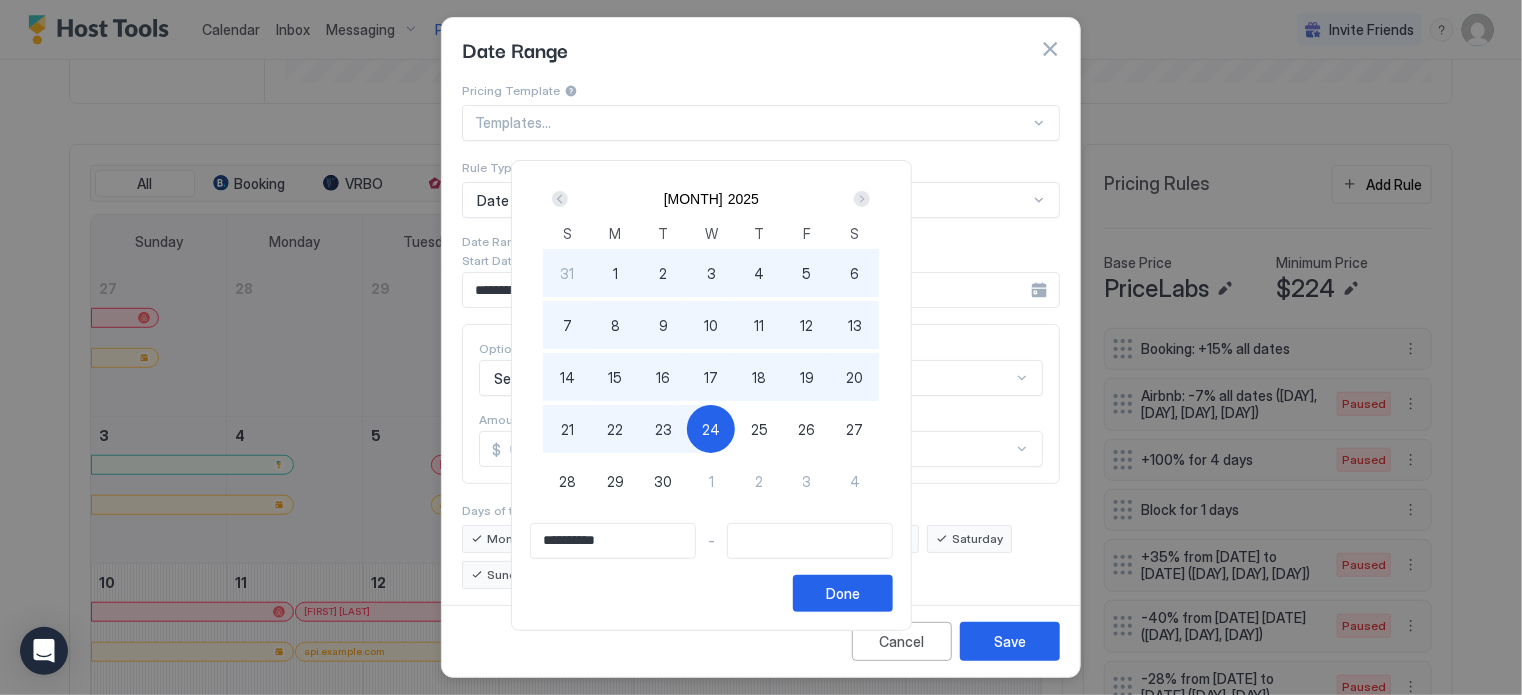 type on "**********" 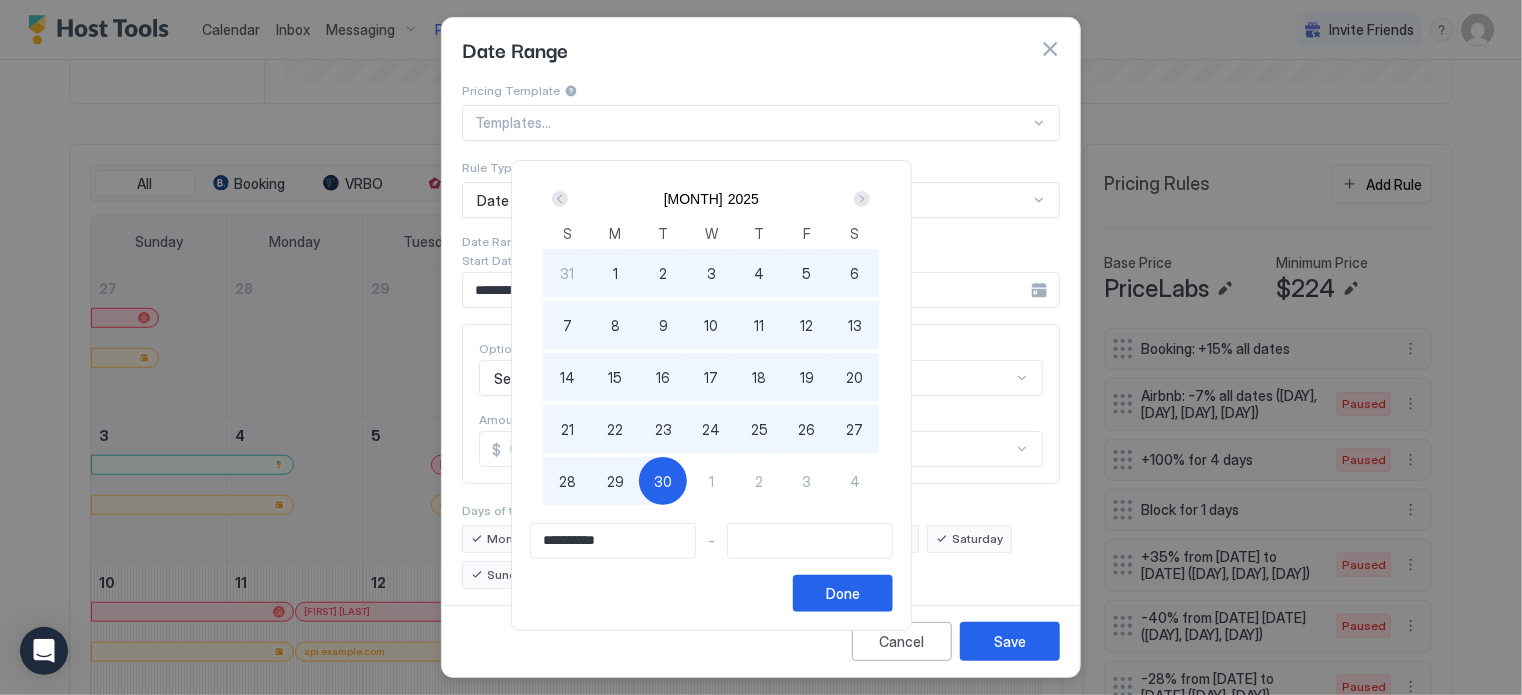 click on "30" at bounding box center [663, 481] 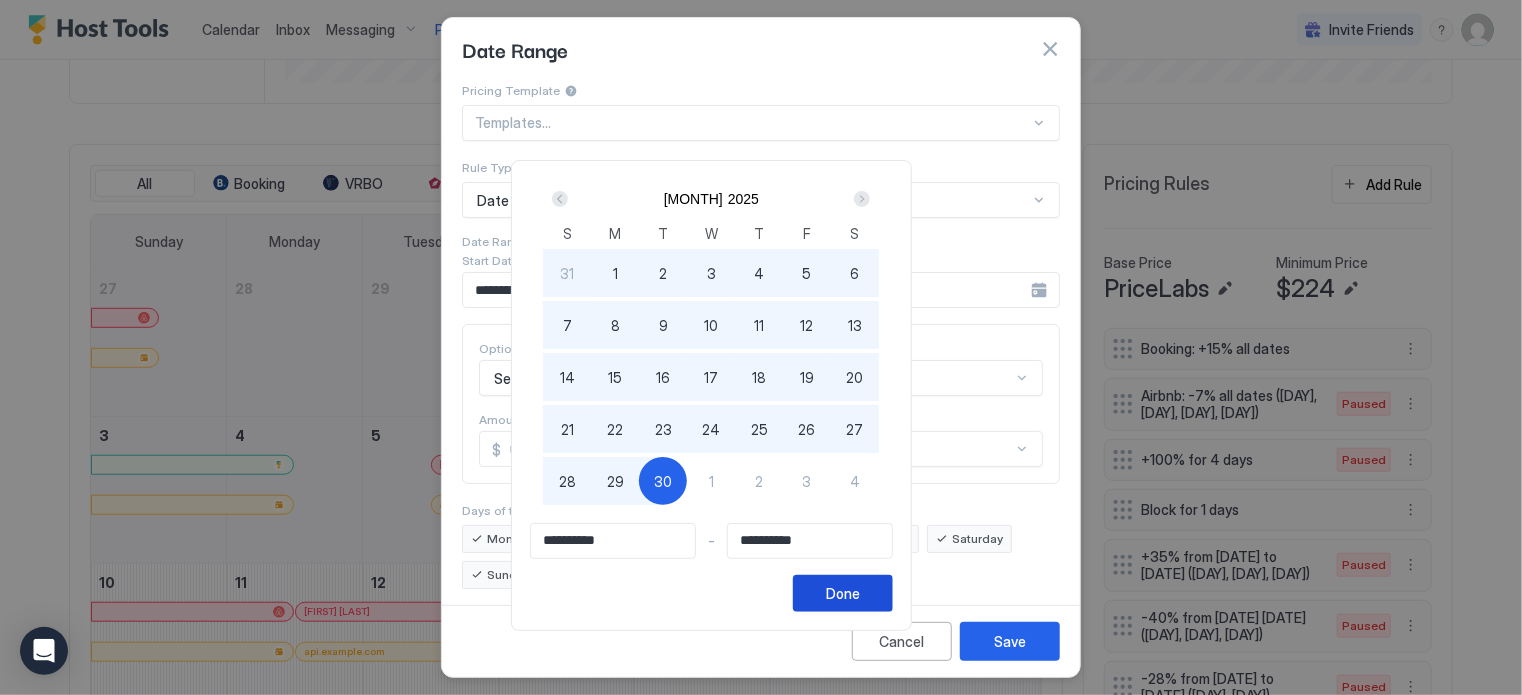 click on "Done" at bounding box center (843, 593) 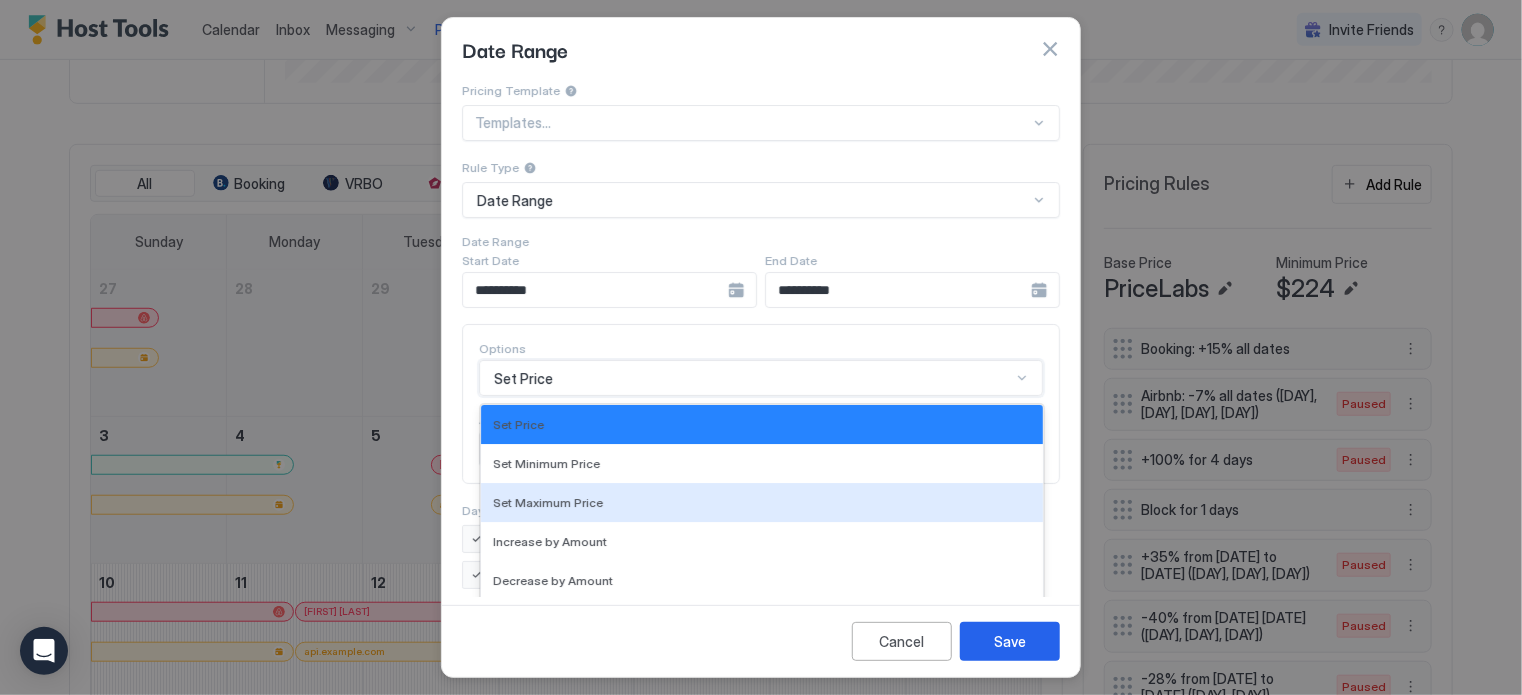 scroll, scrollTop: 106, scrollLeft: 0, axis: vertical 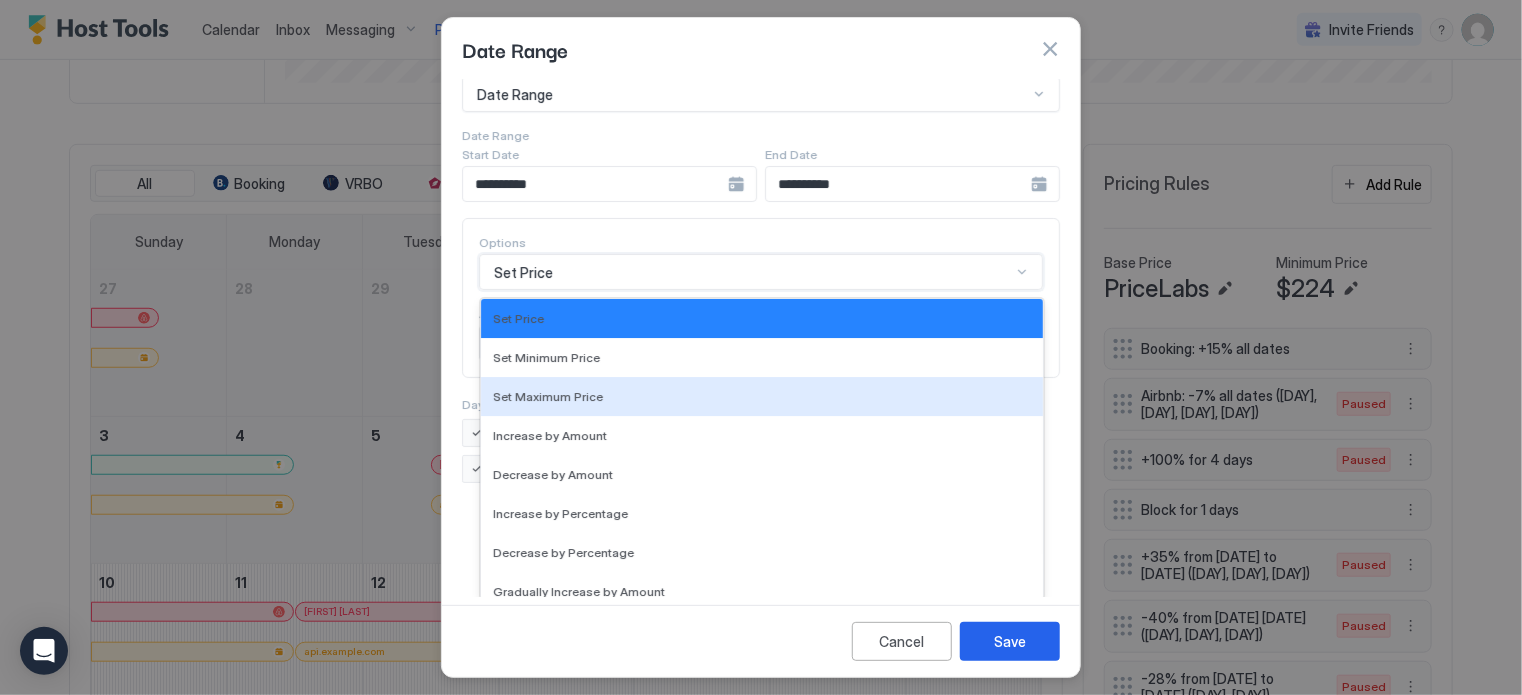click on "17 results available. Use Up and Down to choose options, press Enter to select the currently focused option, press Escape to exit the menu, press Tab to select the option and exit the menu. Set Price Set Price Set Minimum Price Set Maximum Price Increase by Amount Decrease by Amount Increase by Percentage Decrease by Percentage Gradually Increase by Amount Gradually Decrease by Amount, Chronological Gradually Decrease by Amount, Reverse Chronological Gradually Increase by Percentage Gradually Decrease by Percentage, Chronological Gradually Decrease by Percentage, Reverse Chronological Set Minimum Nights Set Availability Block Check-in Block Check-out" at bounding box center [761, 272] 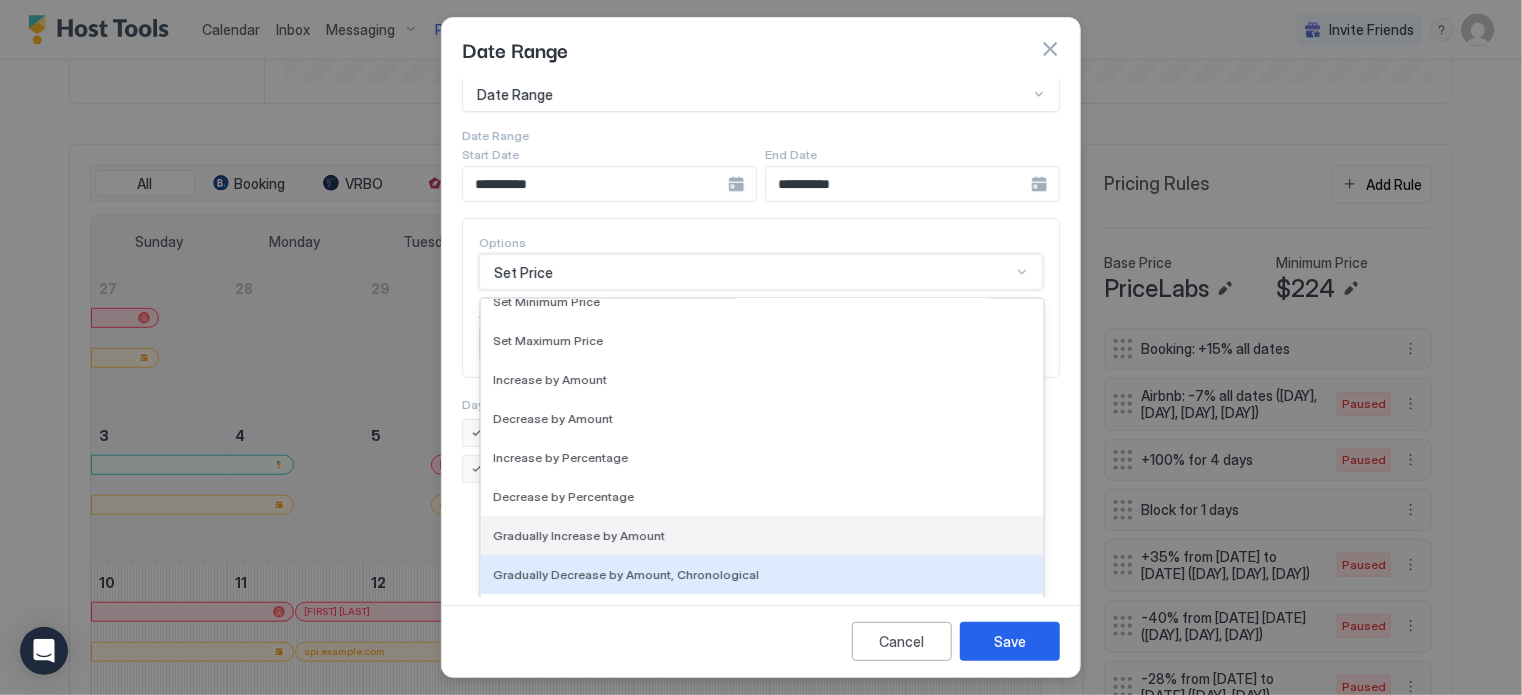 scroll, scrollTop: 94, scrollLeft: 0, axis: vertical 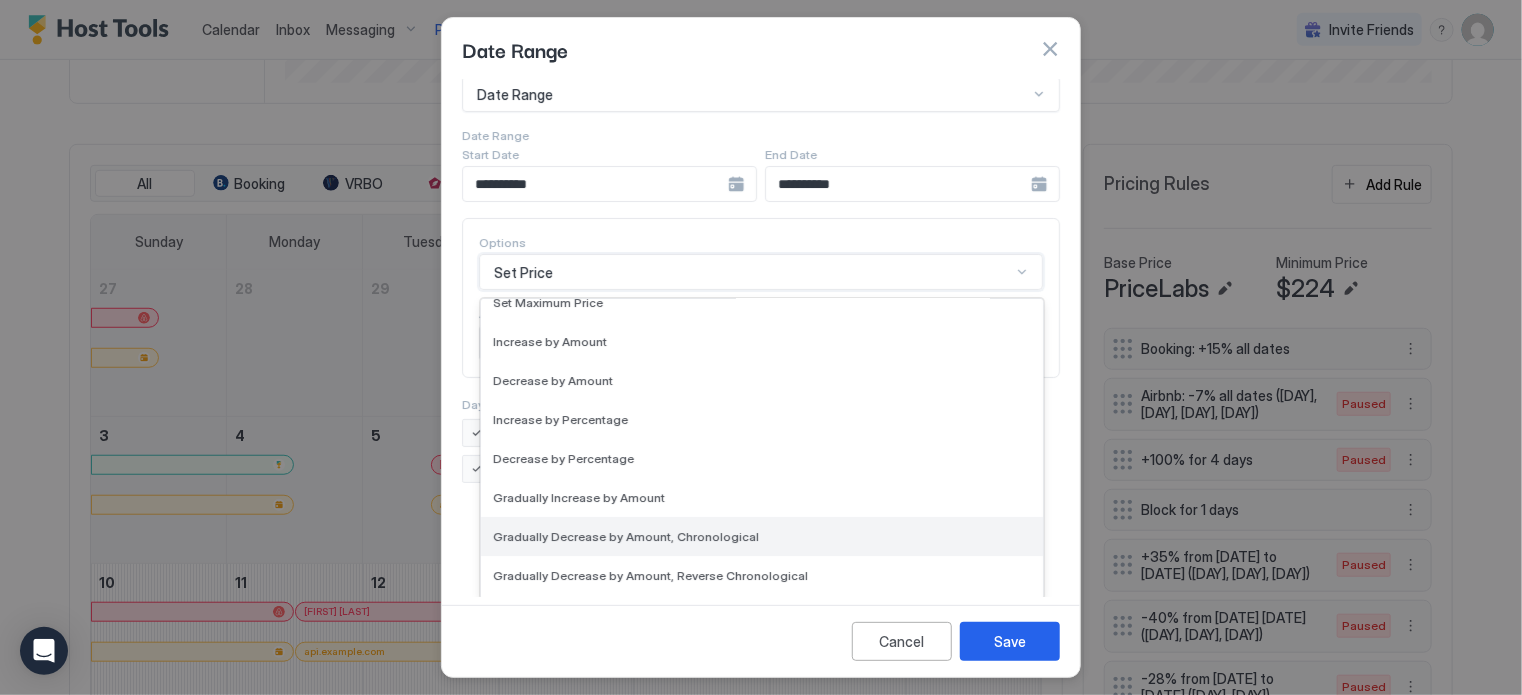 click on "Gradually Decrease by Amount, Chronological" at bounding box center [762, 536] 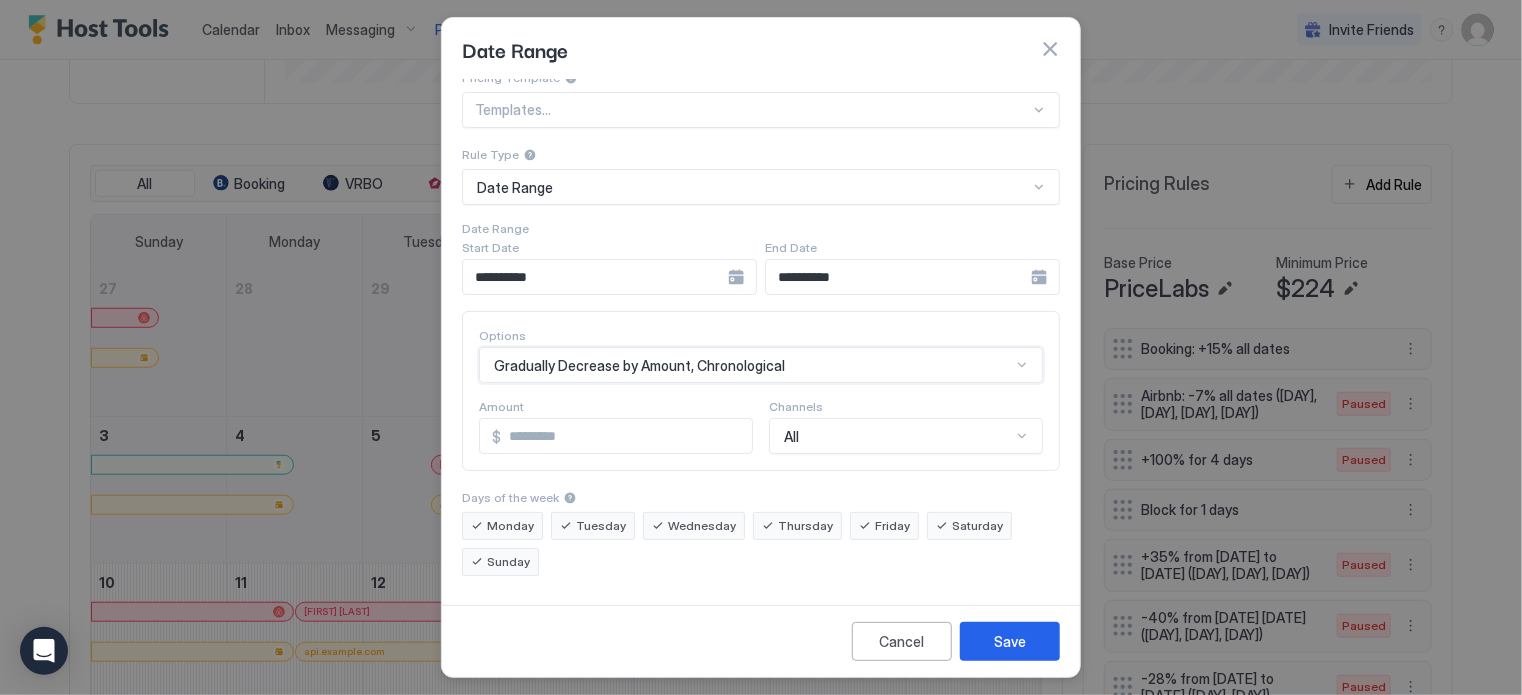 scroll, scrollTop: 8, scrollLeft: 0, axis: vertical 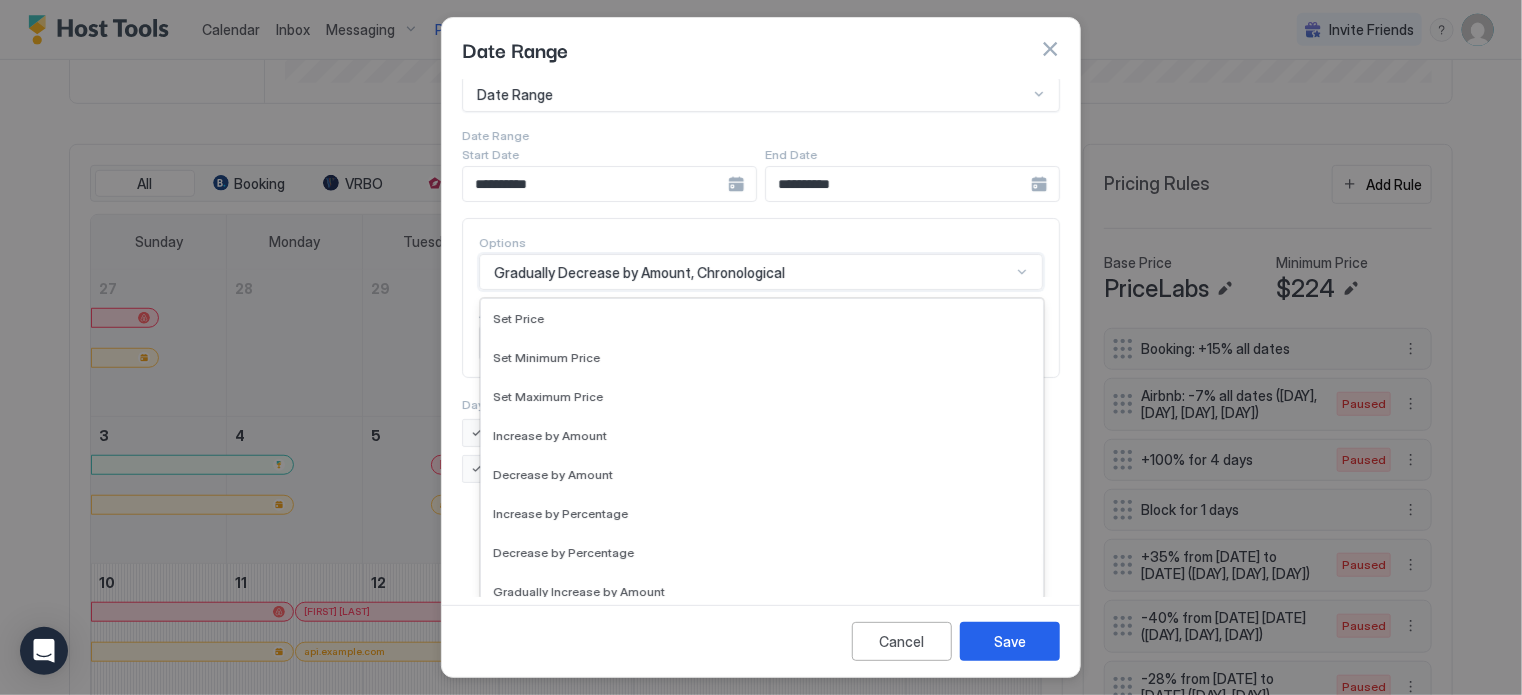 click on "17 results available. Use Up and Down to choose options, press Enter to select the currently focused option, press Escape to exit the menu, press Tab to select the option and exit the menu. Gradually Decrease by Amount, Chronological Set Price Set Minimum Price Set Maximum Price Increase by Amount Decrease by Amount Increase by Percentage Decrease by Percentage Gradually Increase by Amount Gradually Decrease by Amount, Chronological Gradually Decrease by Amount, Reverse Chronological Gradually Increase by Percentage Gradually Decrease by Percentage, Chronological Gradually Decrease by Percentage, Reverse Chronological Set Minimum Nights Set Availability Block Check-in Block Check-out" at bounding box center (761, 272) 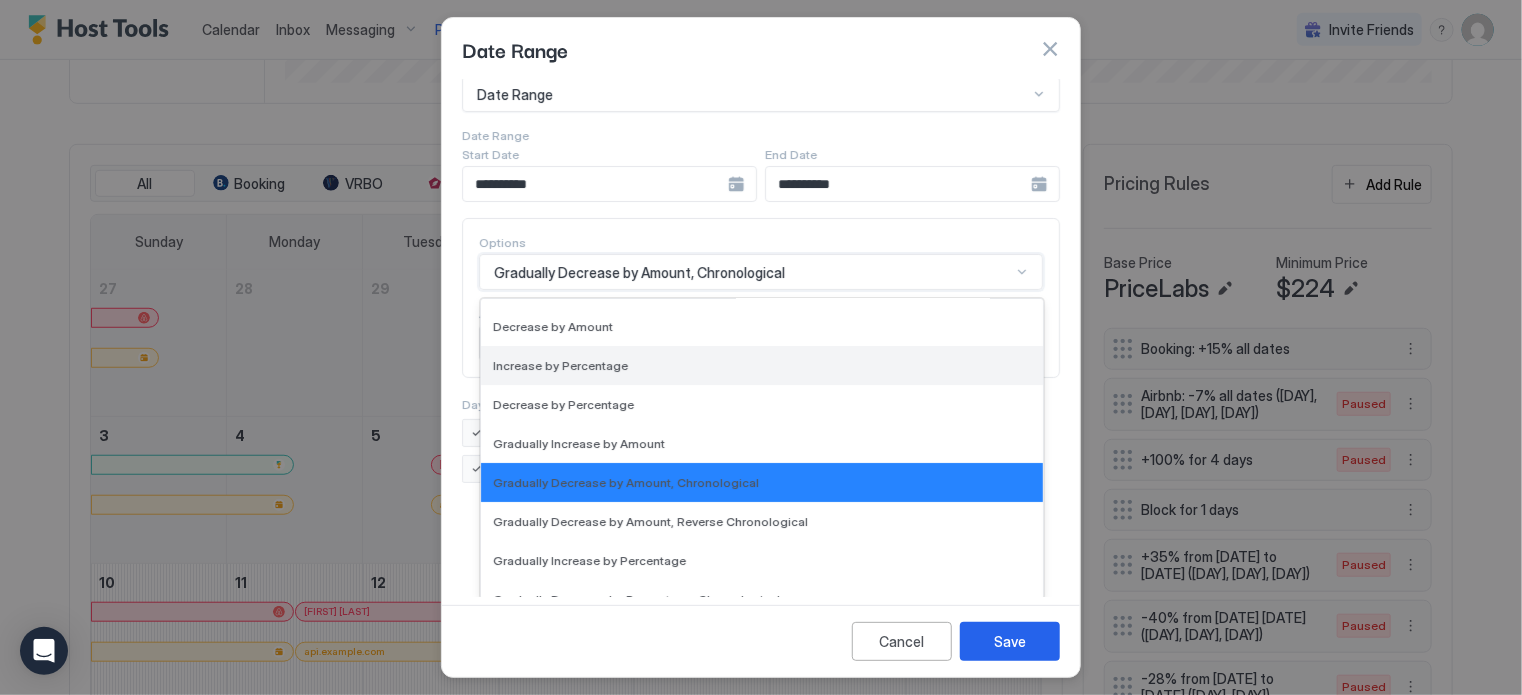 scroll, scrollTop: 148, scrollLeft: 0, axis: vertical 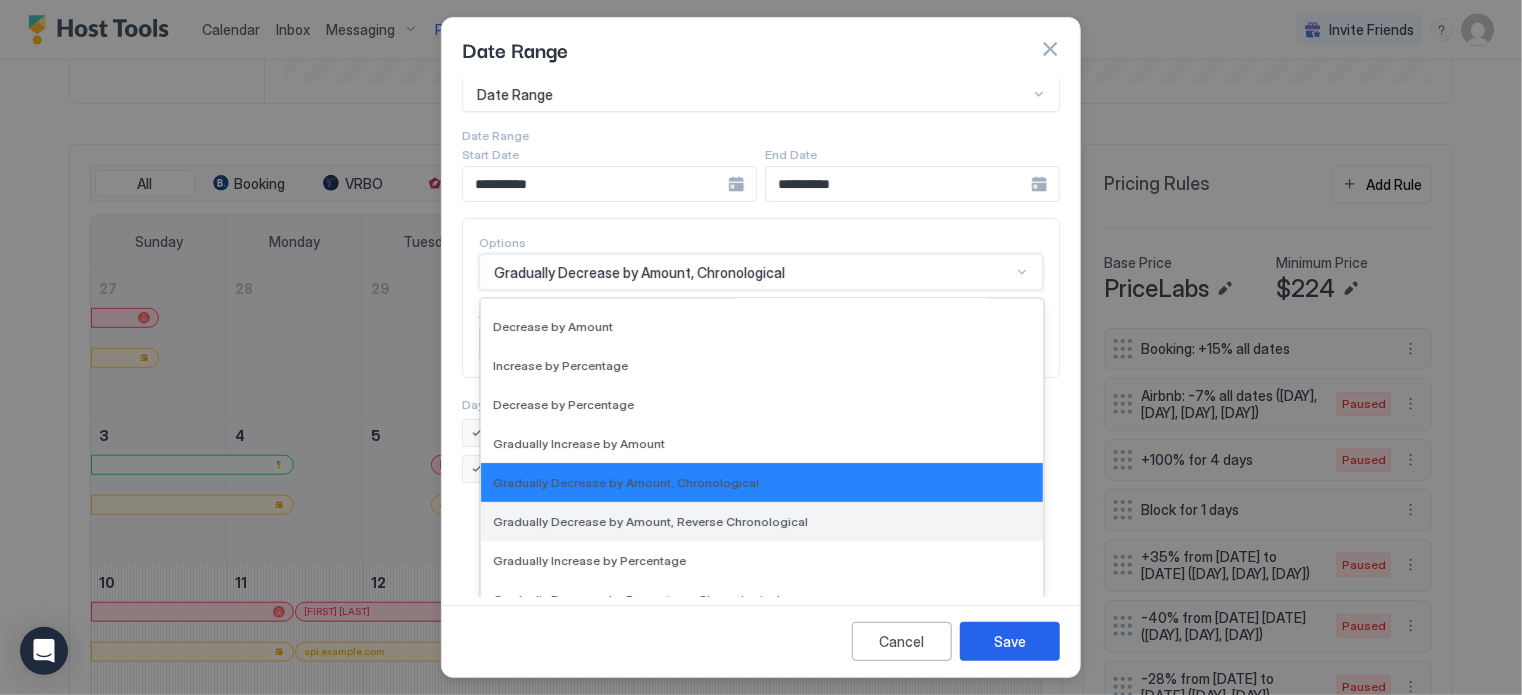 click on "Gradually Decrease by Amount, Reverse Chronological" at bounding box center [762, 521] 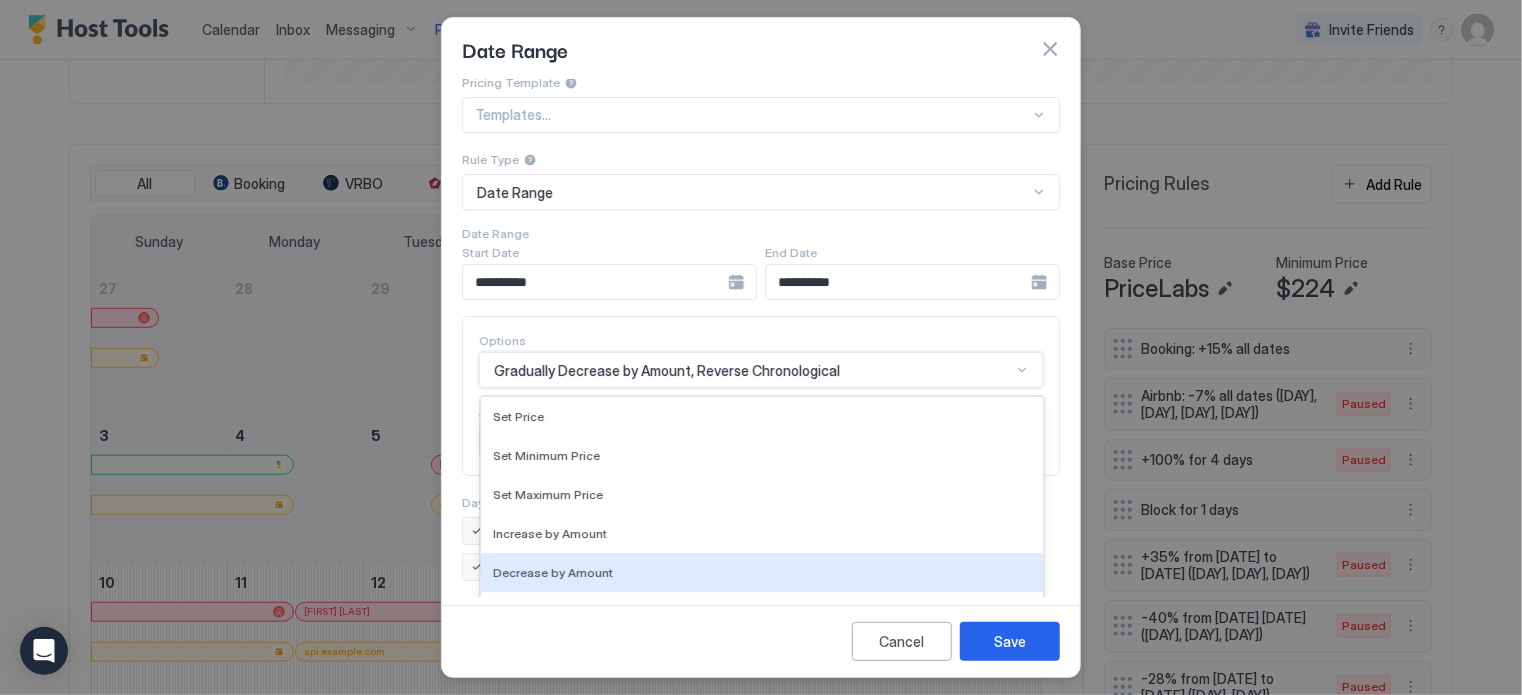 scroll, scrollTop: 106, scrollLeft: 0, axis: vertical 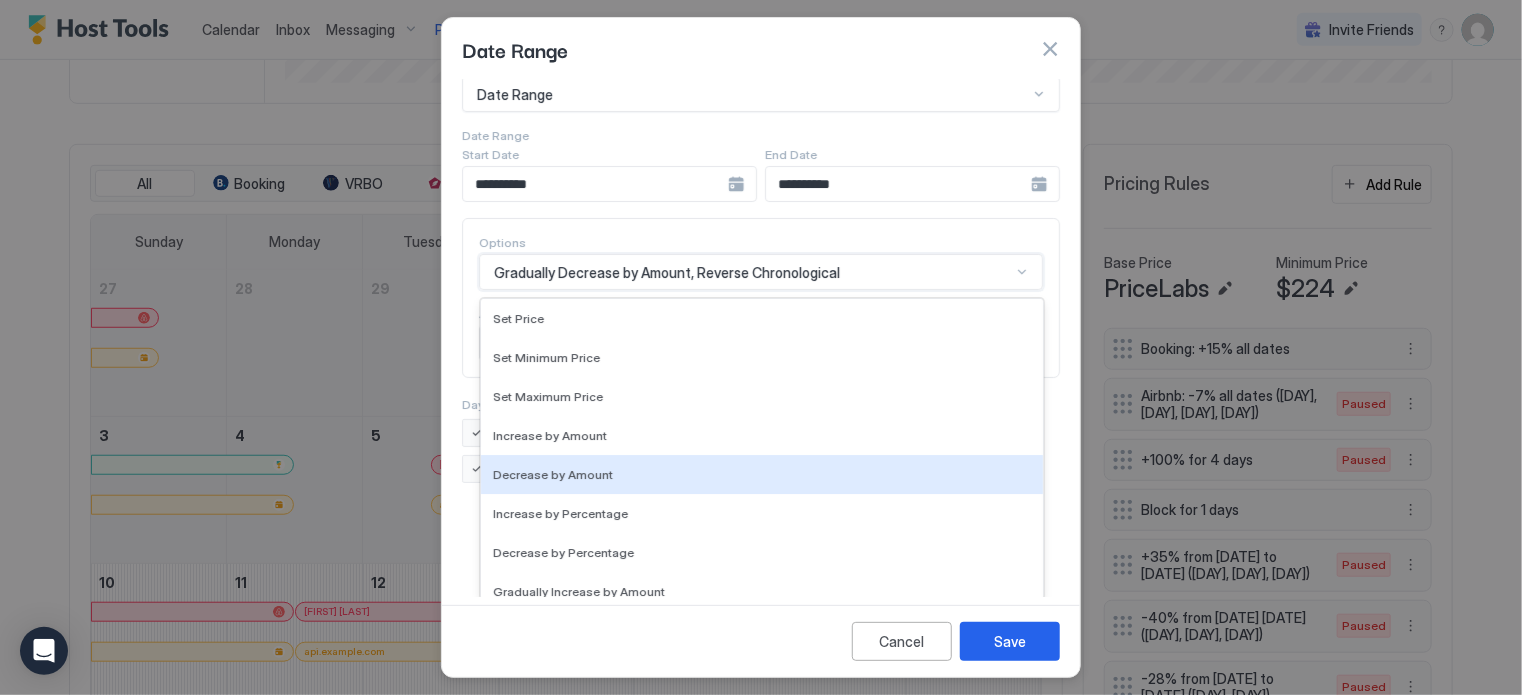 click on "option Gradually Decrease by Amount, Reverse Chronological, selected. 17 results available. Use Up and Down to choose options, press Enter to select the currently focused option, press Escape to exit the menu, press Tab to select the option and exit the menu. Gradually Decrease by Amount, Reverse Chronological Set Price Set Minimum Price Set Maximum Price Increase by Amount Decrease by Amount Increase by Percentage Decrease by Percentage Gradually Increase by Amount Gradually Decrease by Amount, Chronological Gradually Decrease by Amount, Reverse Chronological Gradually Increase by Percentage Gradually Decrease by Percentage, Chronological Gradually Decrease by Percentage, Reverse Chronological Set Minimum Nights Set Availability Block Check-in Block Check-out" at bounding box center [761, 272] 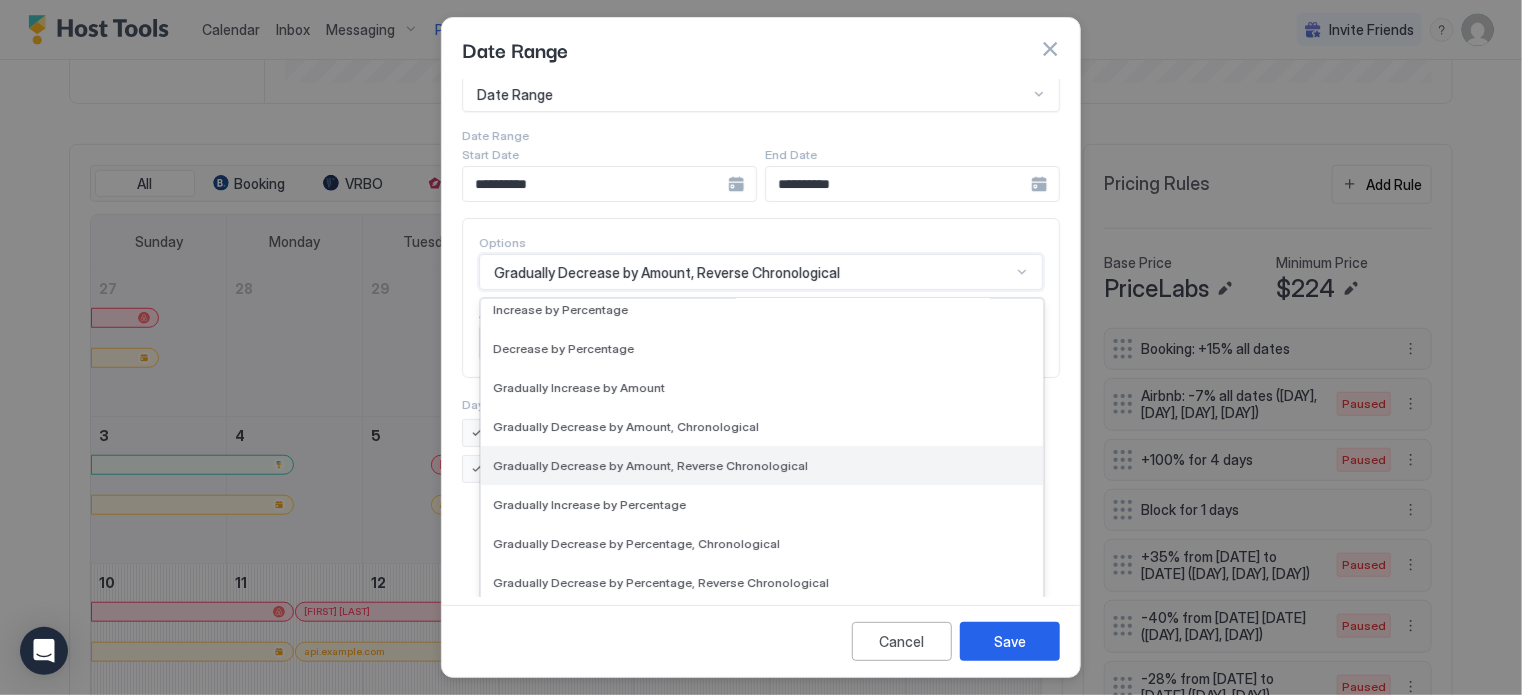 scroll, scrollTop: 207, scrollLeft: 0, axis: vertical 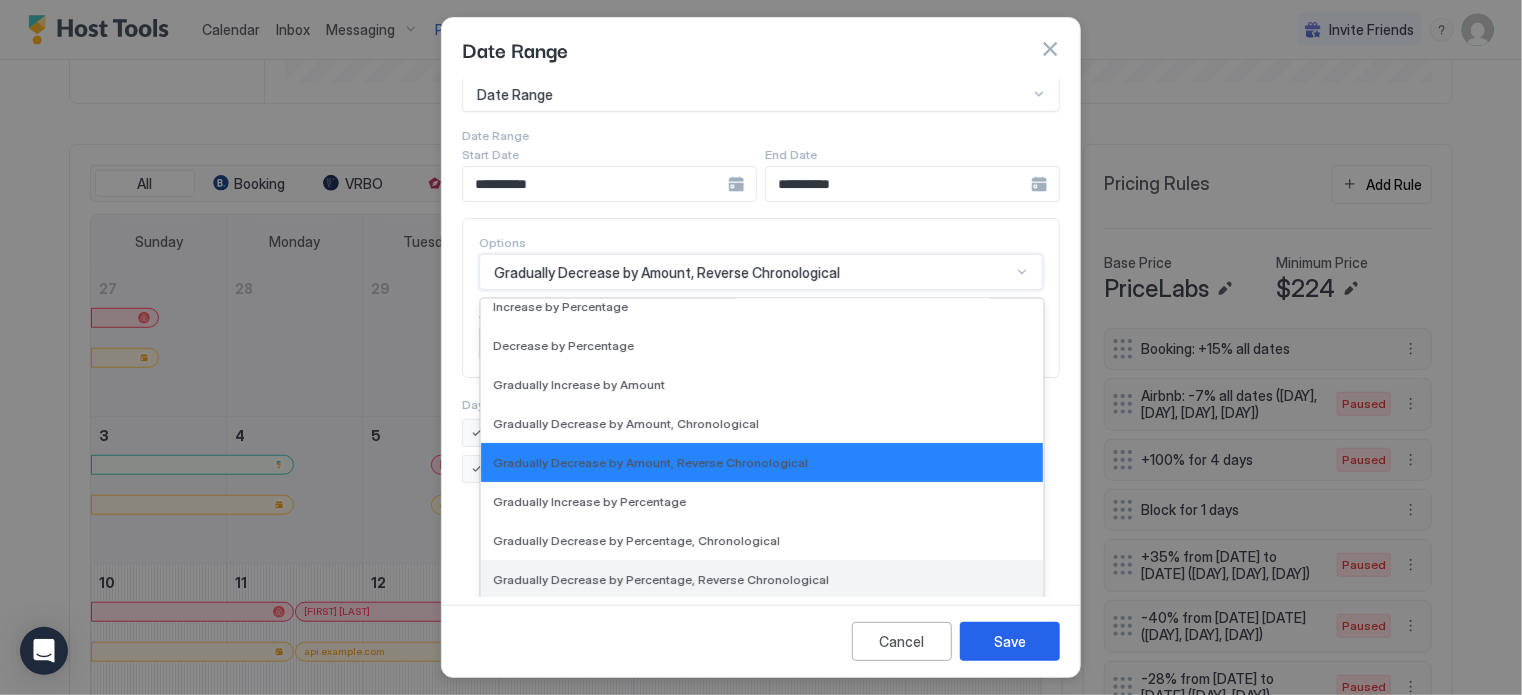 click on "Gradually Decrease by Percentage, Reverse Chronological" at bounding box center [661, 579] 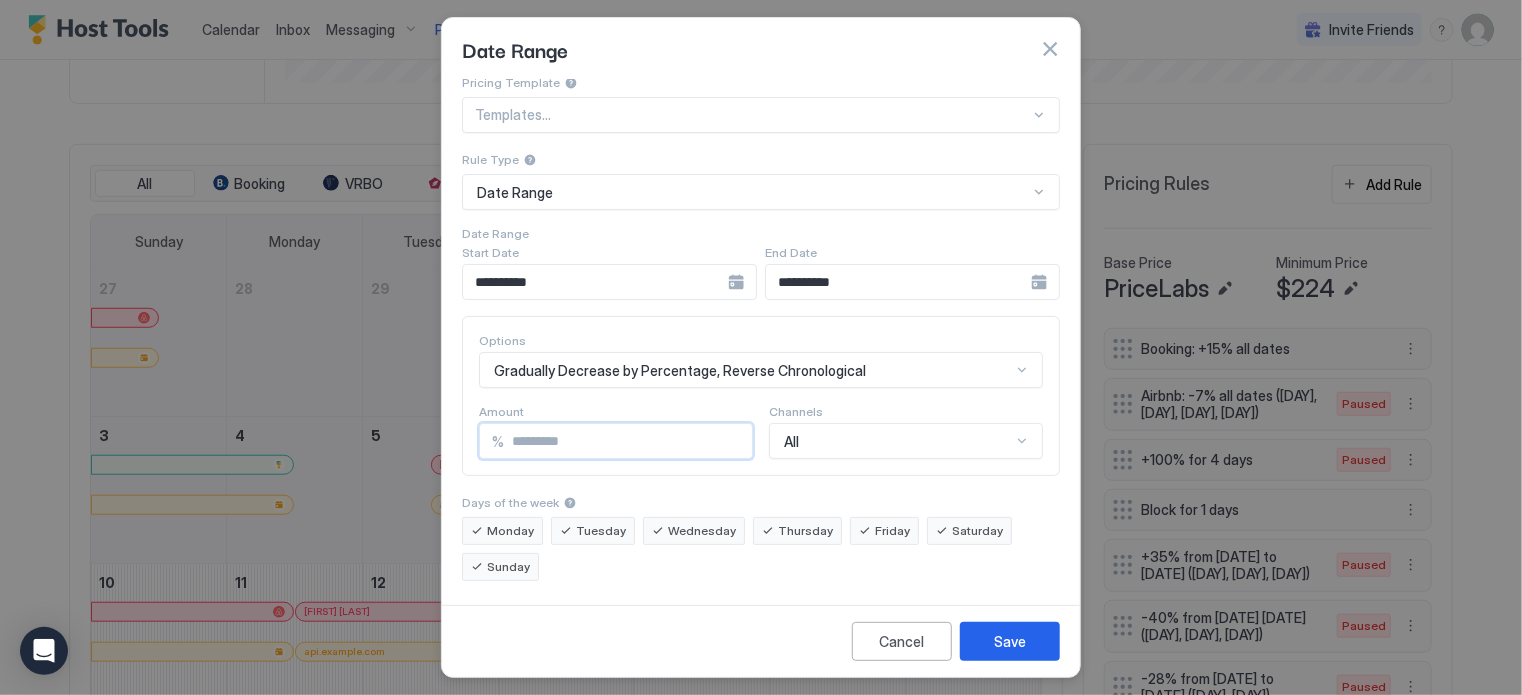 click on "*" at bounding box center (628, 441) 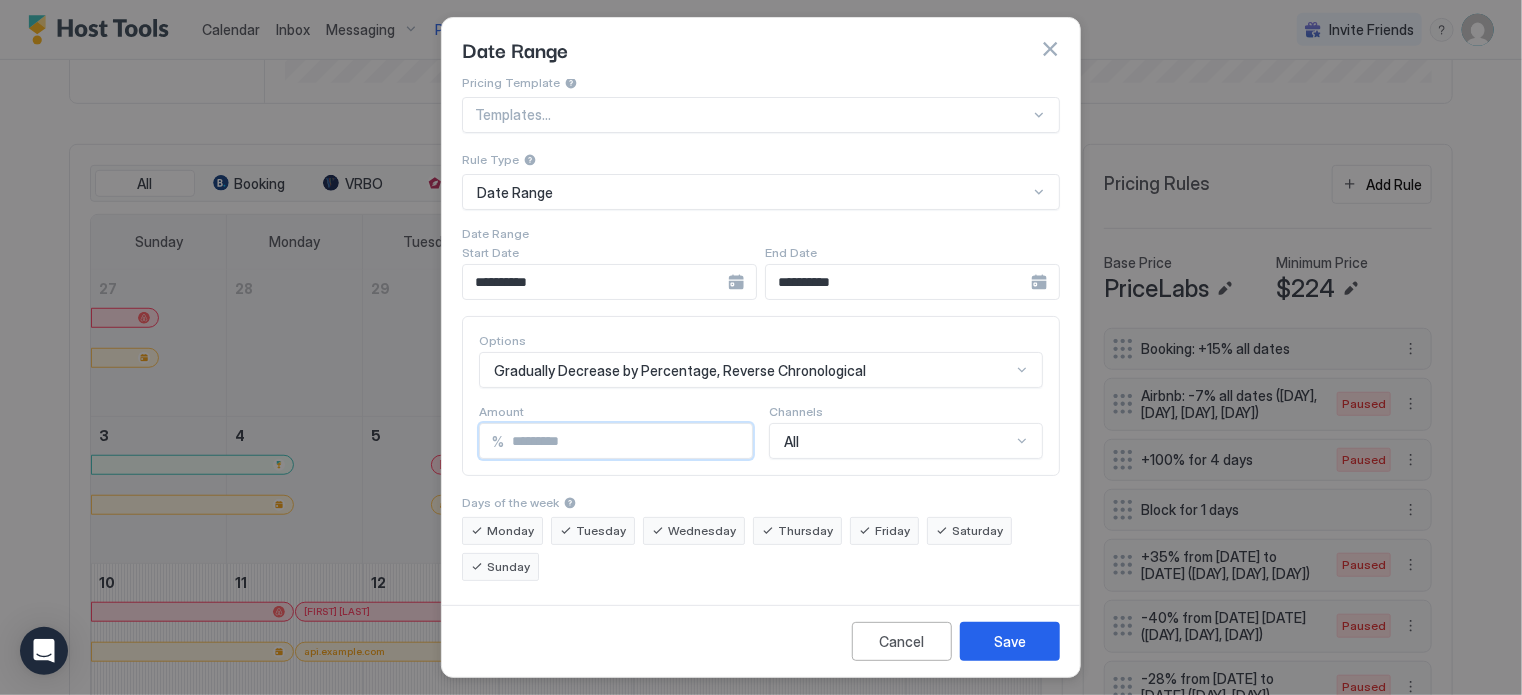 type on "**" 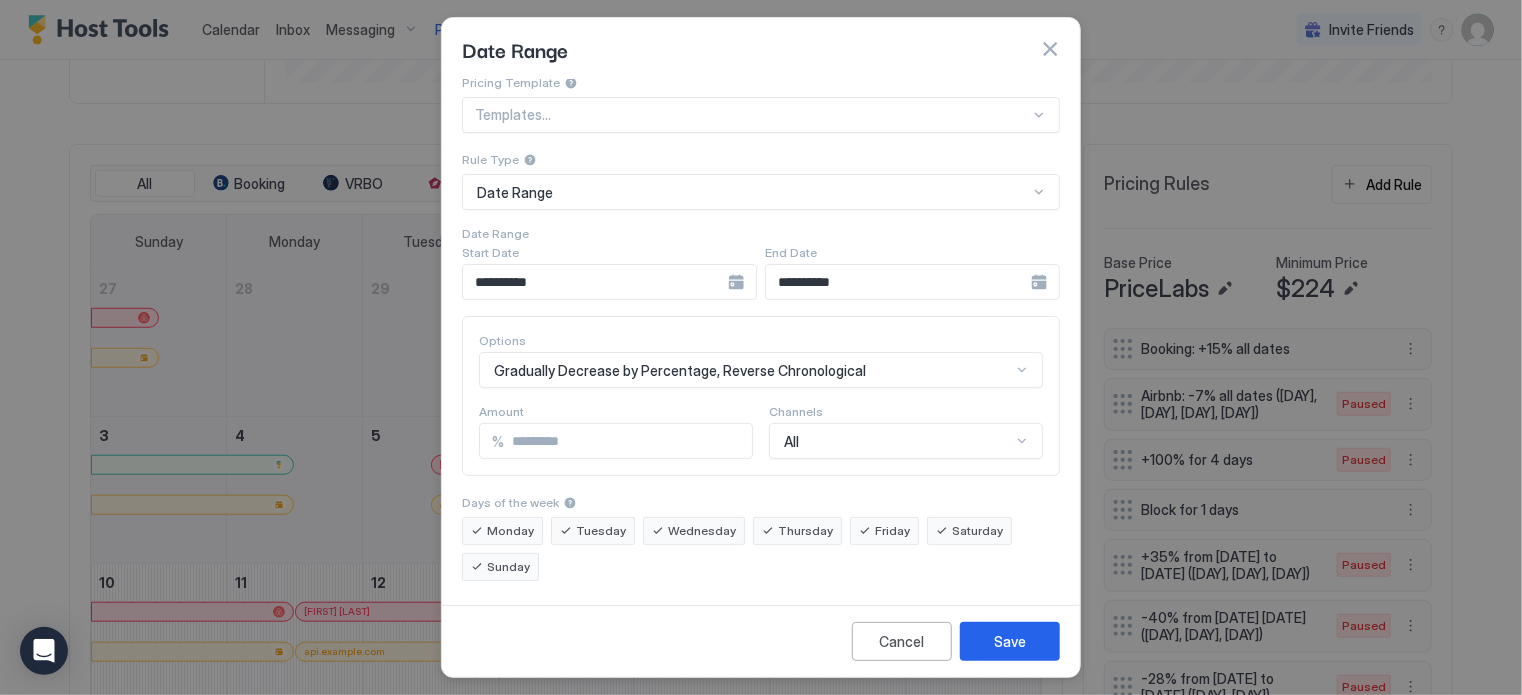 click on "Monday" at bounding box center [510, 531] 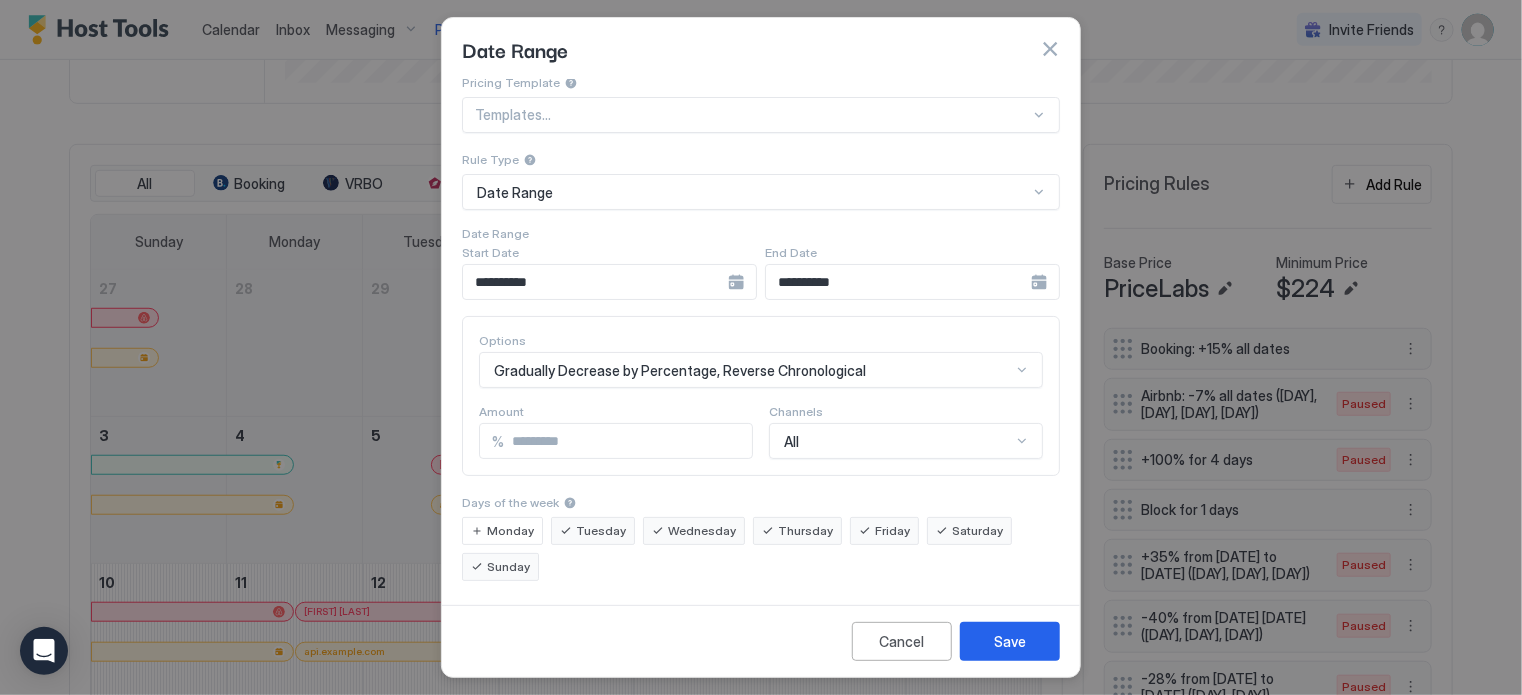 click on "Friday" at bounding box center [892, 531] 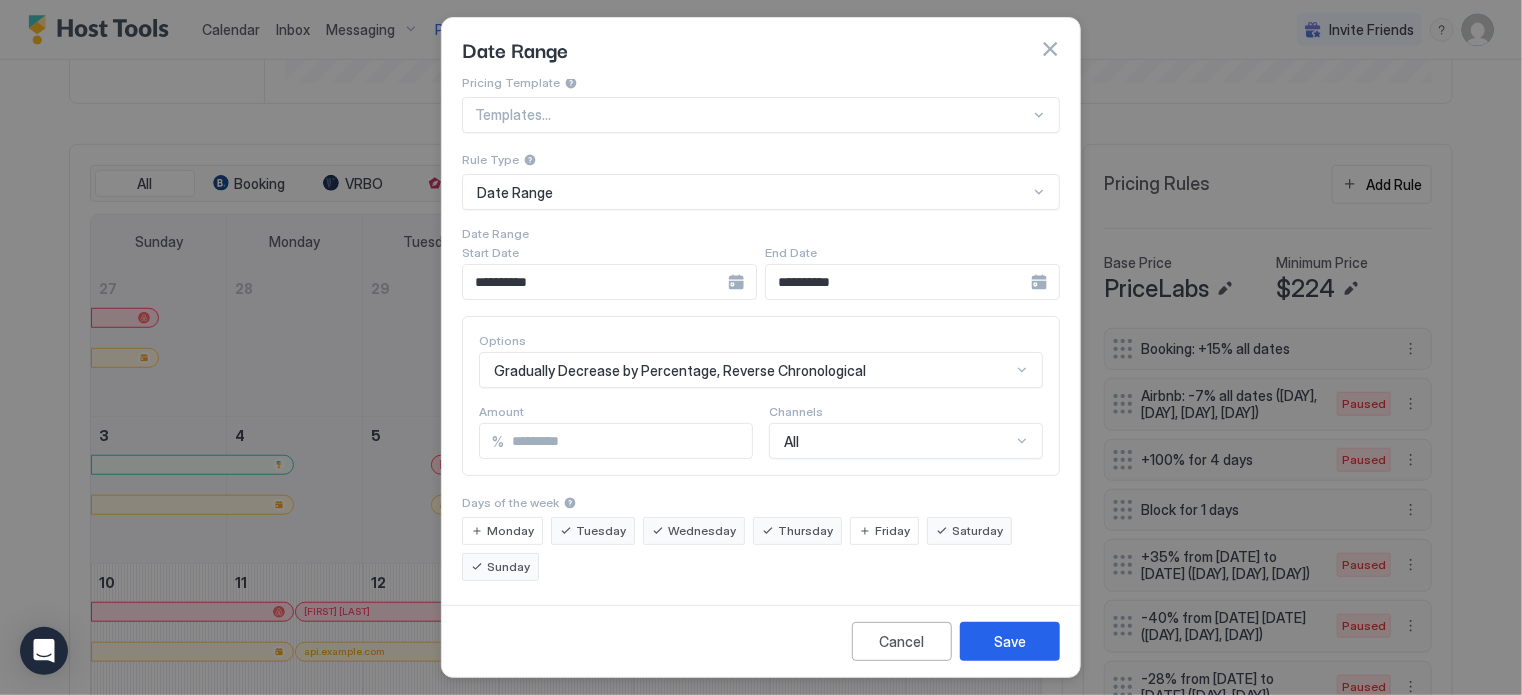 click on "Saturday" at bounding box center (977, 531) 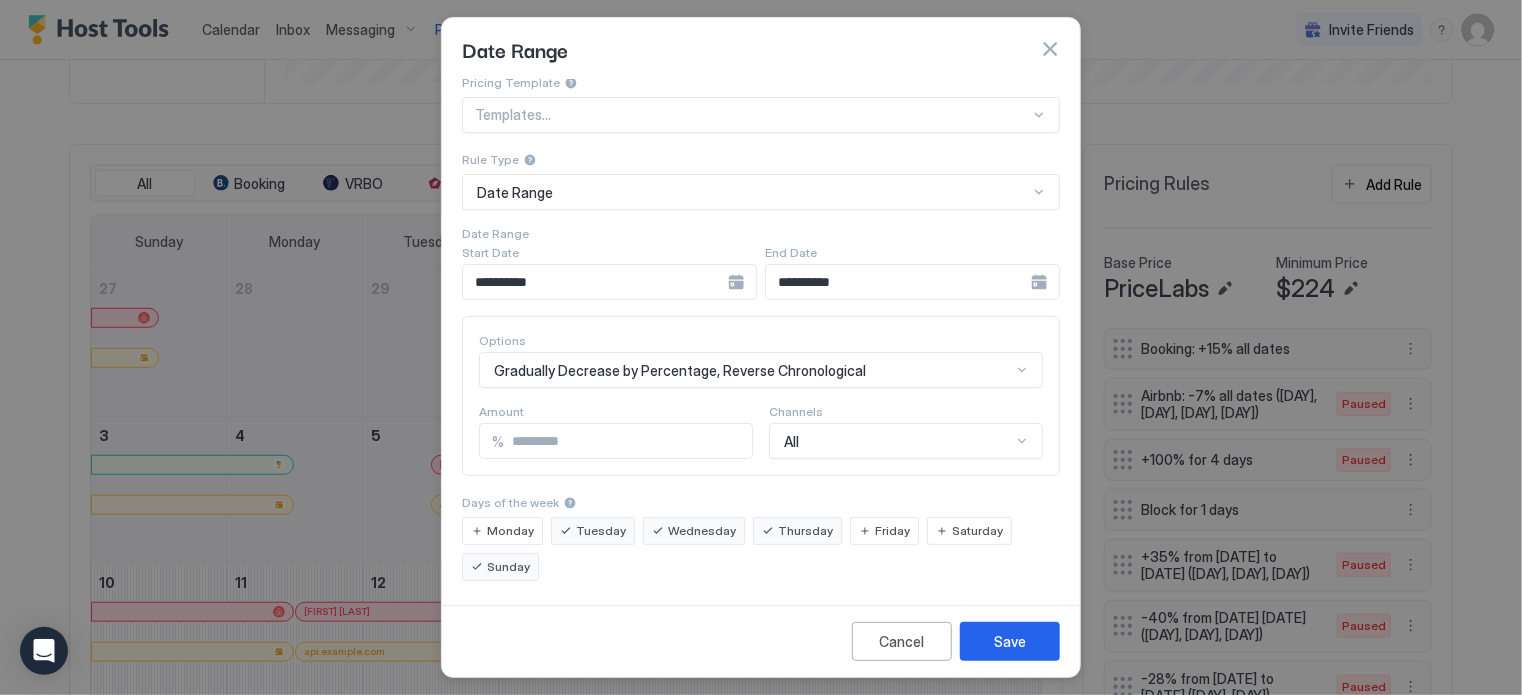 click on "Thursday" at bounding box center (805, 531) 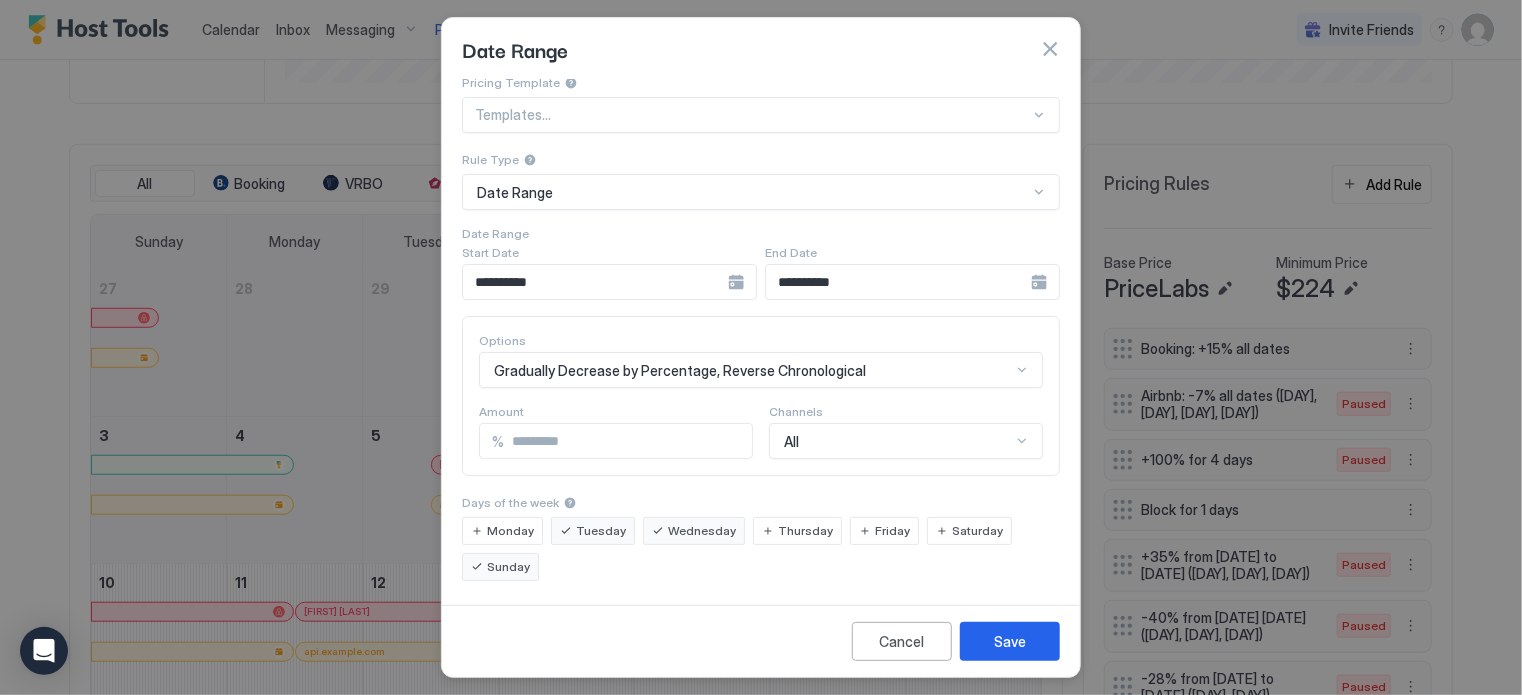 click on "Monday" at bounding box center [510, 531] 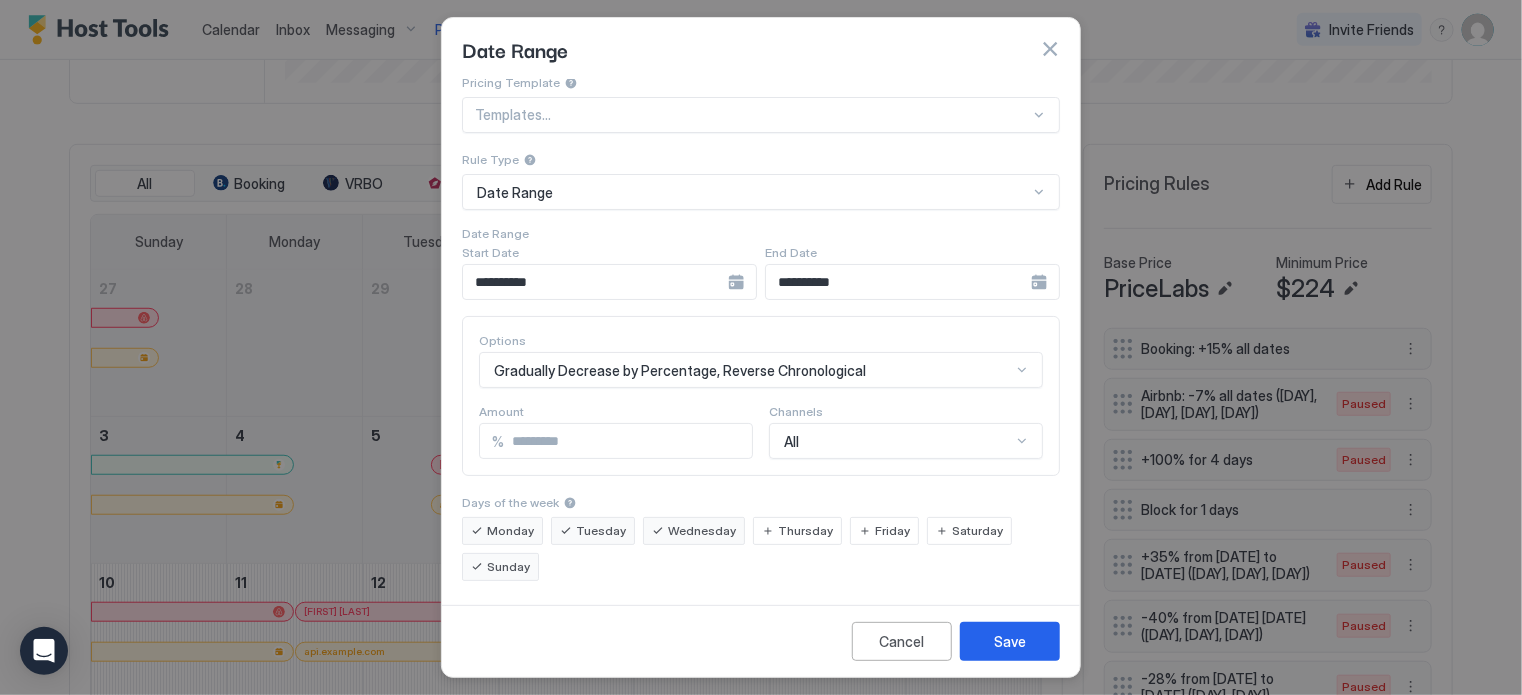 click on "Tuesday" at bounding box center [601, 531] 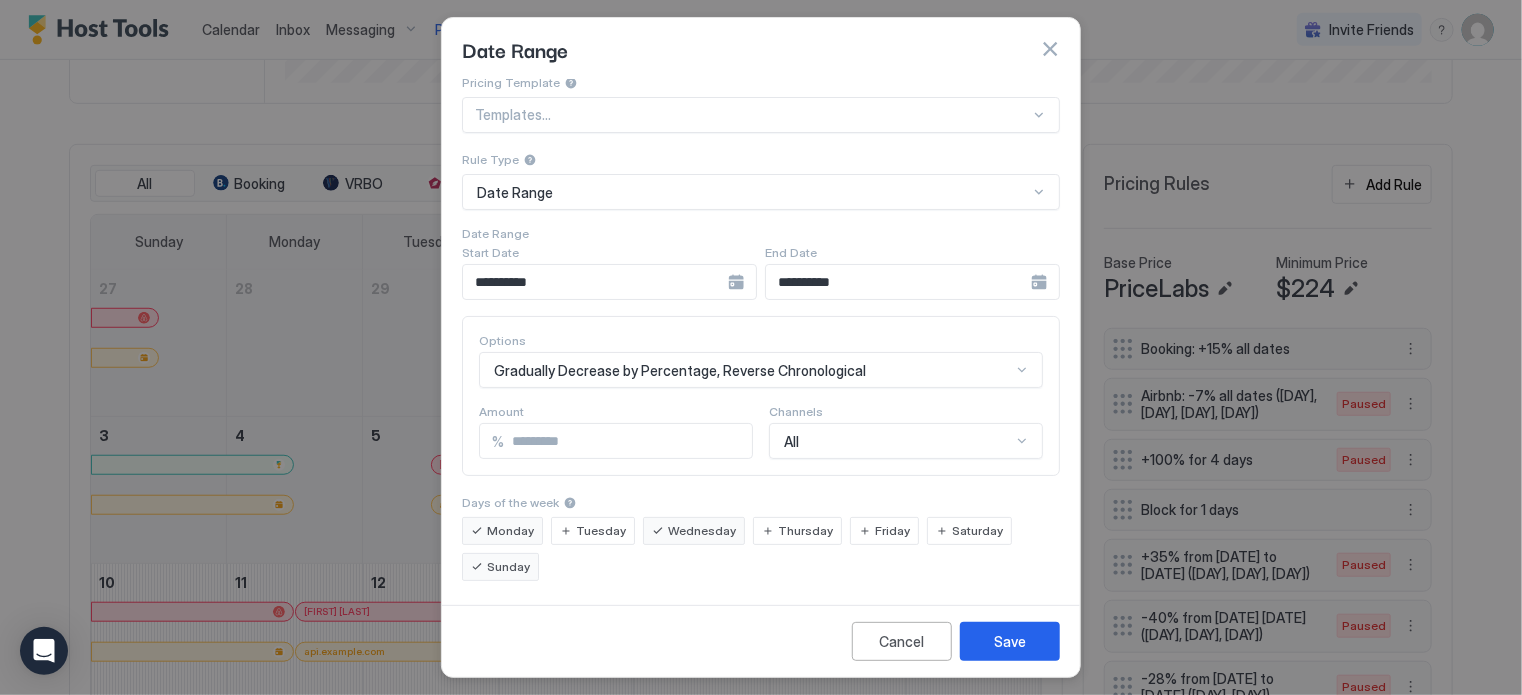 click on "Tuesday" at bounding box center [593, 531] 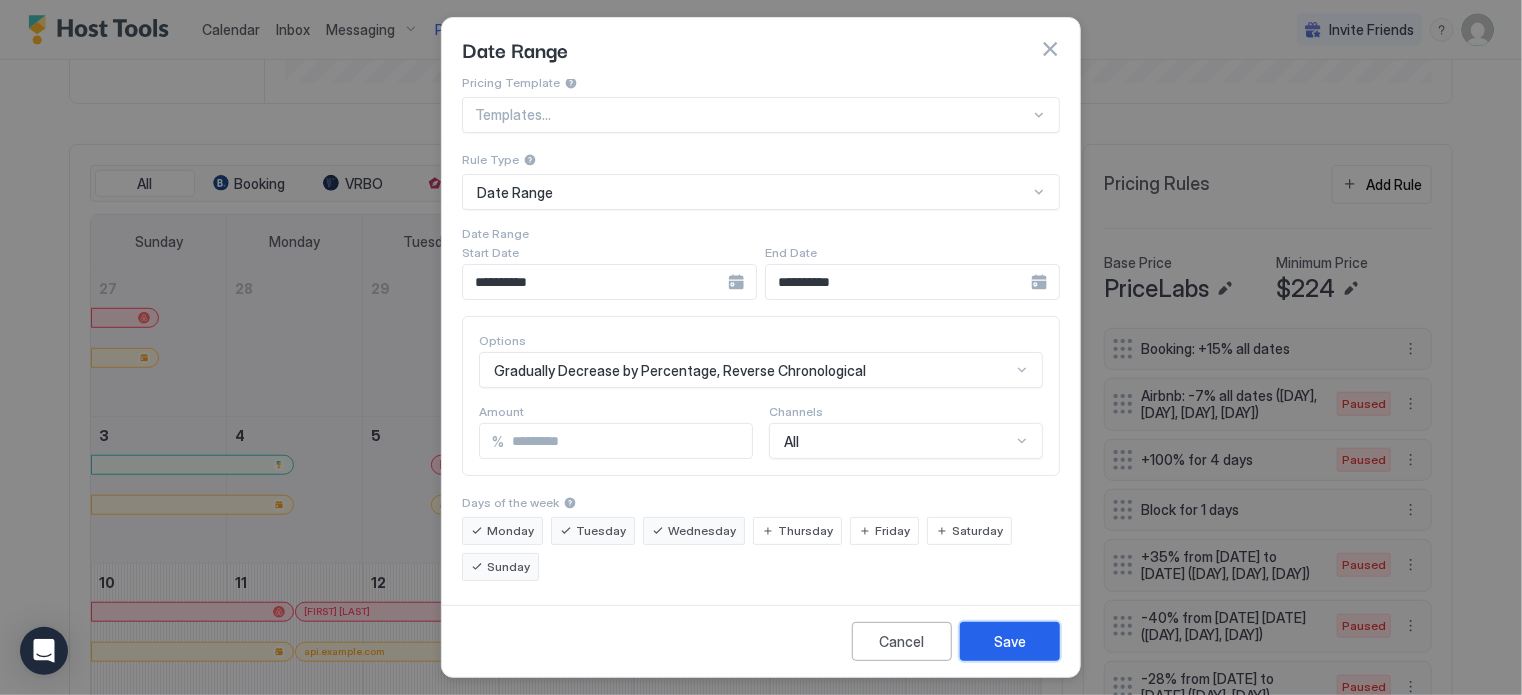 click on "Save" at bounding box center (1010, 641) 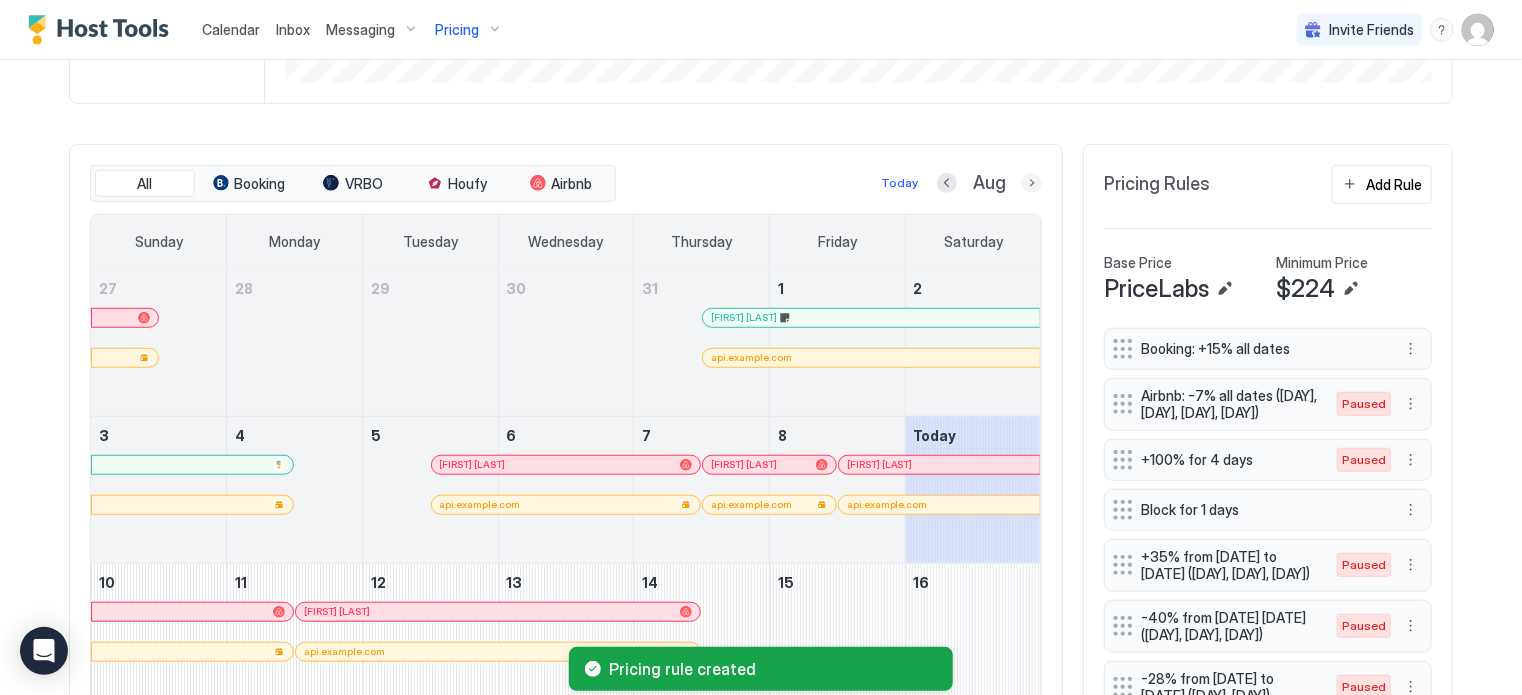 click at bounding box center [1032, 183] 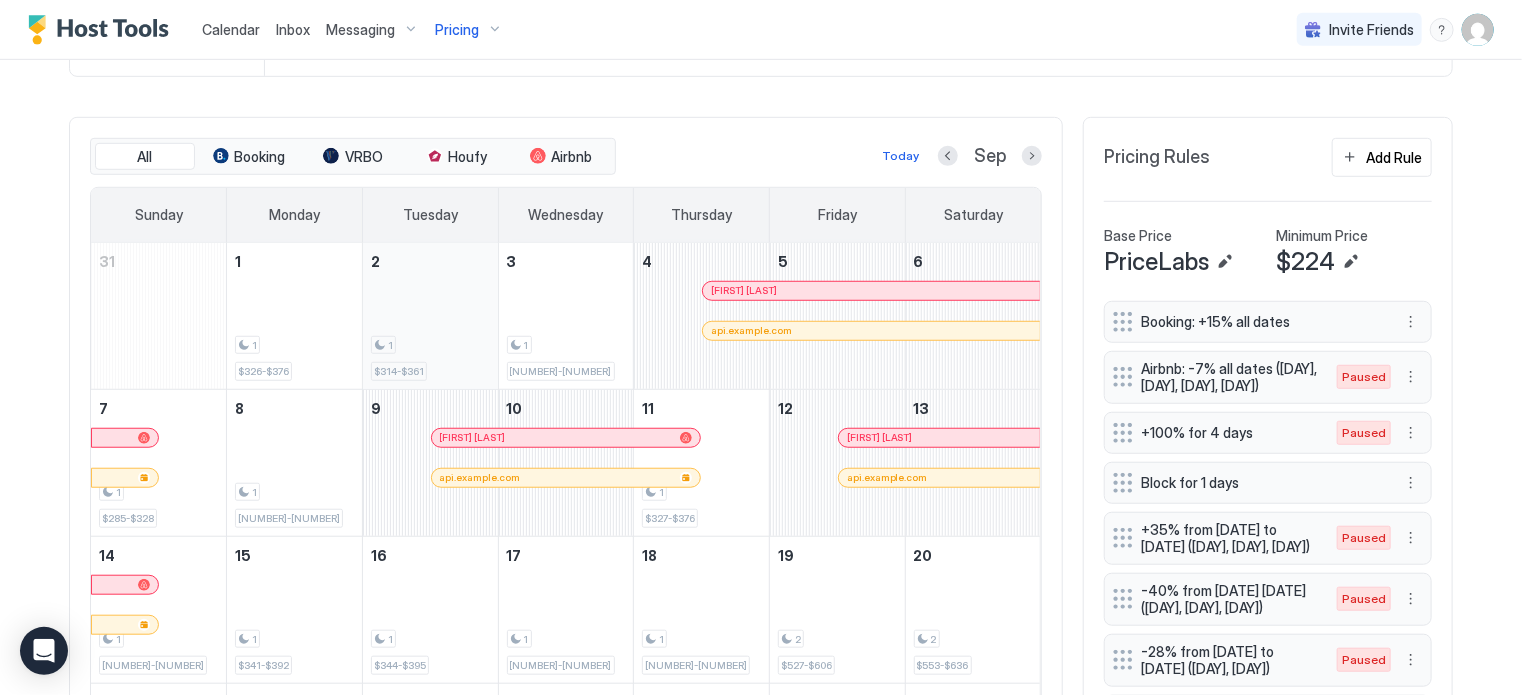 scroll, scrollTop: 548, scrollLeft: 0, axis: vertical 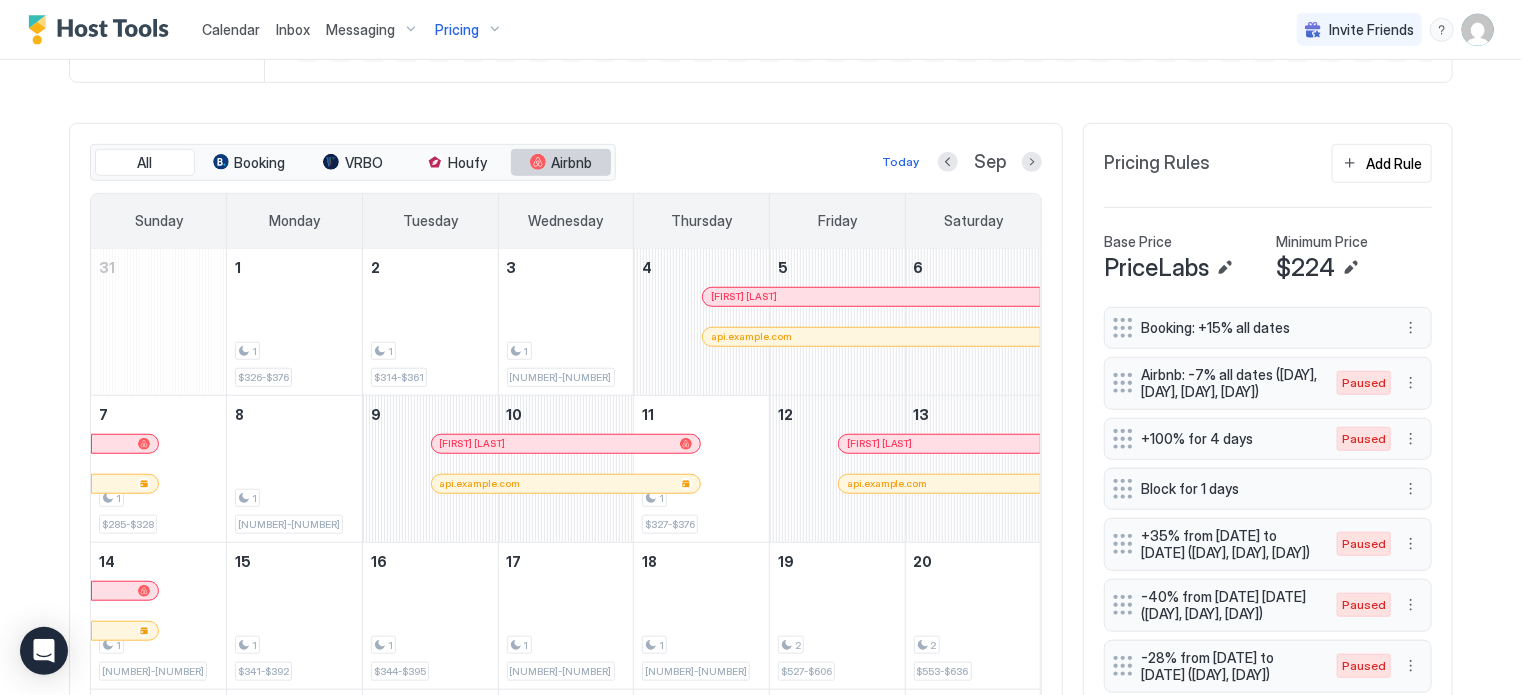 click on "Airbnb" at bounding box center [572, 163] 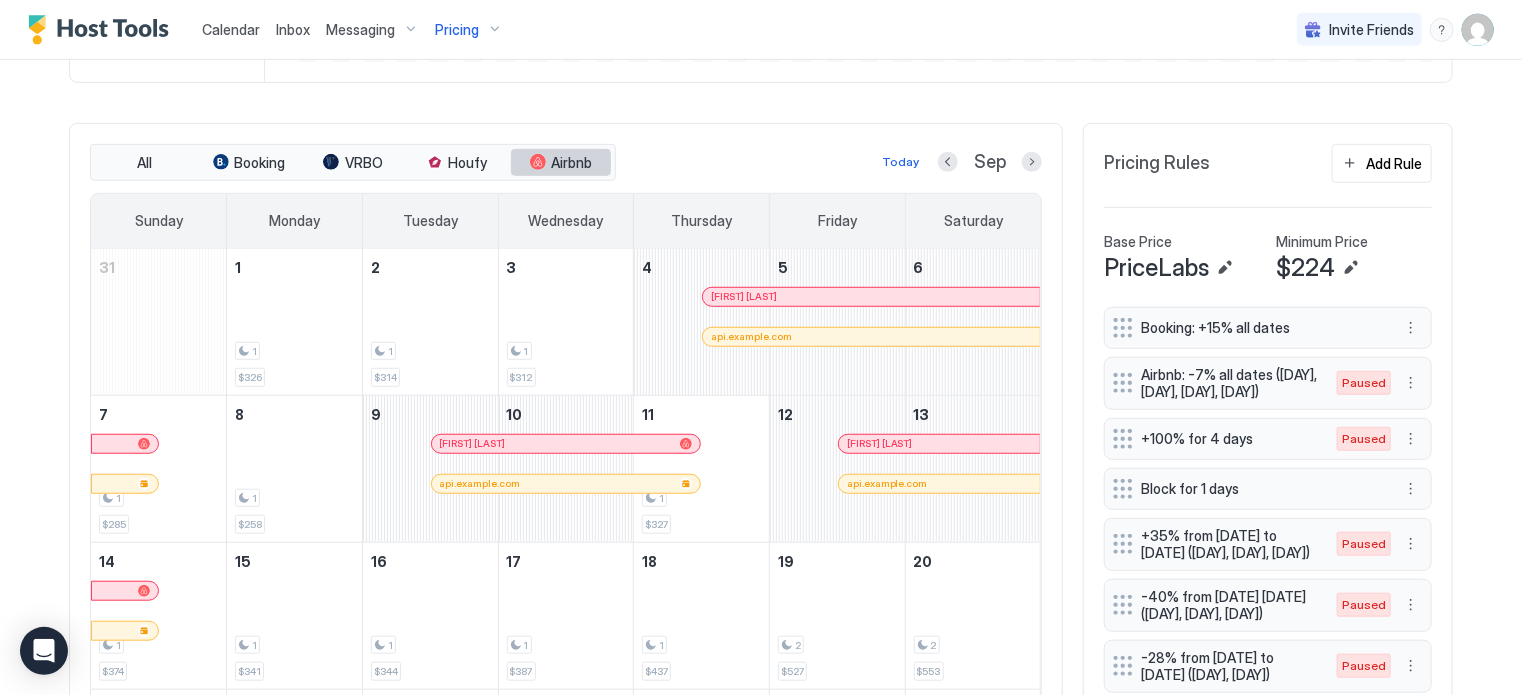 type 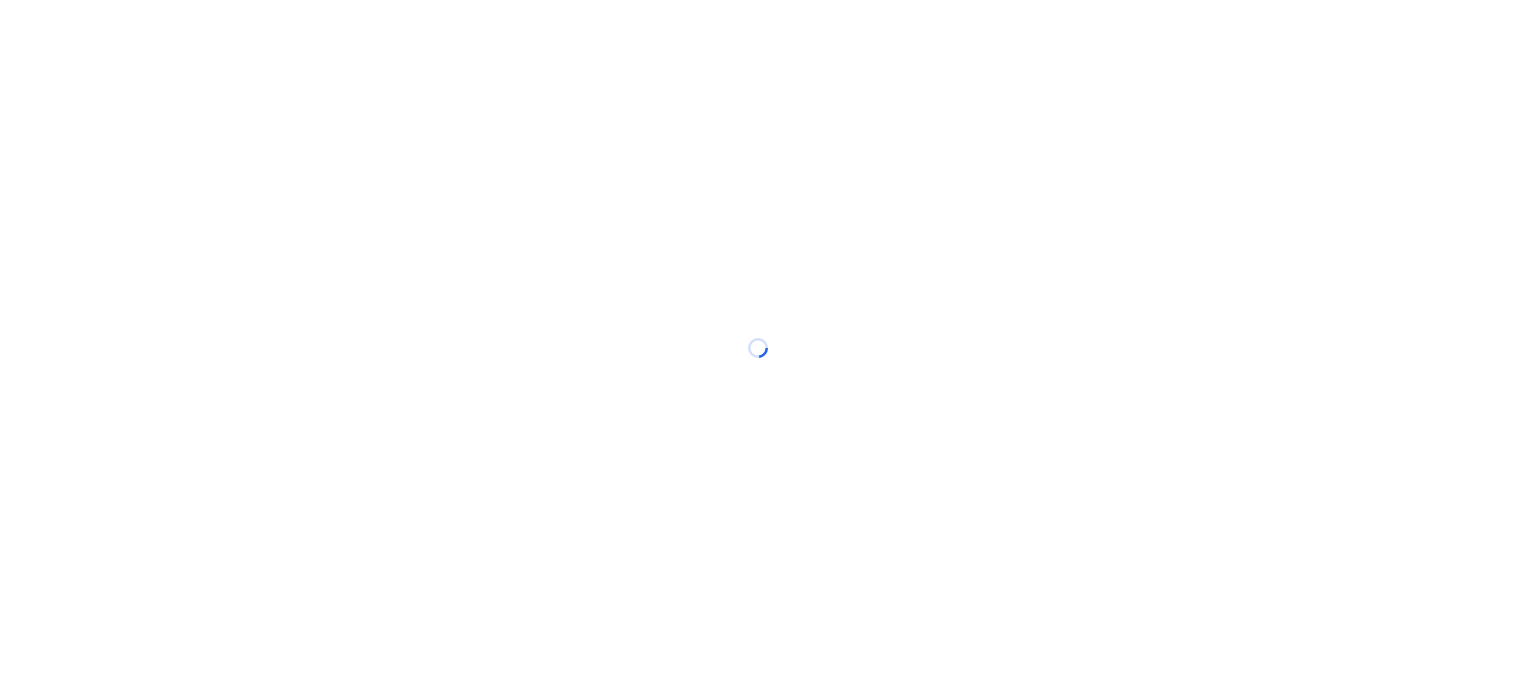 scroll, scrollTop: 0, scrollLeft: 0, axis: both 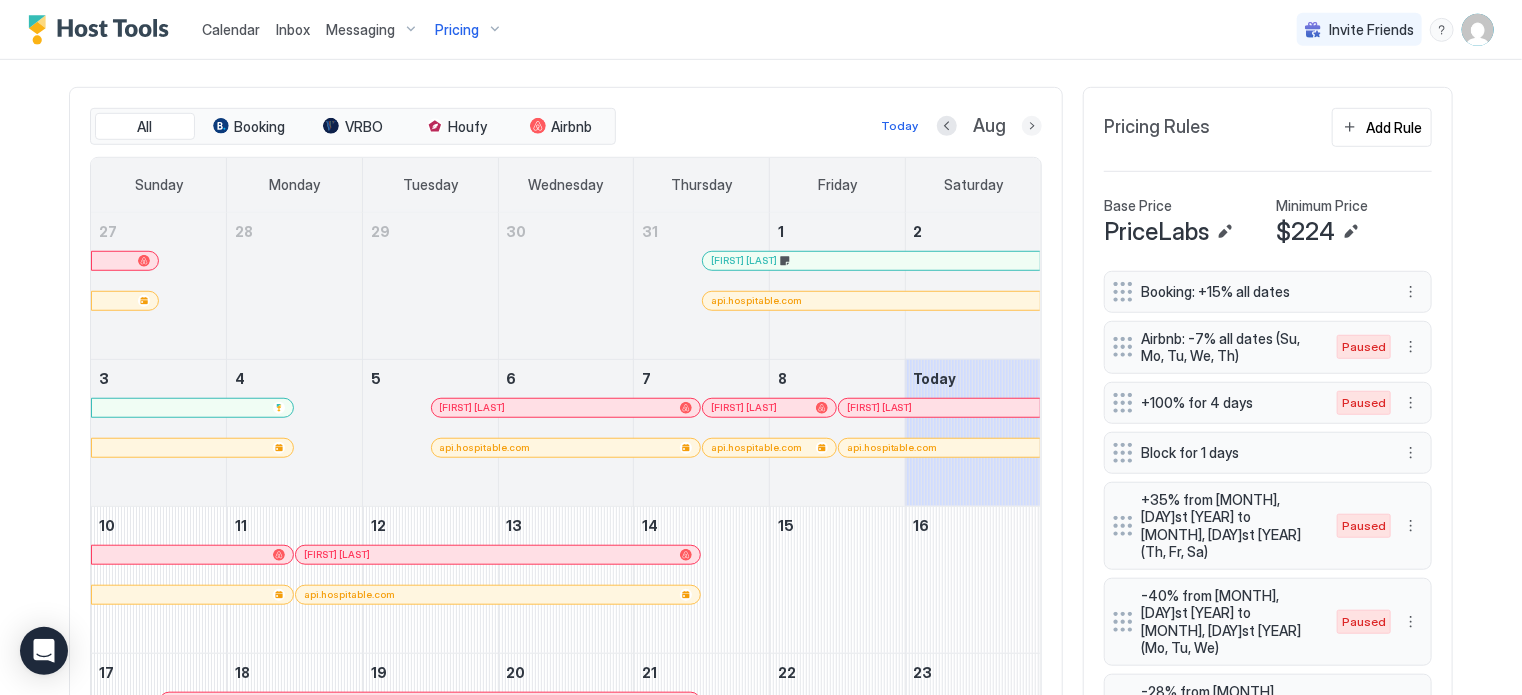 click at bounding box center [1032, 126] 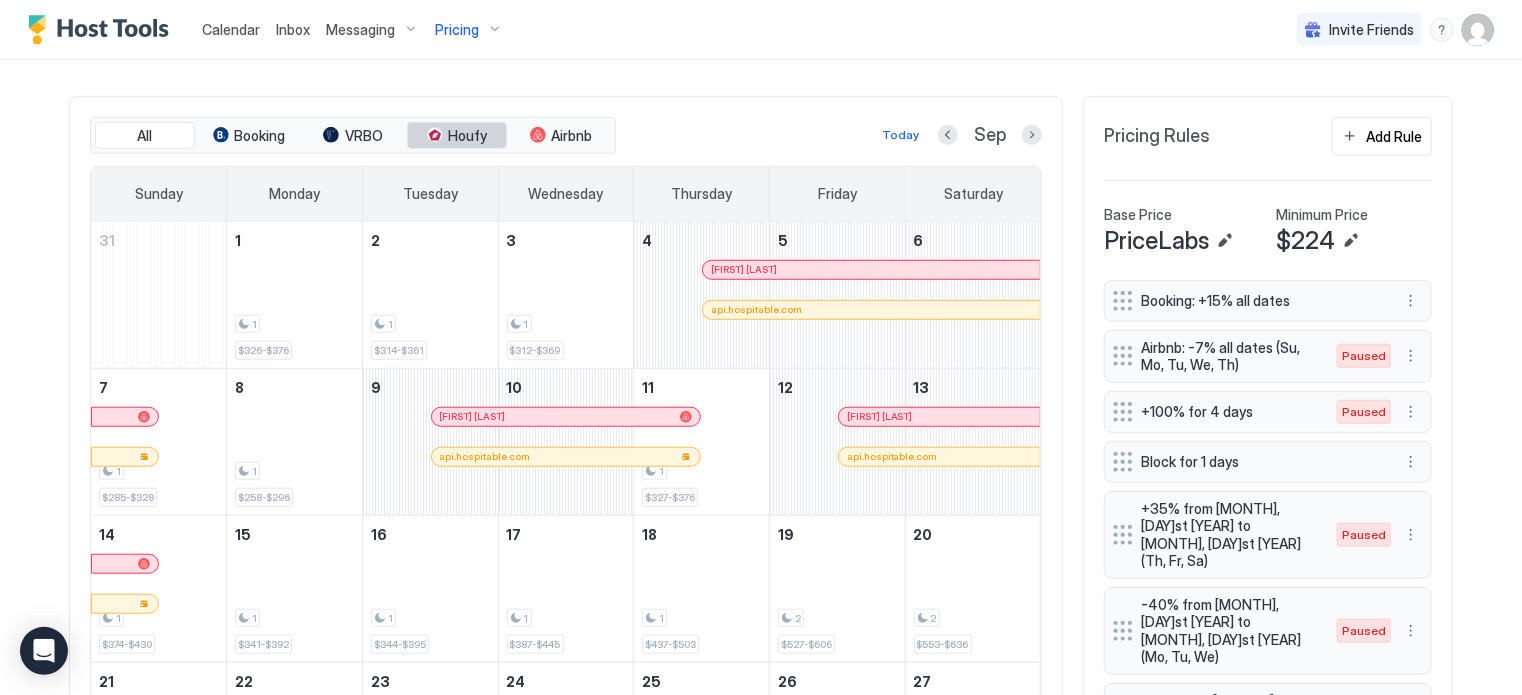 scroll, scrollTop: 572, scrollLeft: 0, axis: vertical 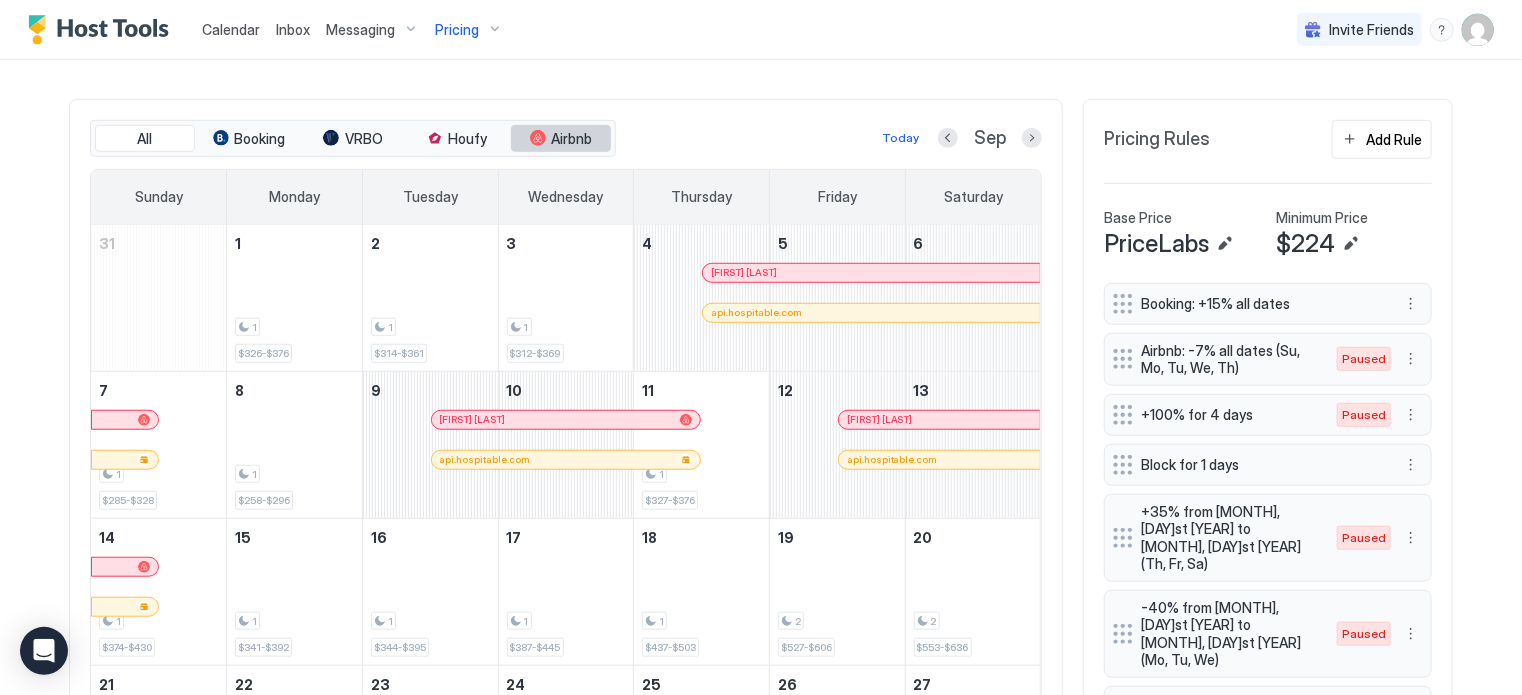 click on "Airbnb" at bounding box center (572, 139) 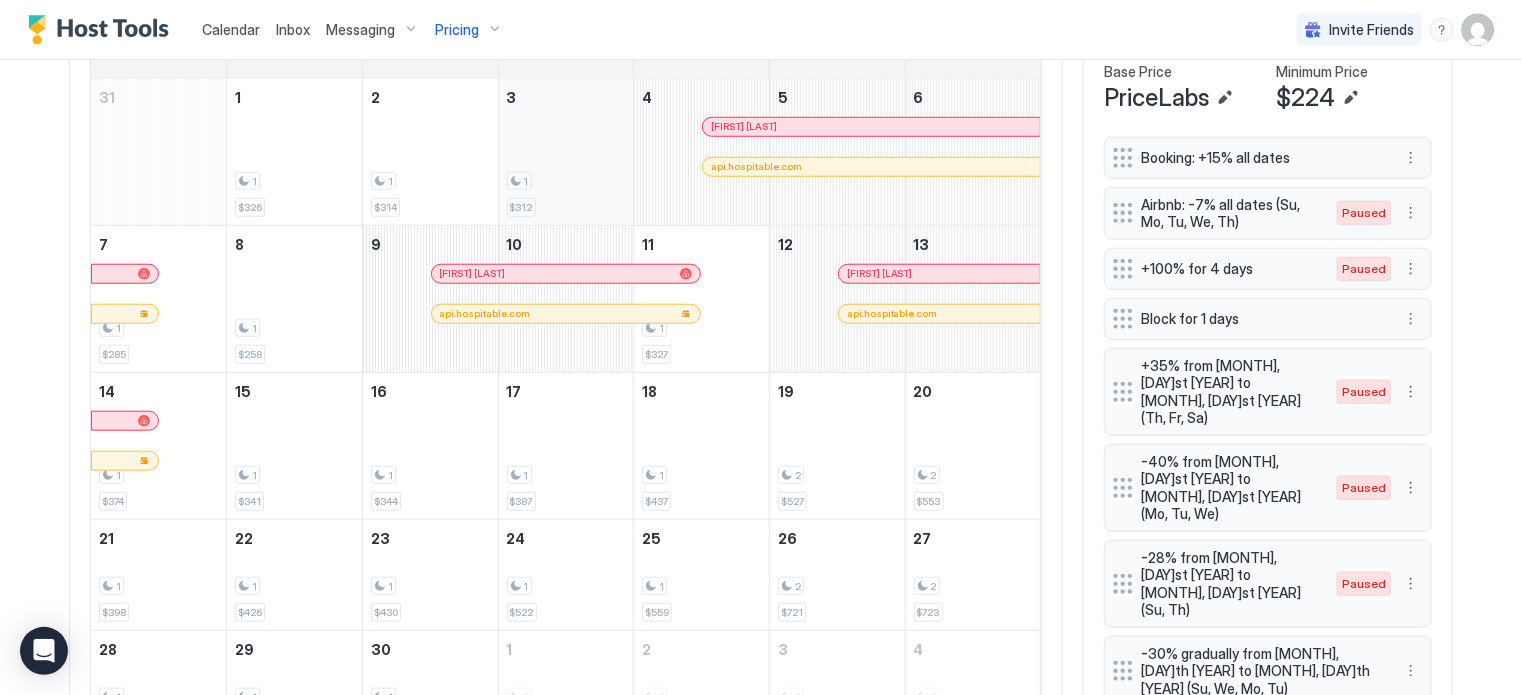 scroll, scrollTop: 719, scrollLeft: 0, axis: vertical 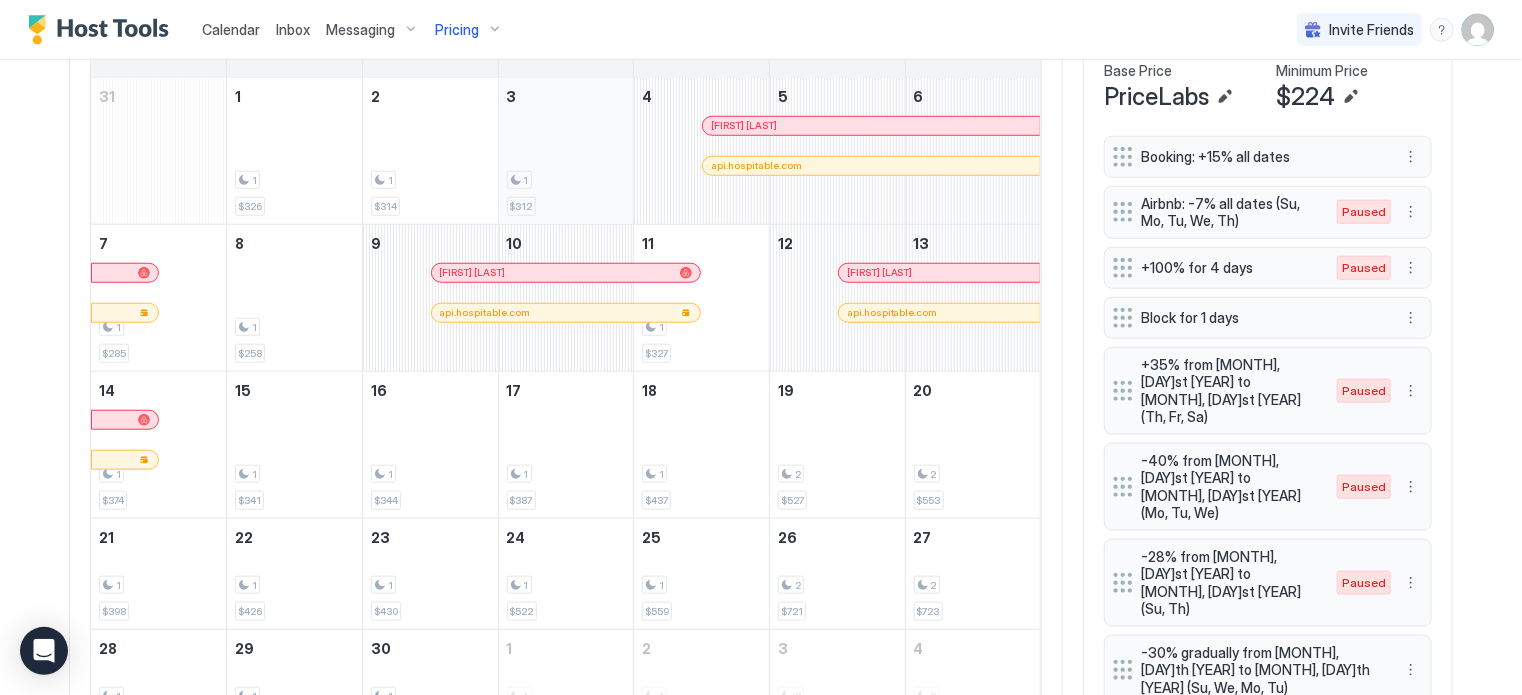 type 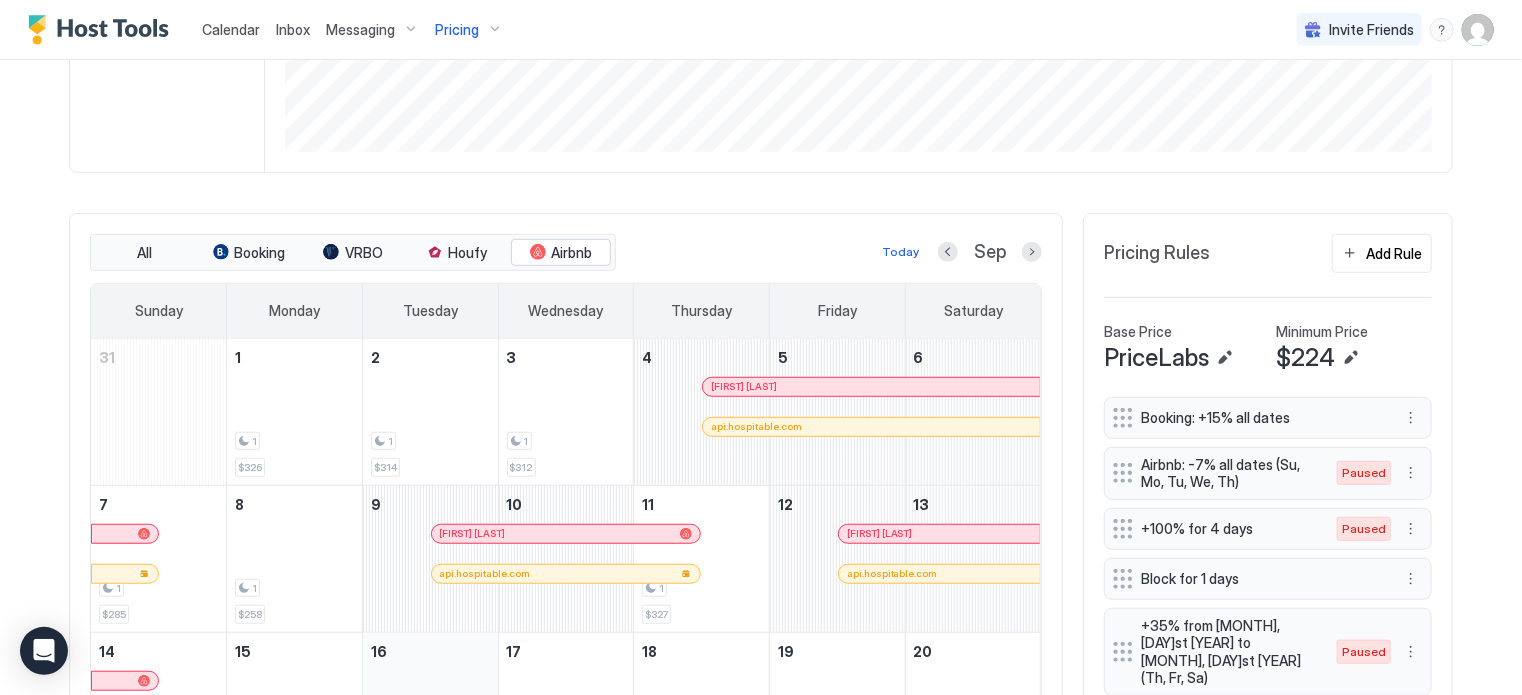 scroll, scrollTop: 456, scrollLeft: 0, axis: vertical 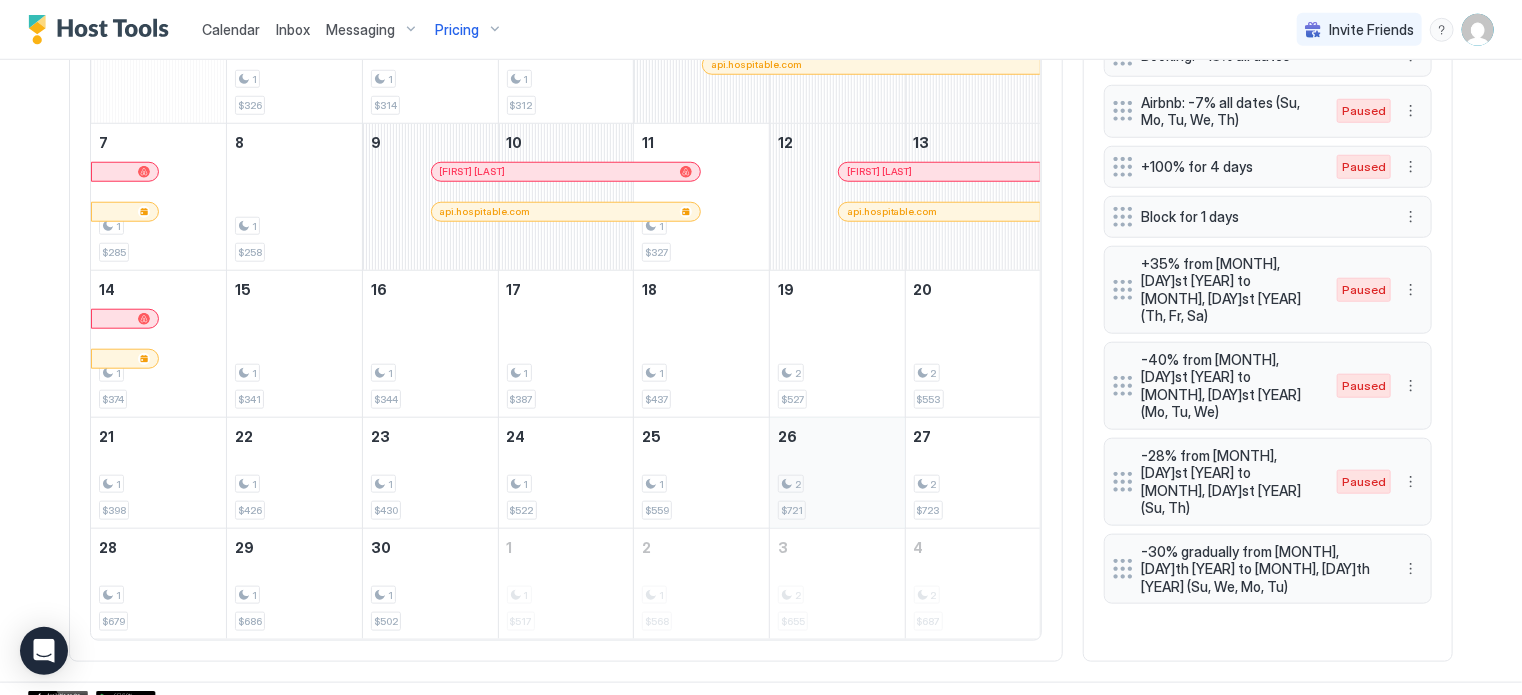 click on "2" at bounding box center (837, 484) 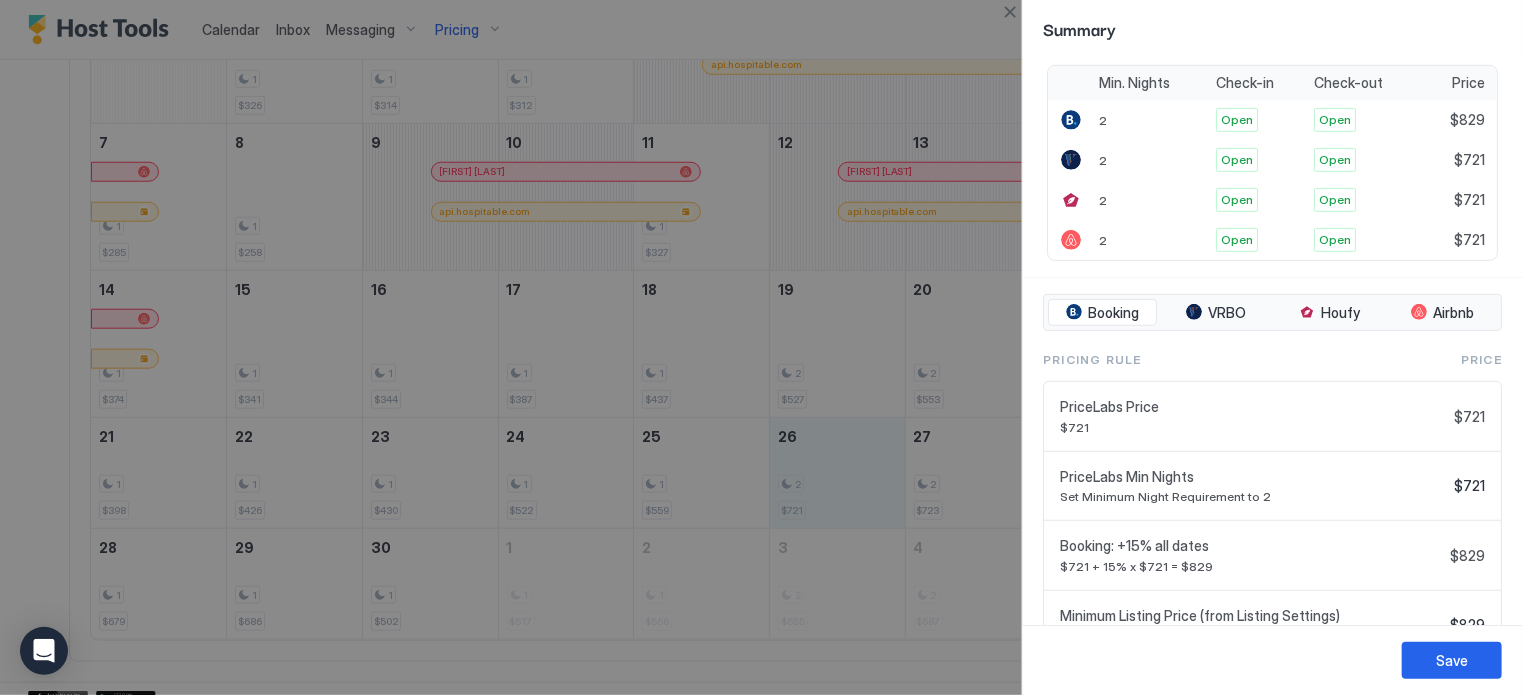 scroll, scrollTop: 468, scrollLeft: 0, axis: vertical 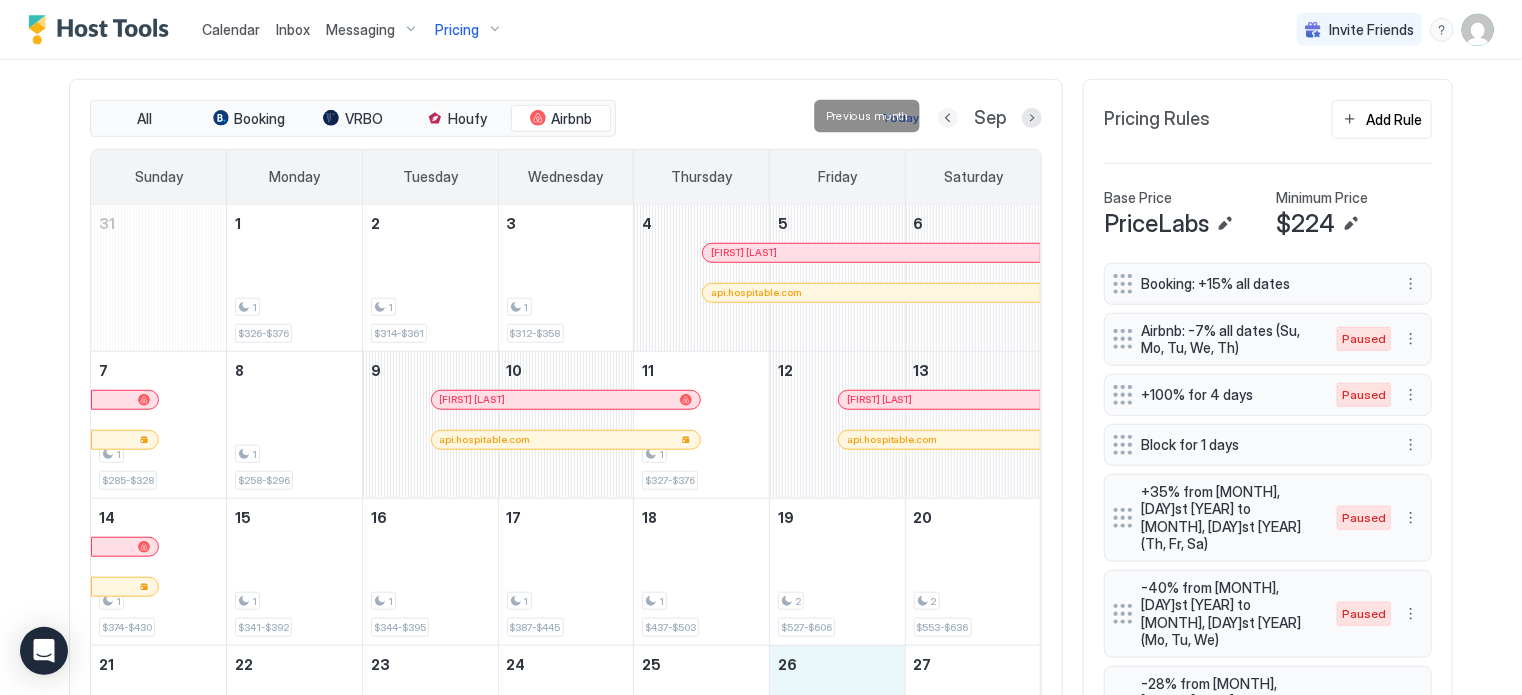 click at bounding box center (948, 118) 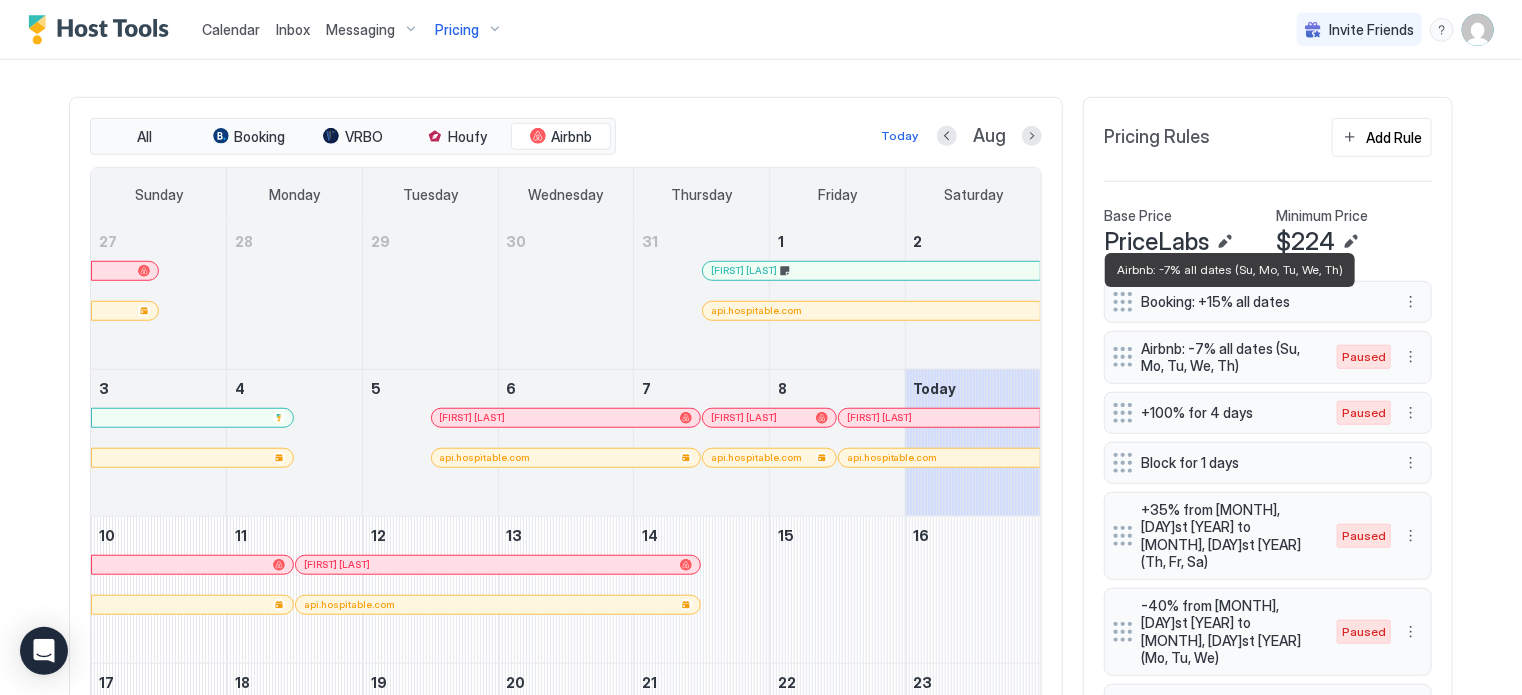 scroll, scrollTop: 574, scrollLeft: 0, axis: vertical 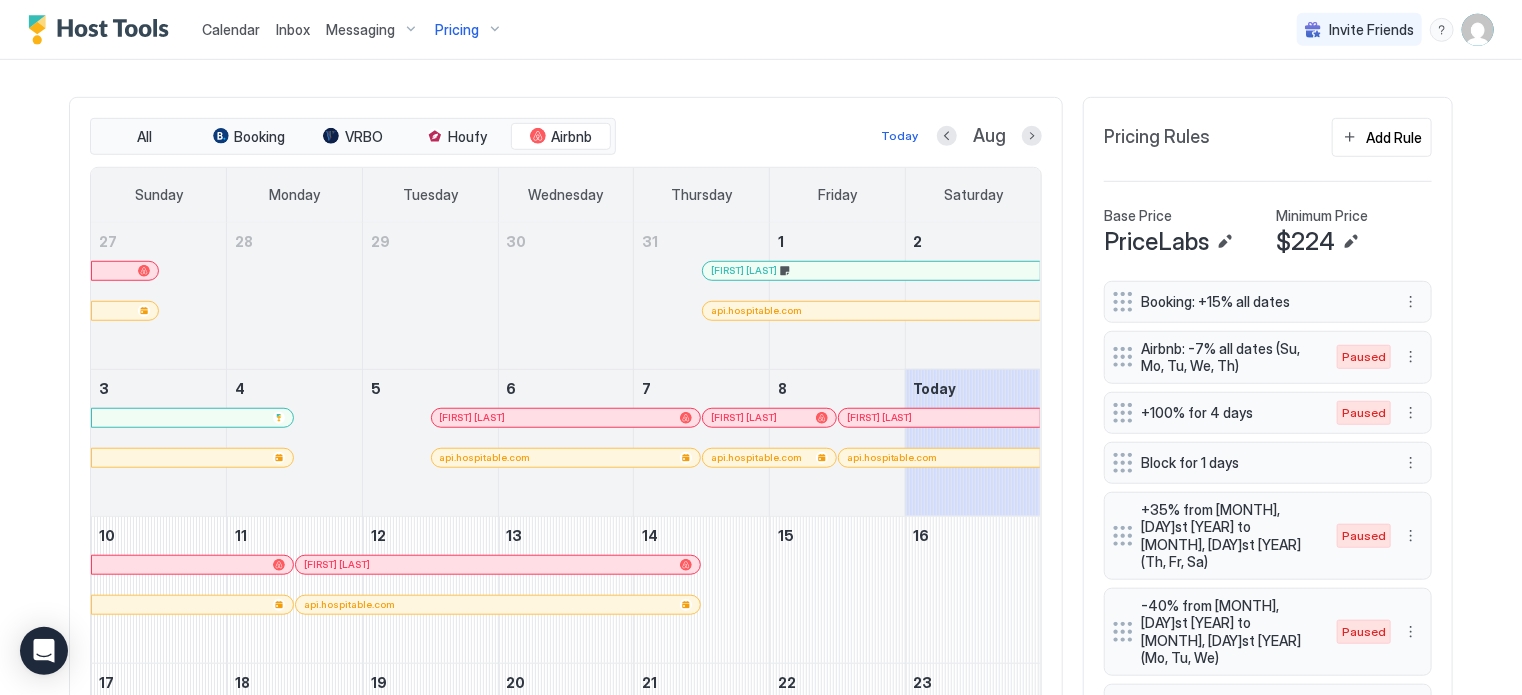 type 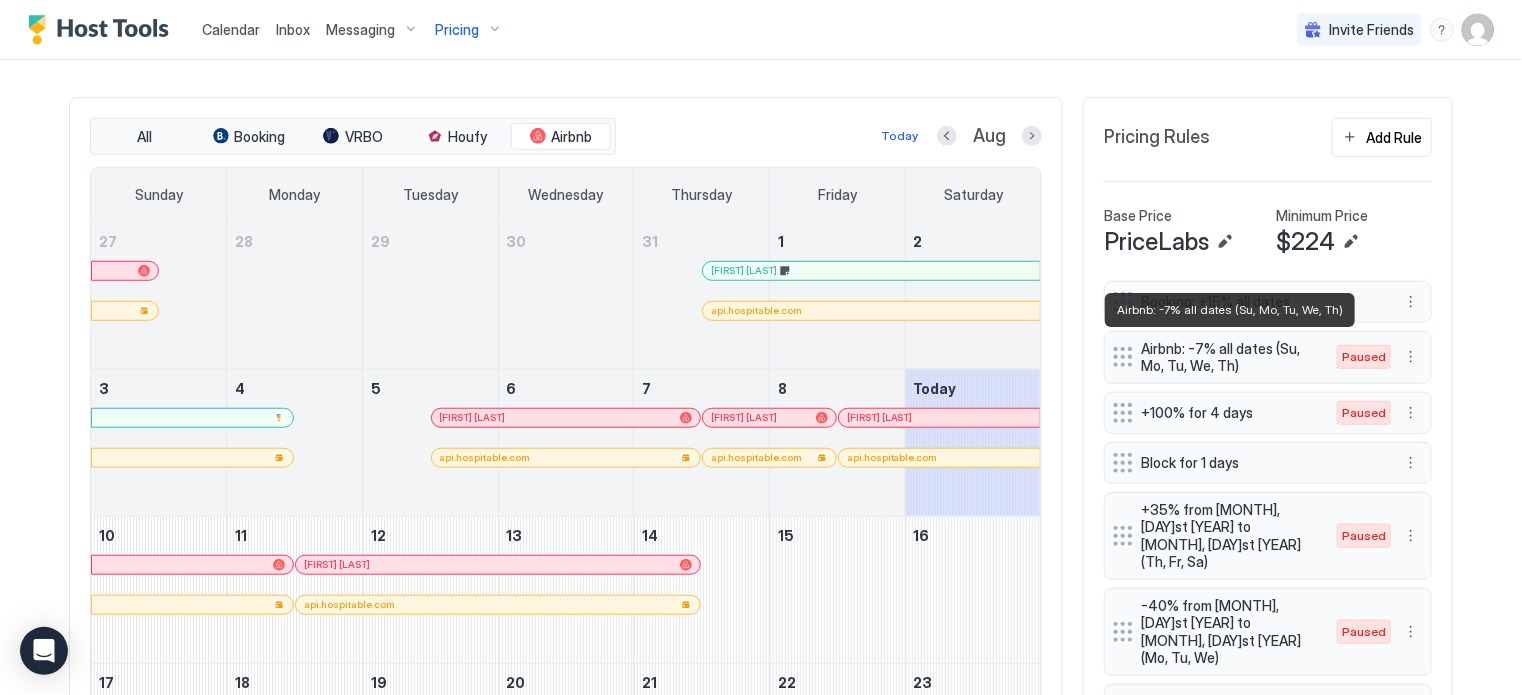 scroll, scrollTop: 695, scrollLeft: 0, axis: vertical 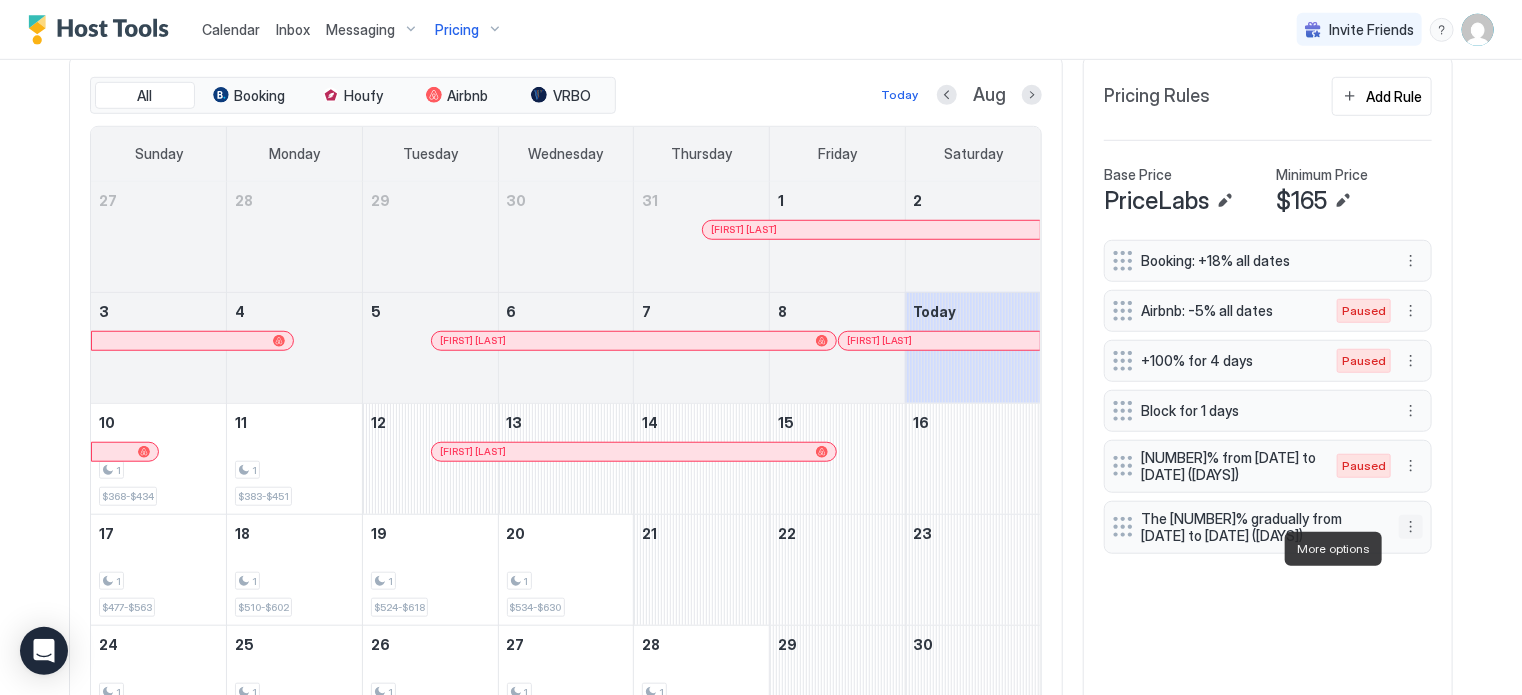 click at bounding box center (1411, 527) 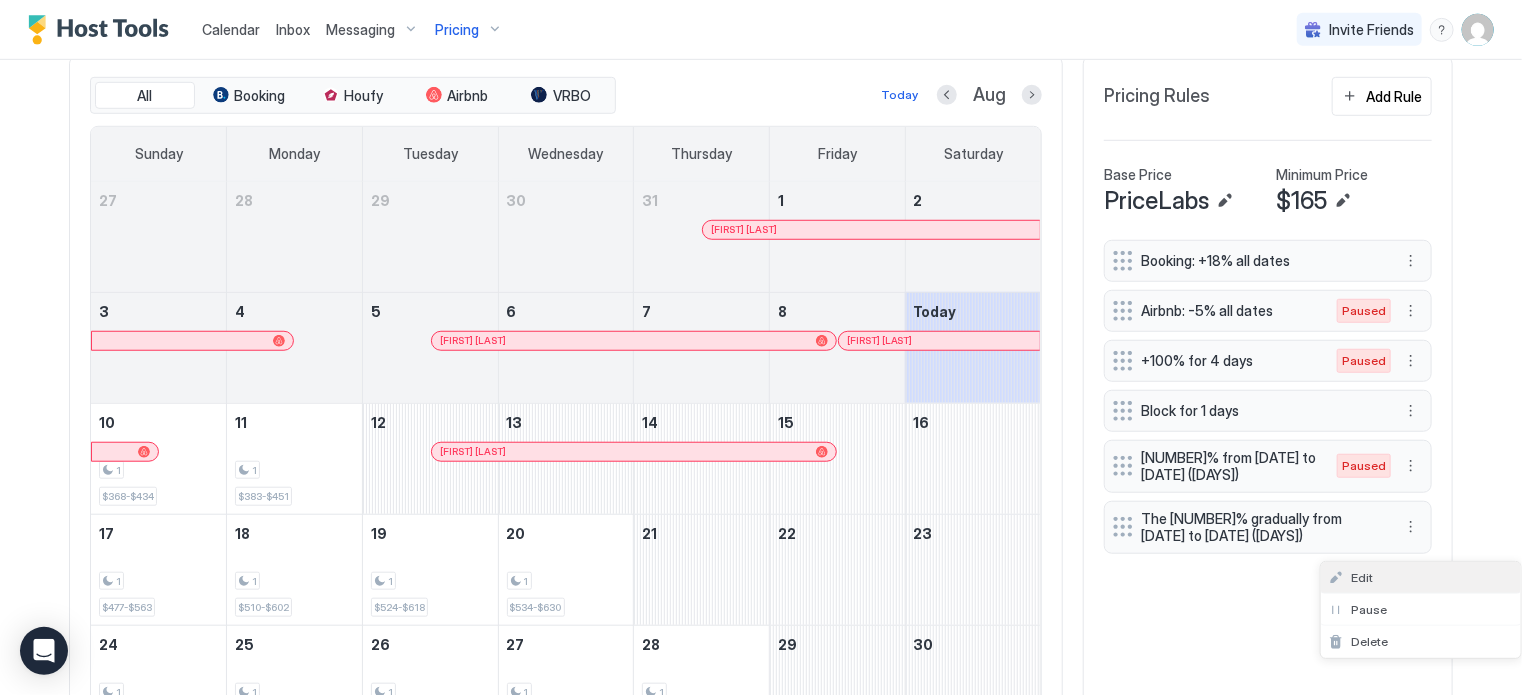 click on "Edit" at bounding box center [1421, 578] 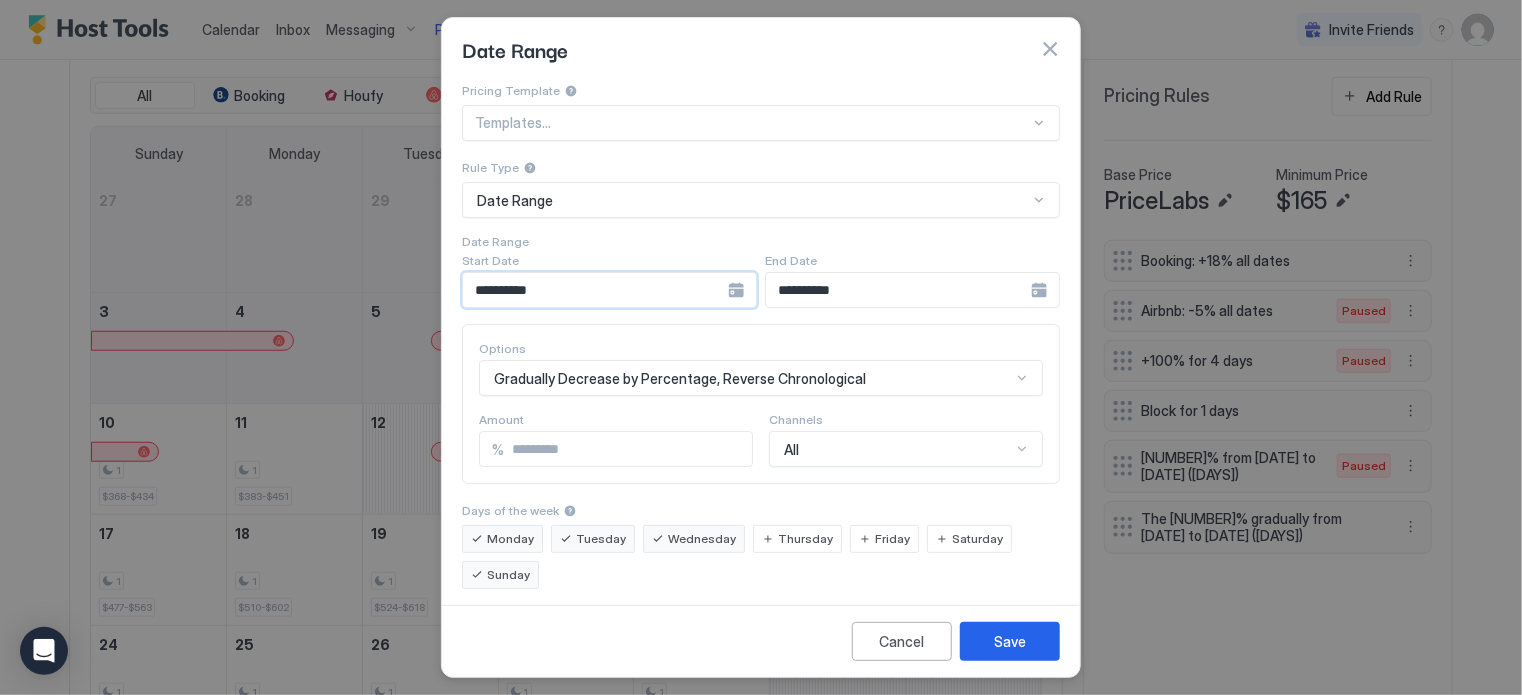 click on "**********" at bounding box center [595, 290] 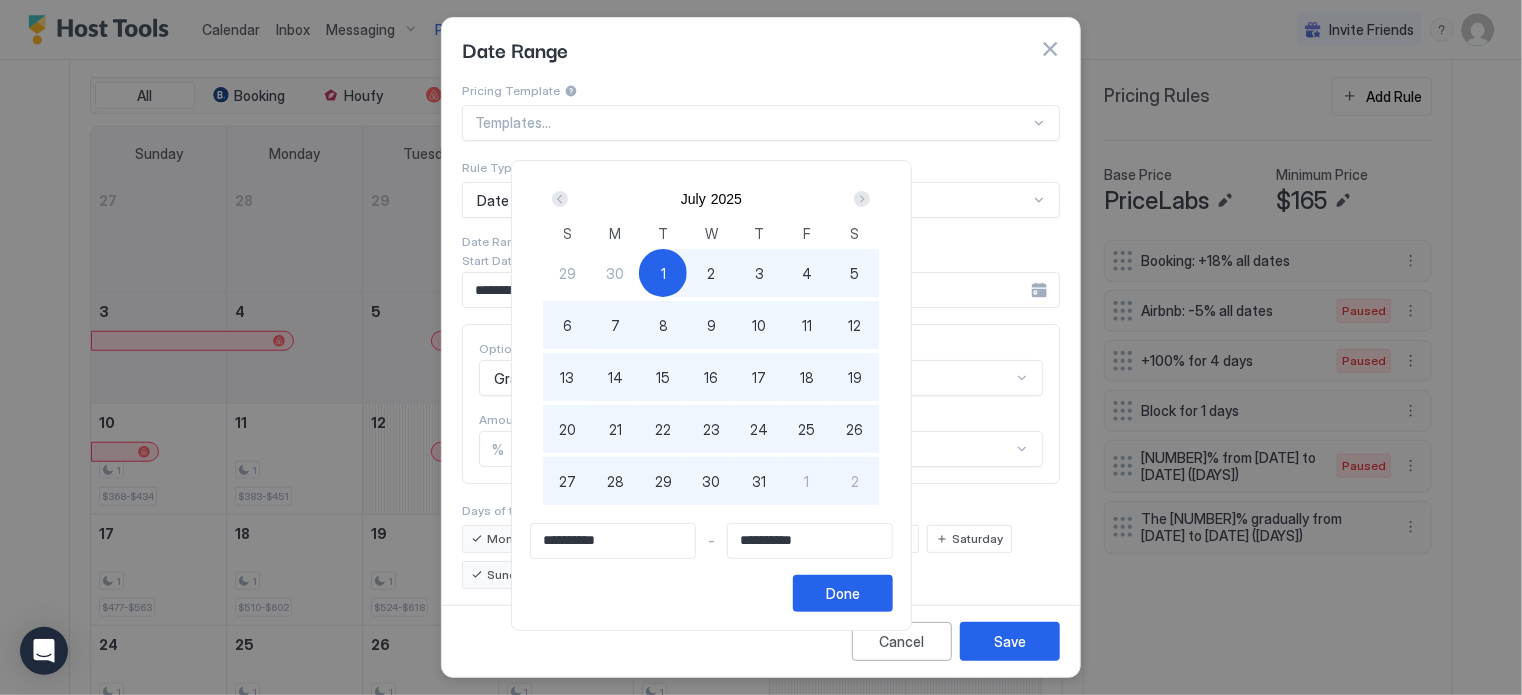 click at bounding box center (862, 199) 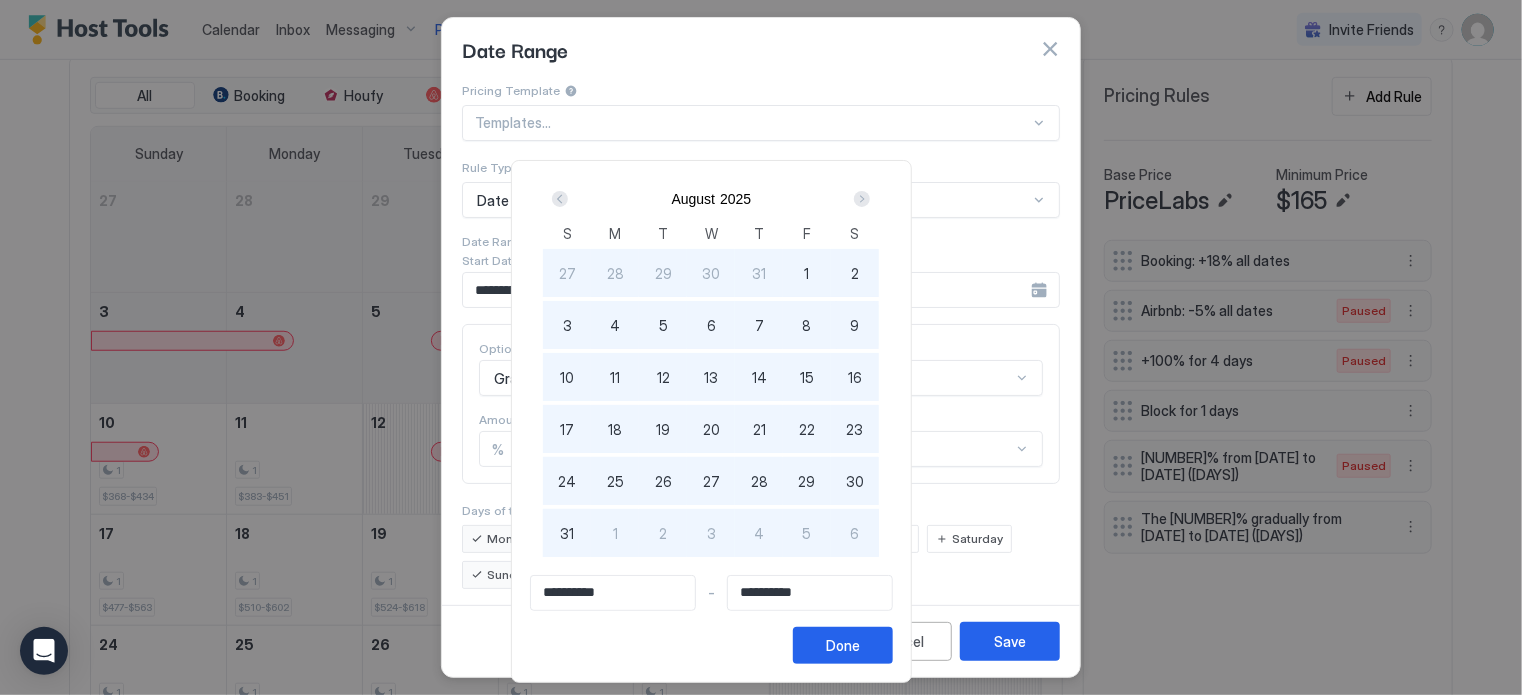 click on "9" at bounding box center [855, 325] 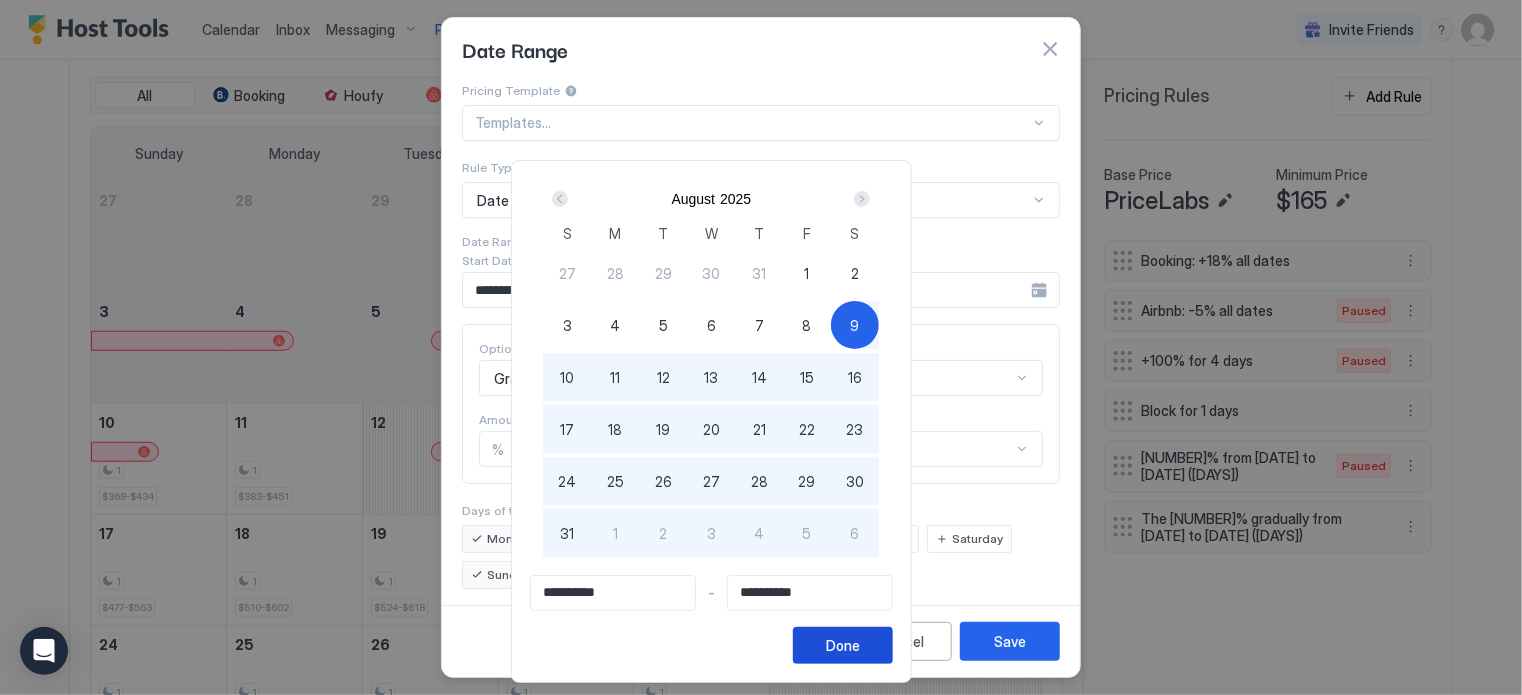 click on "Done" at bounding box center [843, 645] 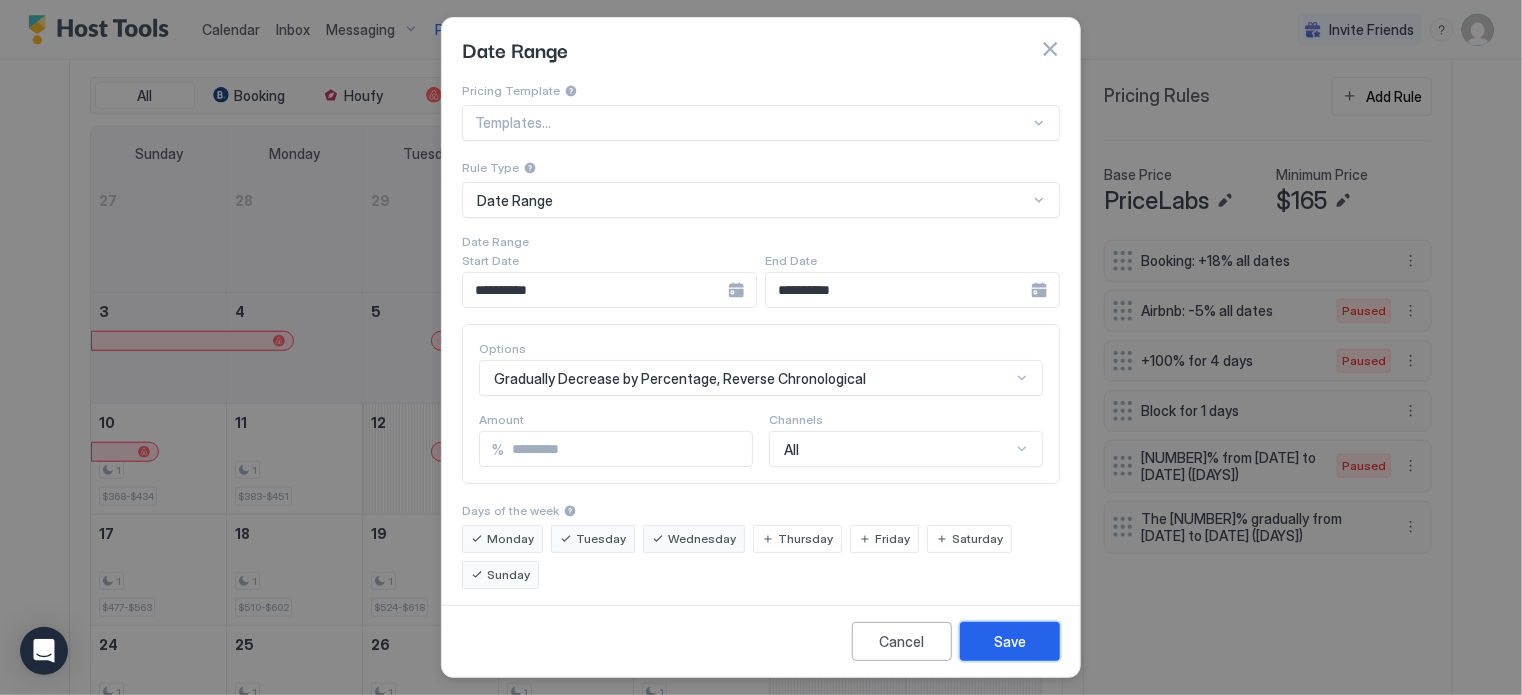 click on "Save" at bounding box center (1010, 641) 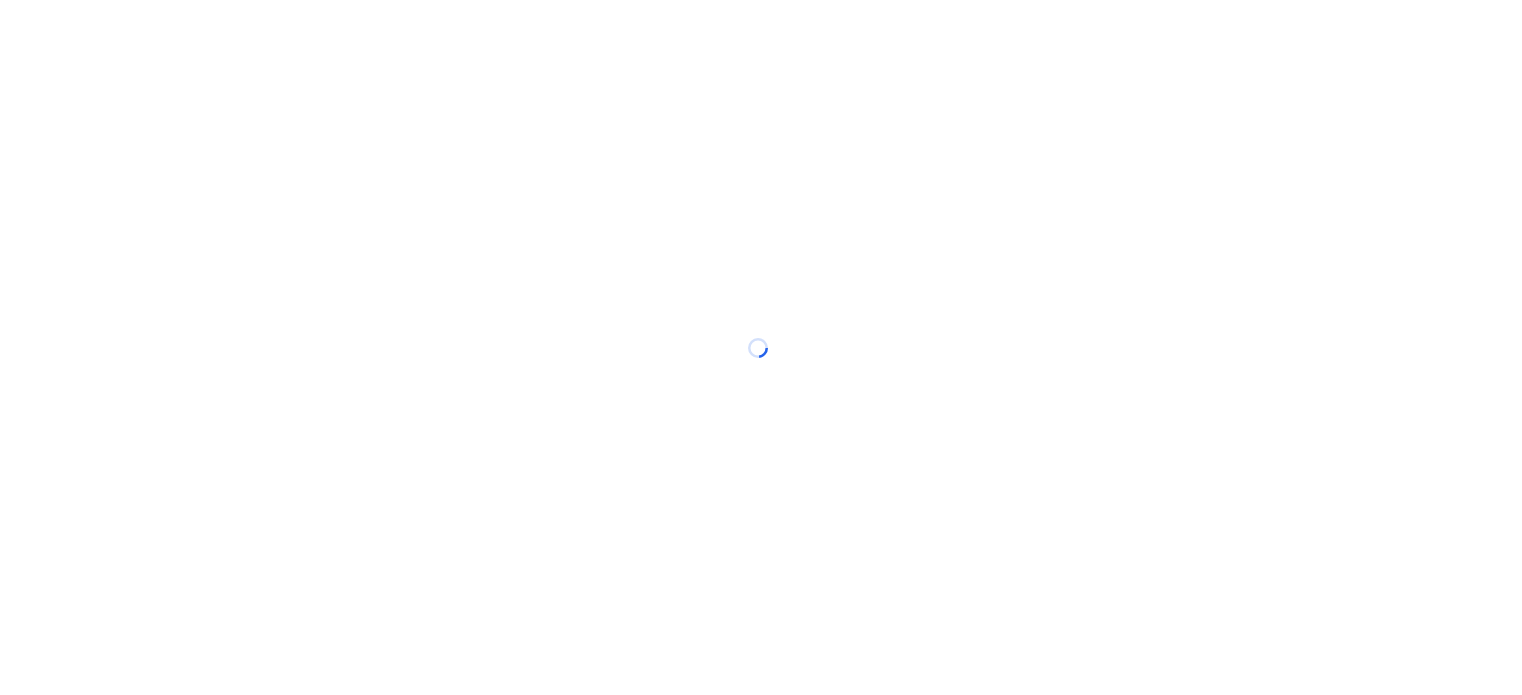 scroll, scrollTop: 0, scrollLeft: 0, axis: both 